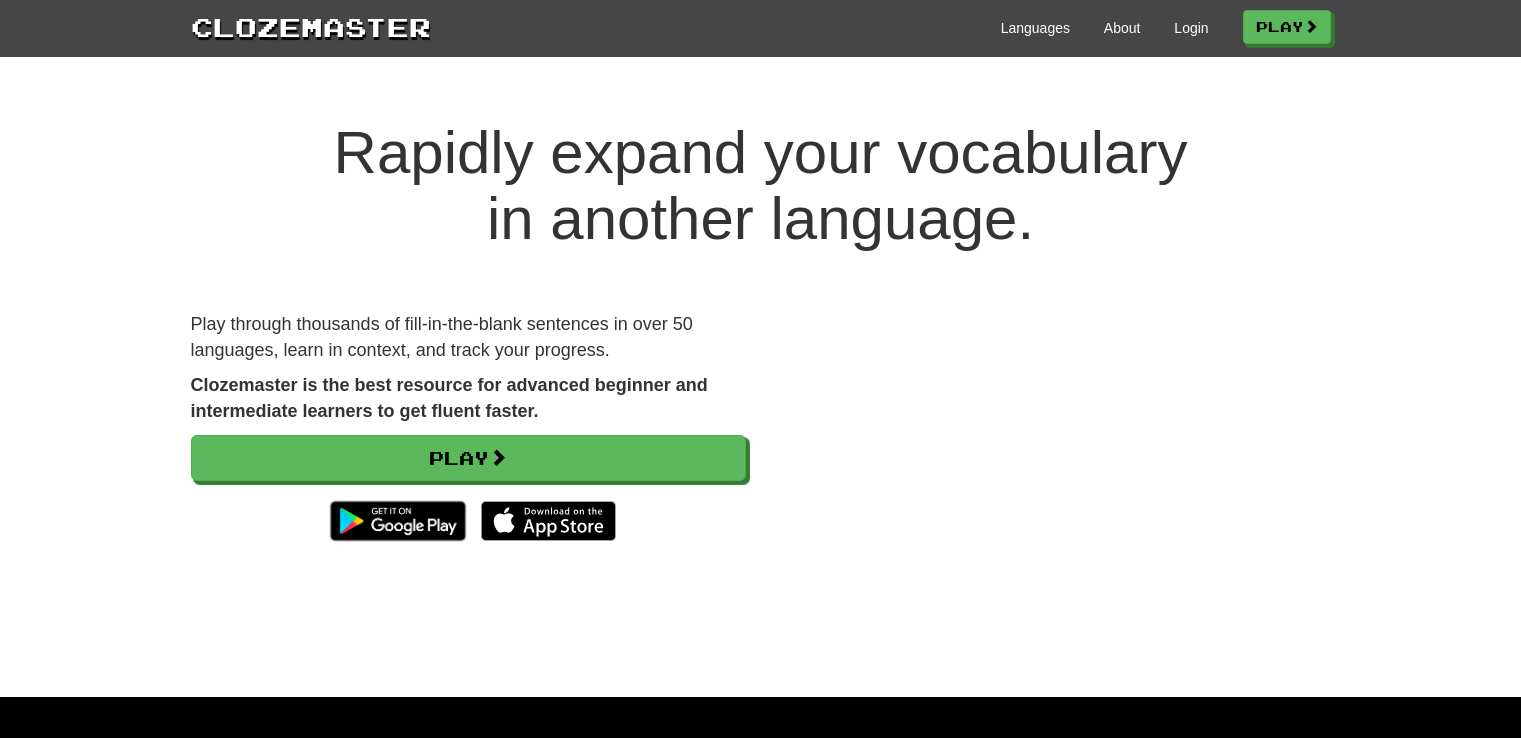 scroll, scrollTop: 0, scrollLeft: 0, axis: both 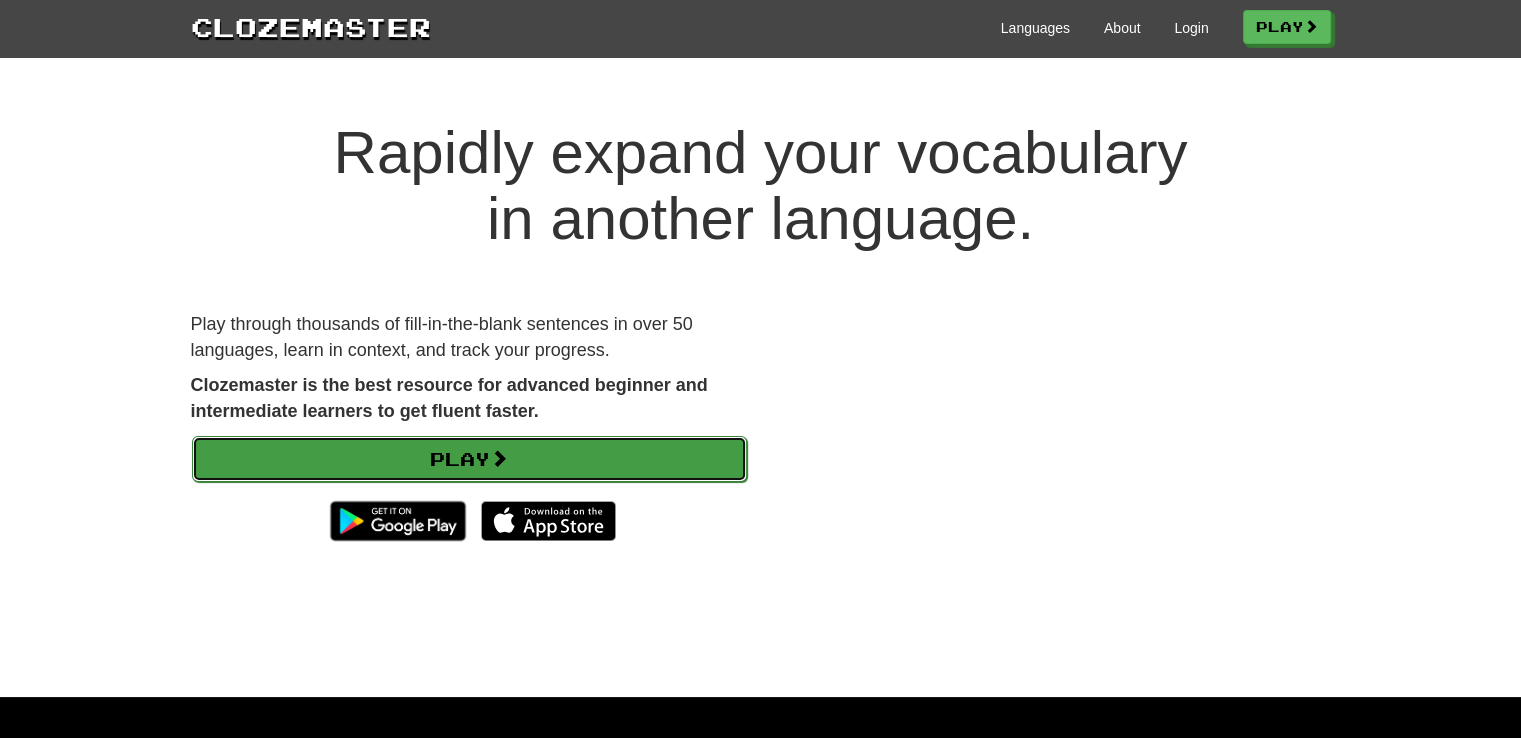click on "Play" at bounding box center (469, 459) 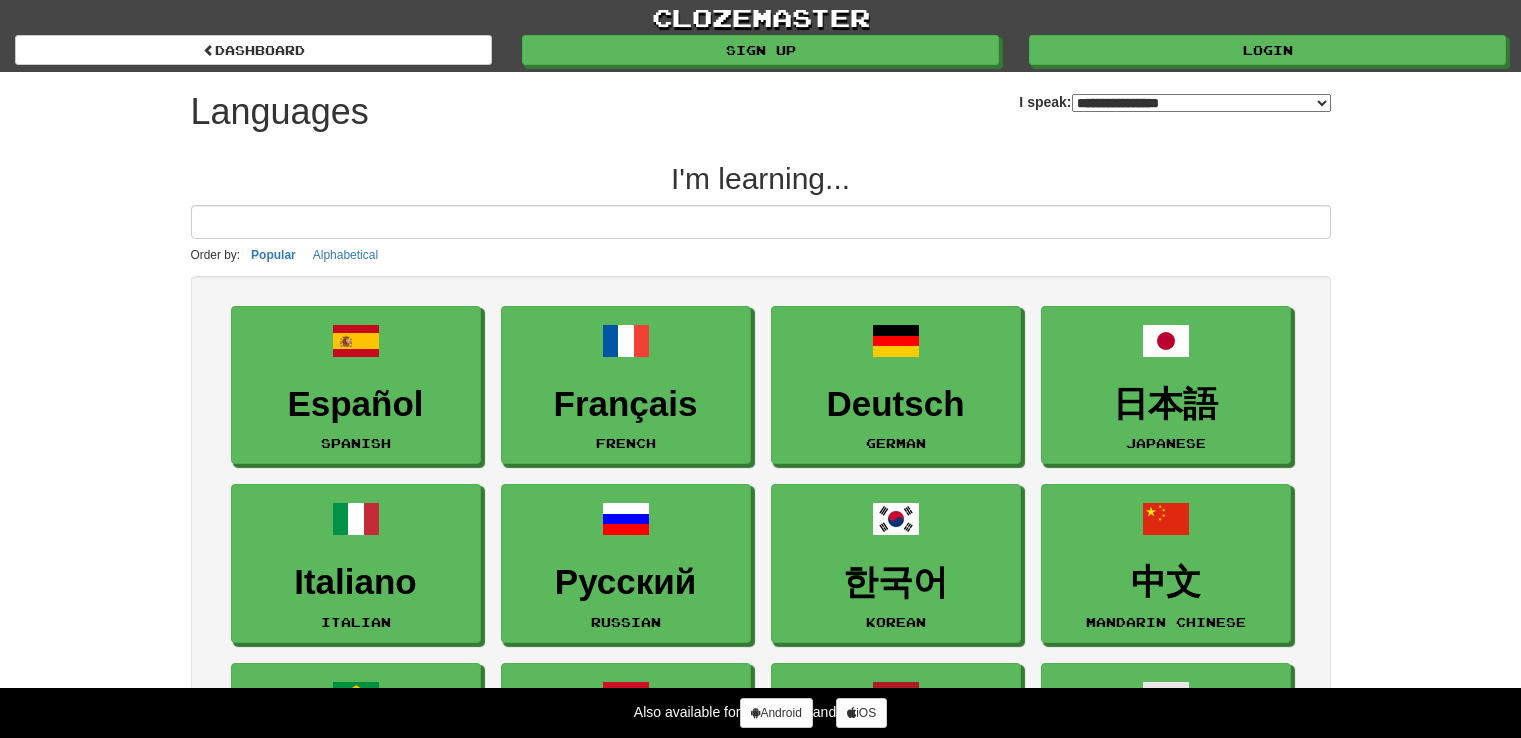 select on "*******" 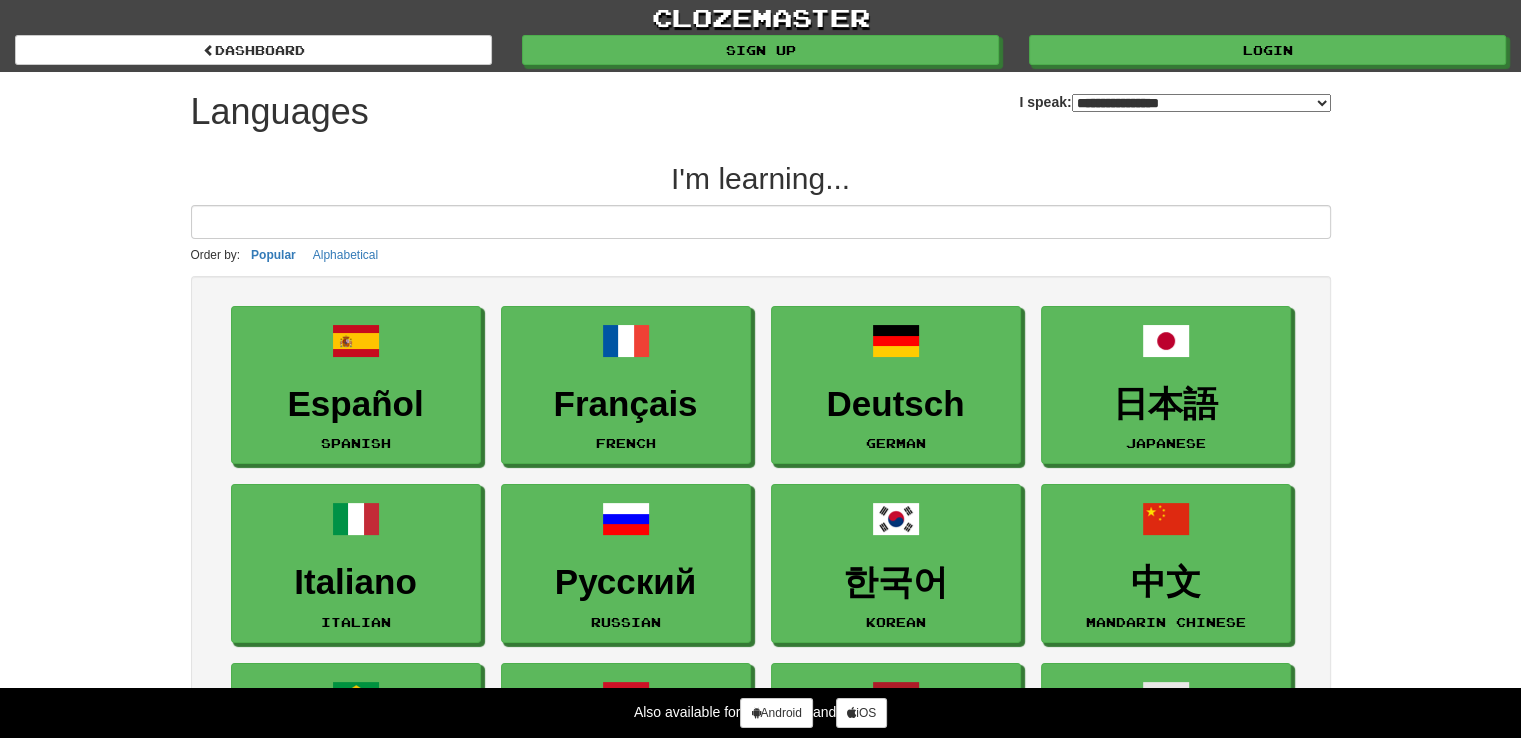 click at bounding box center (761, 222) 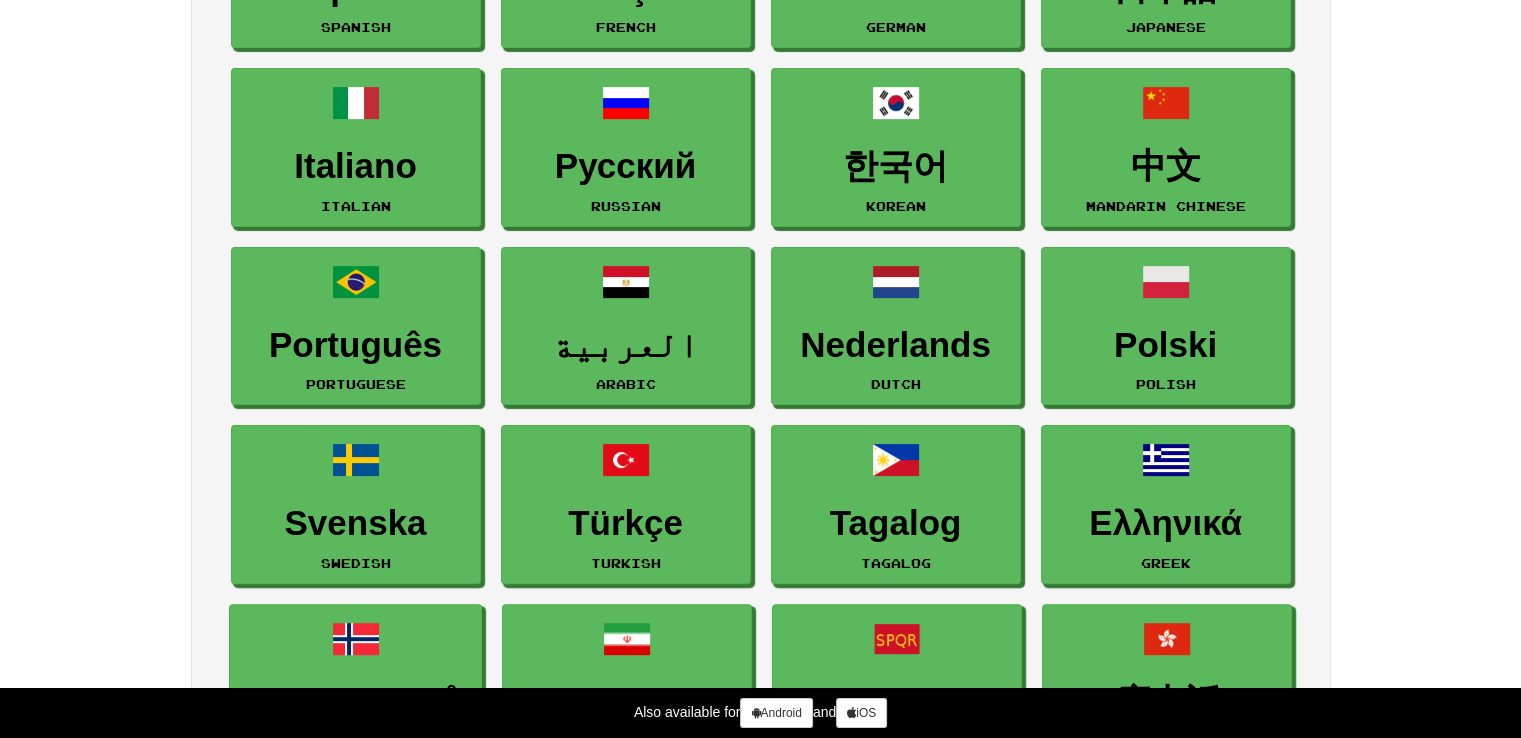 scroll, scrollTop: 0, scrollLeft: 0, axis: both 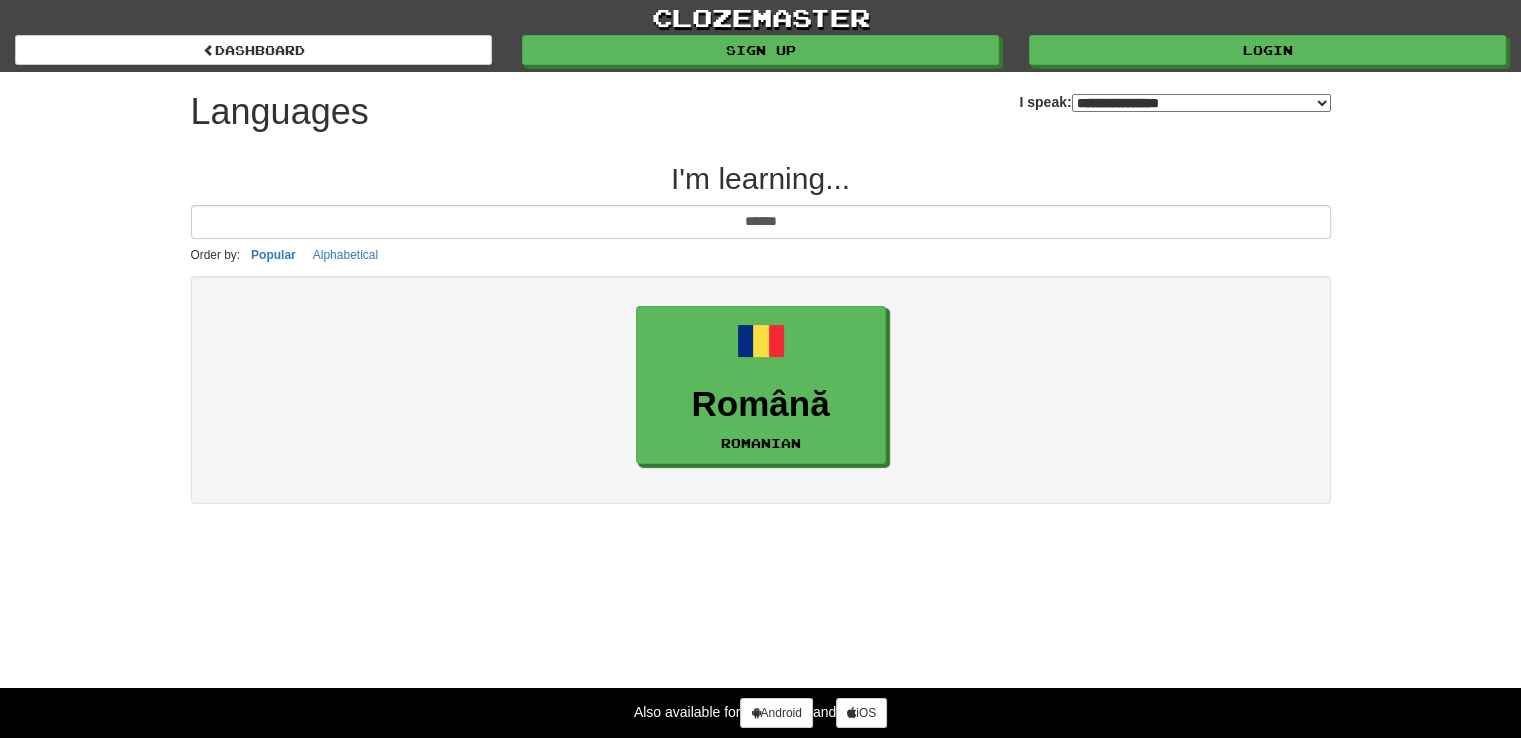 type on "*******" 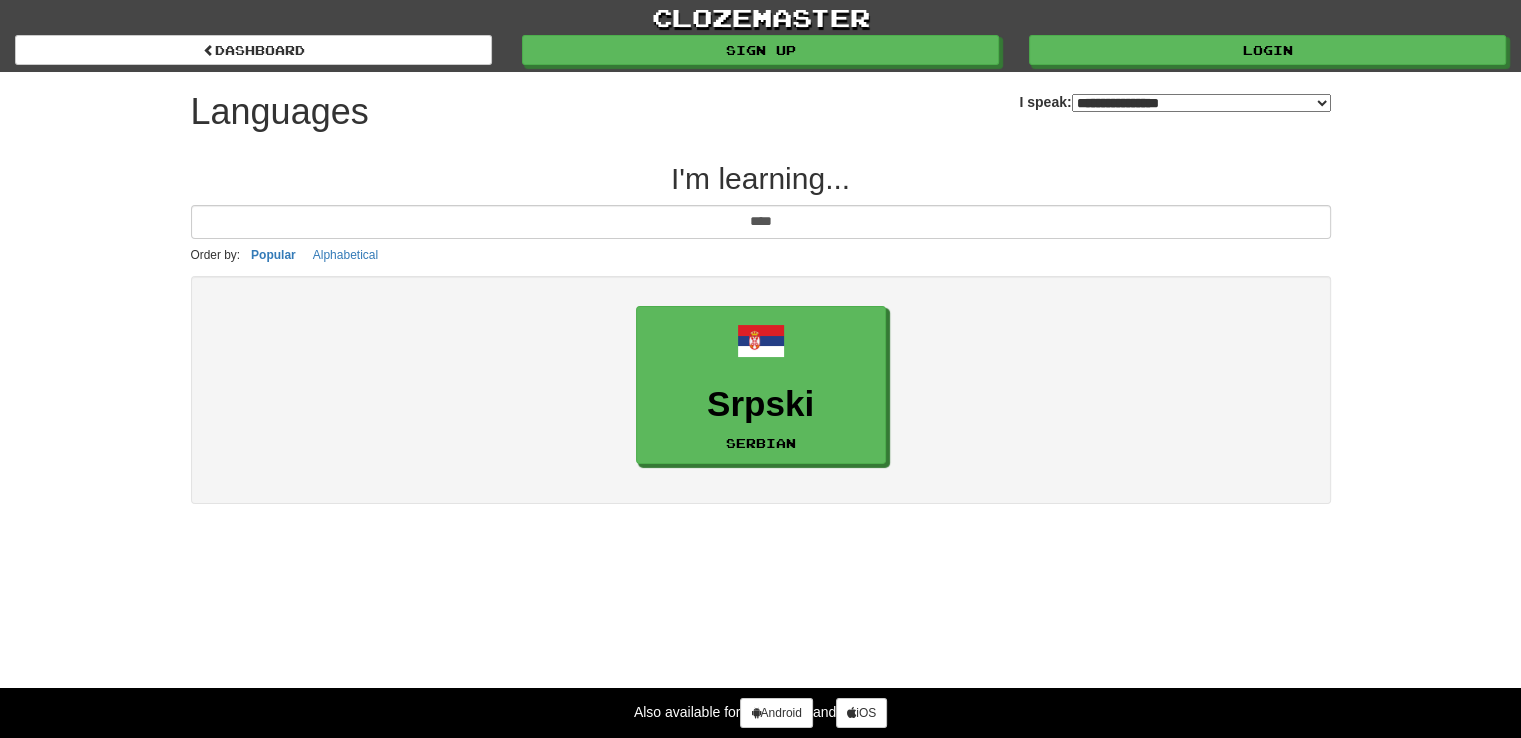 type on "*****" 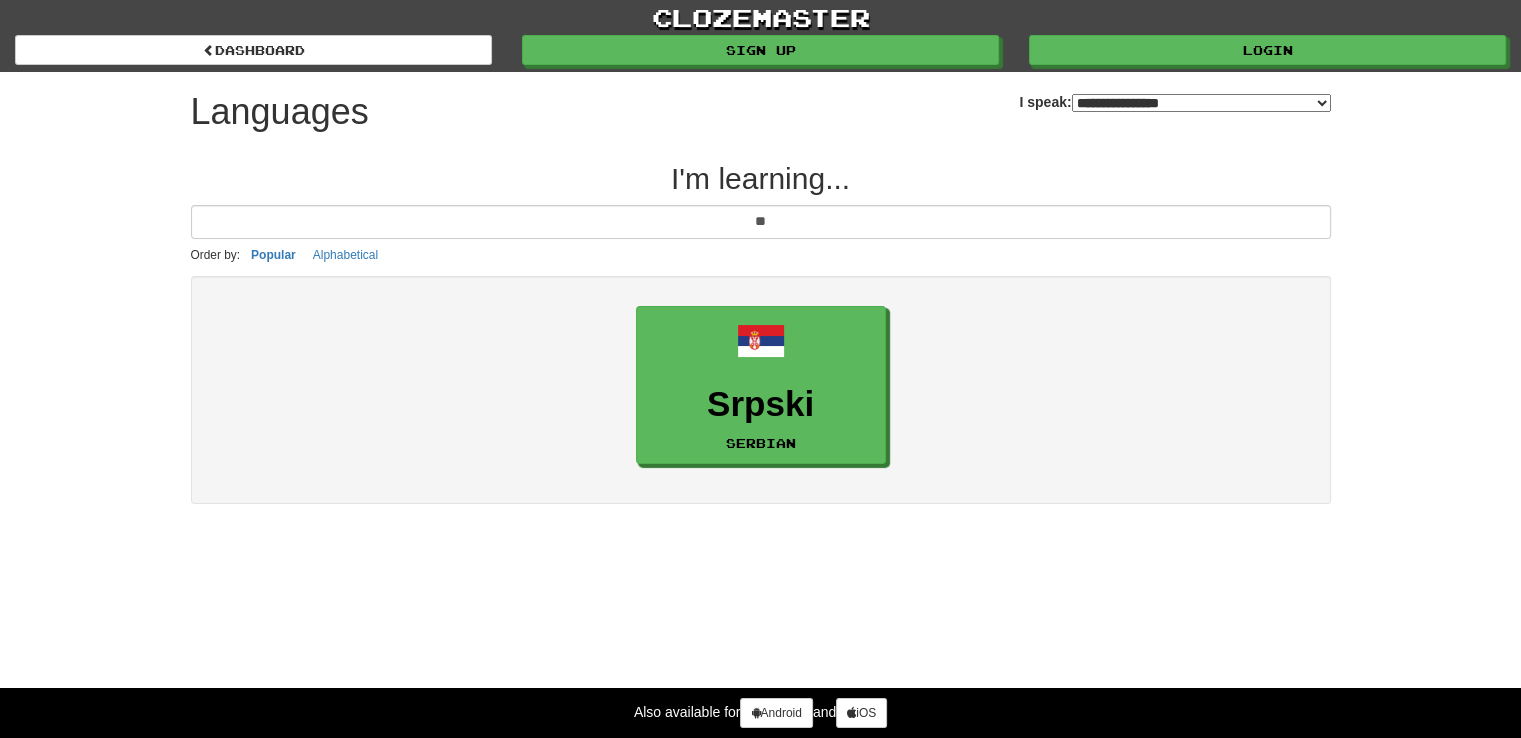type on "*" 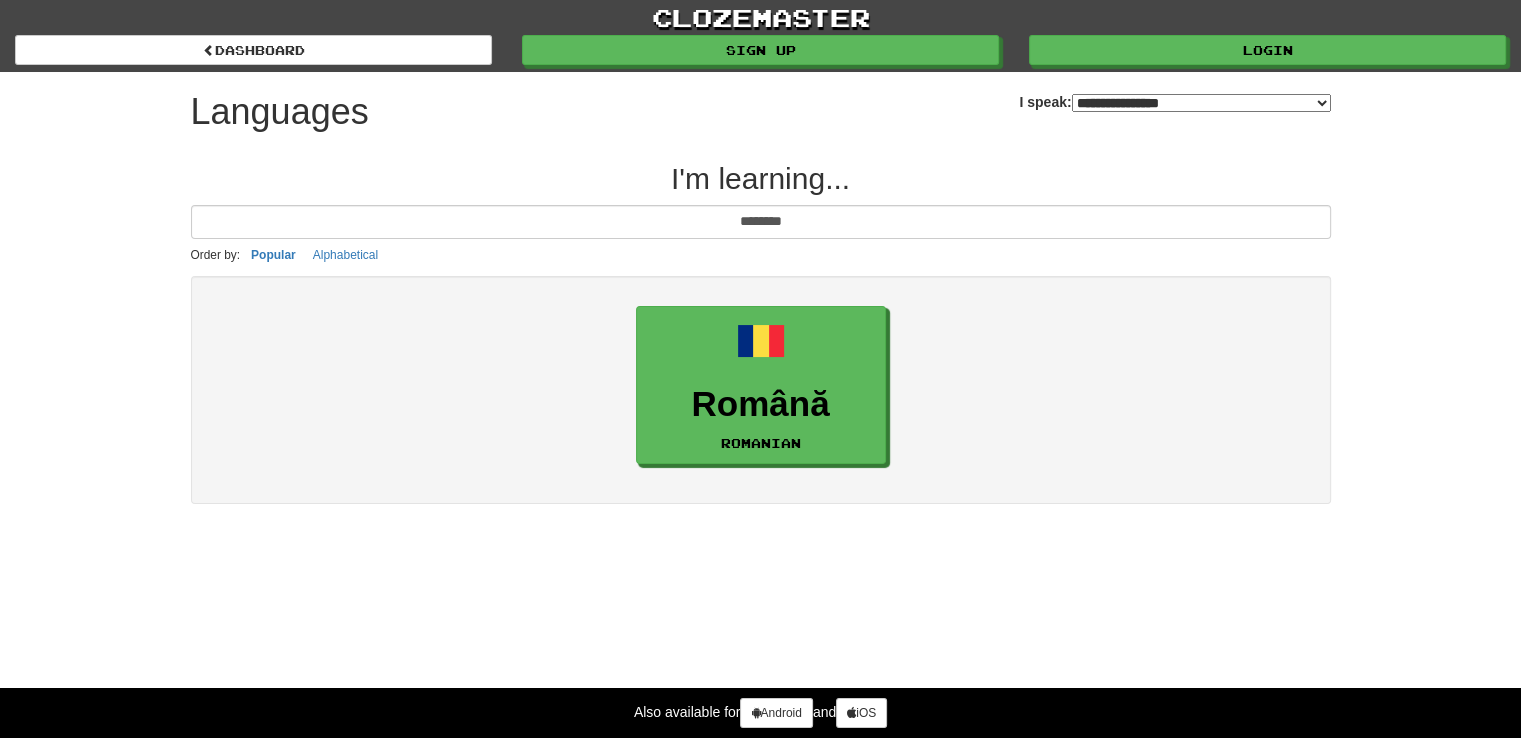 type on "********" 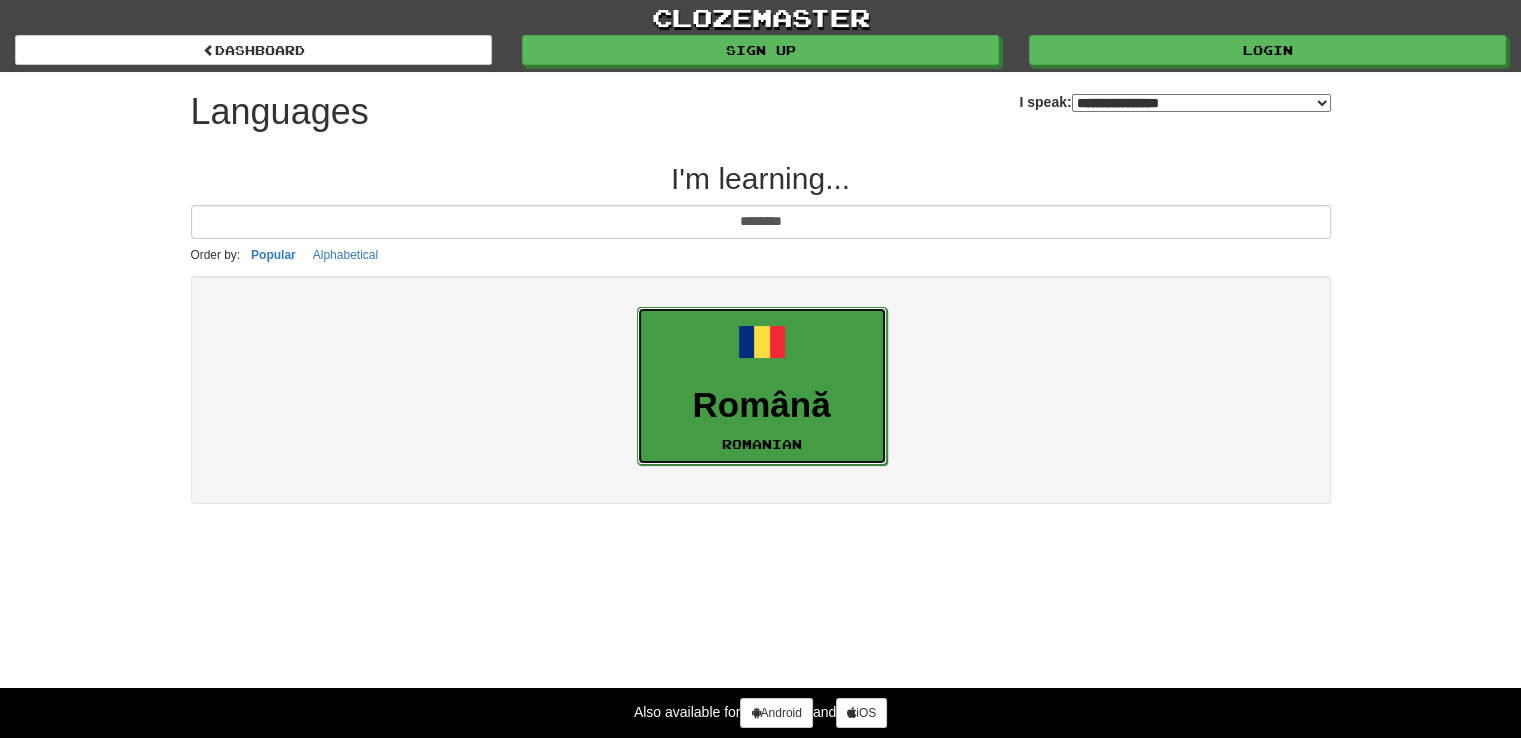click on "Română Romanian" at bounding box center [762, 386] 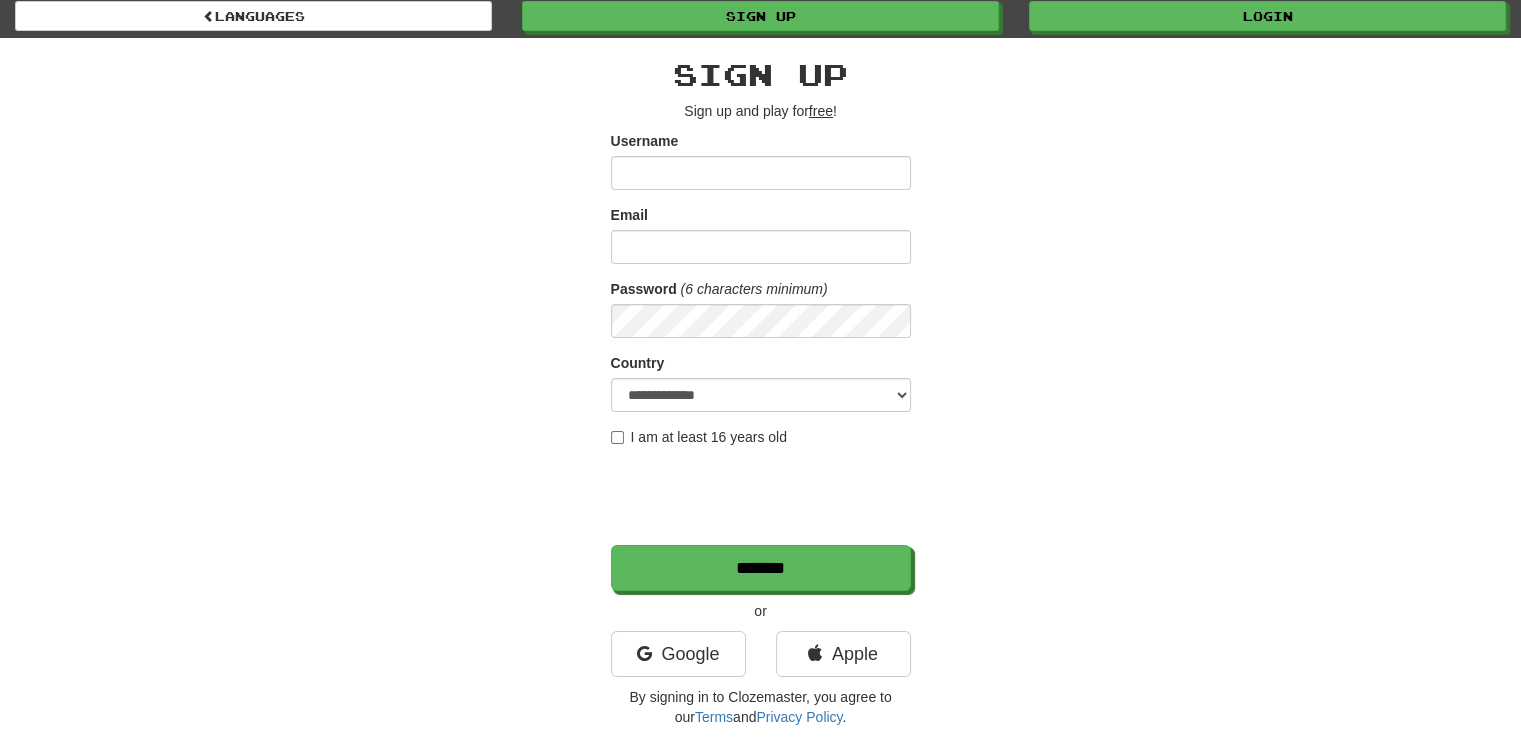 scroll, scrollTop: 39, scrollLeft: 0, axis: vertical 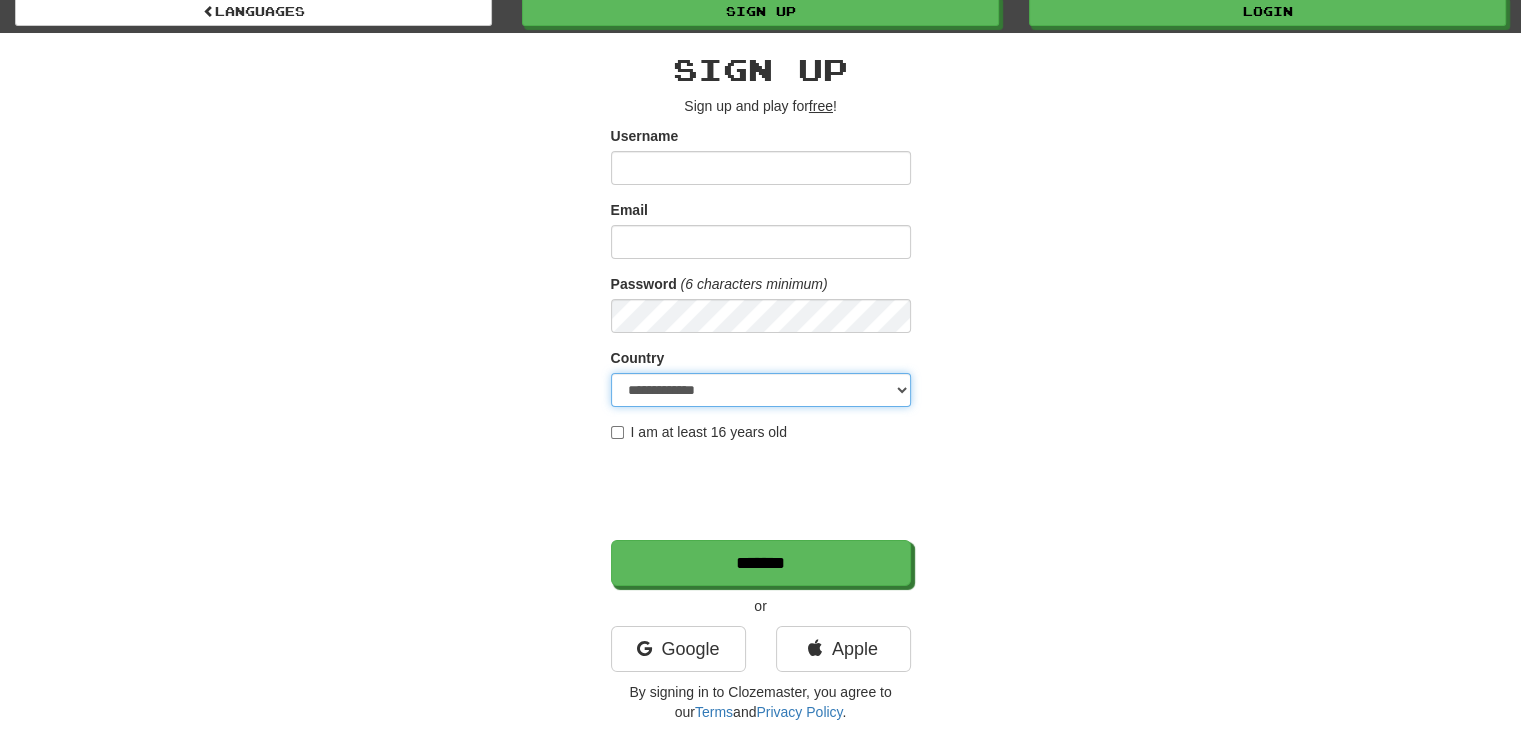 click on "**********" at bounding box center (761, 390) 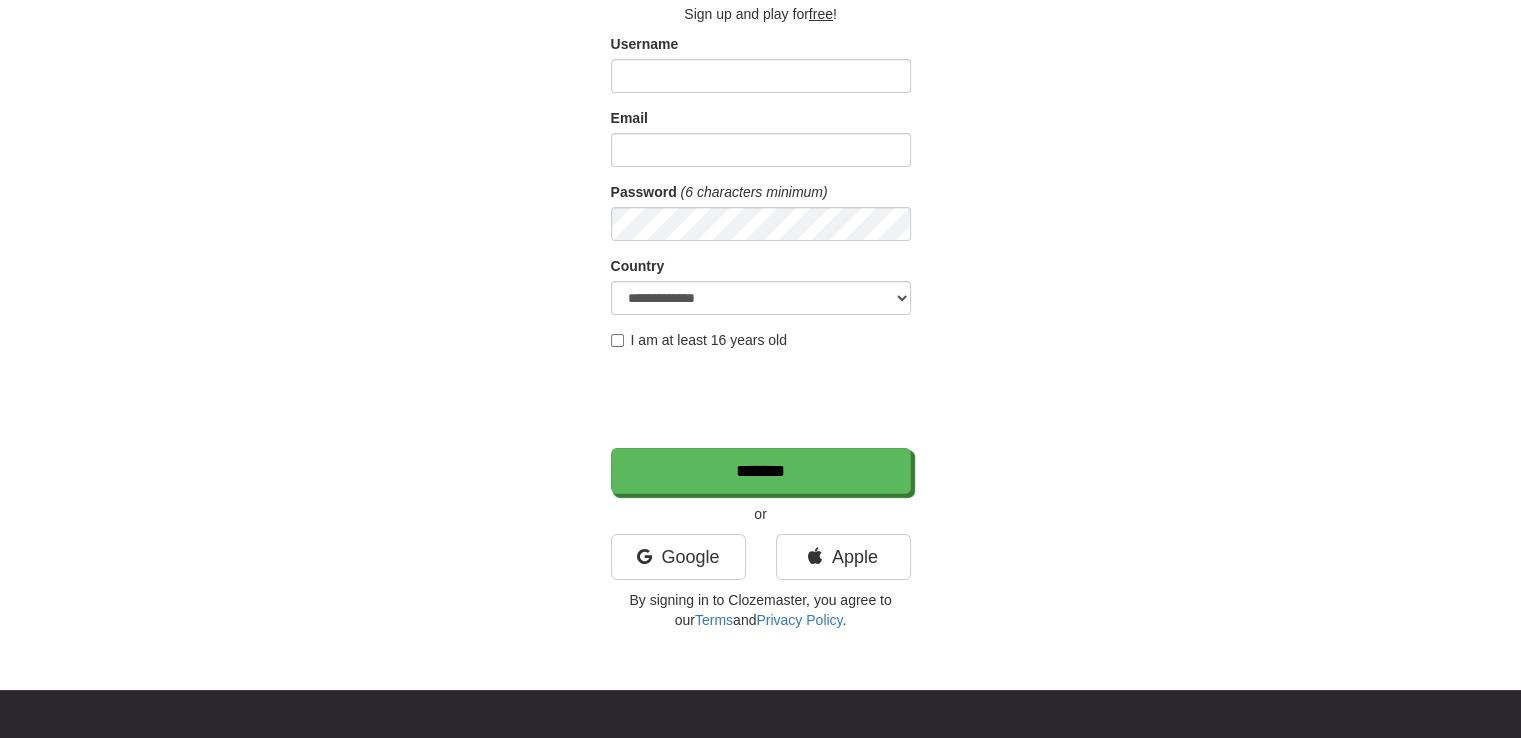 scroll, scrollTop: 0, scrollLeft: 0, axis: both 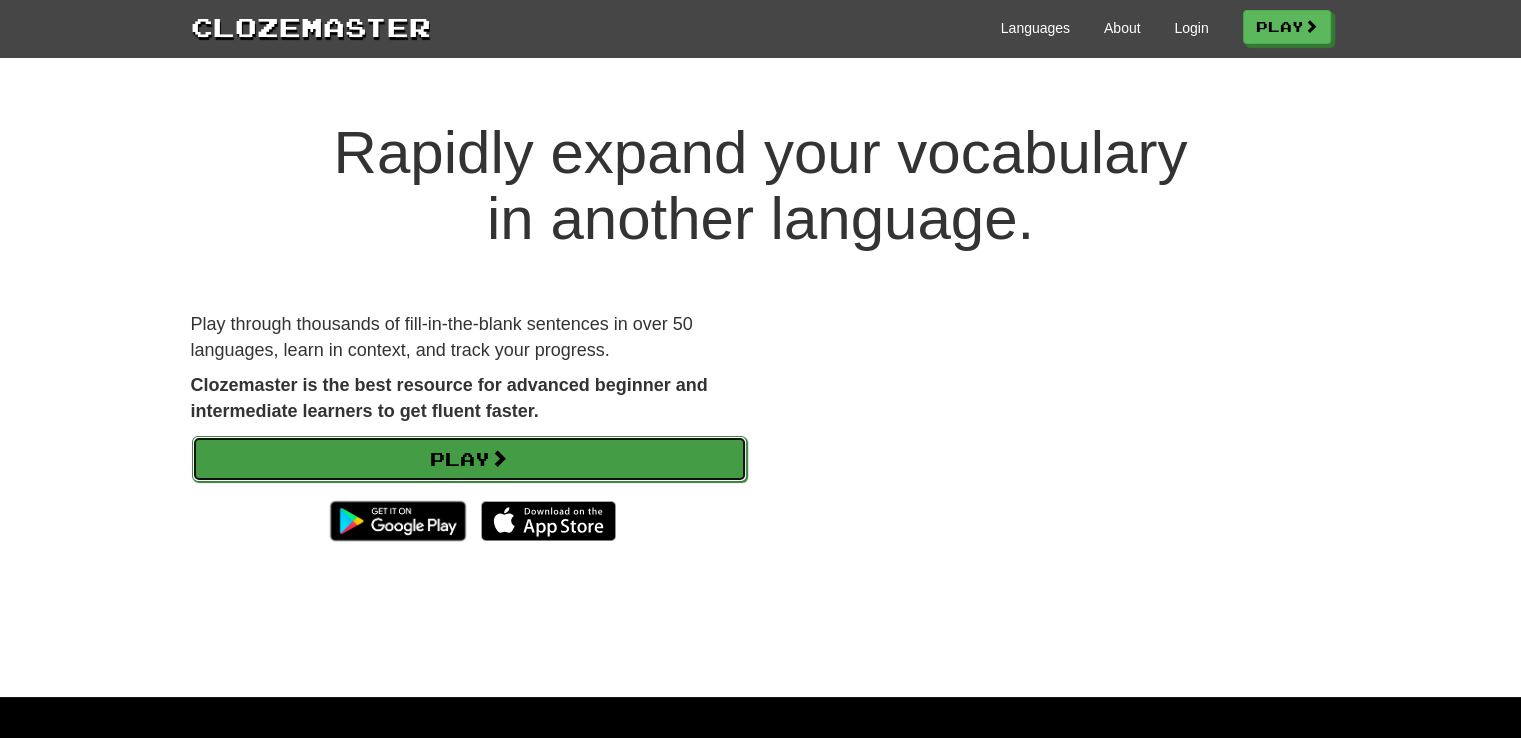 click at bounding box center (499, 458) 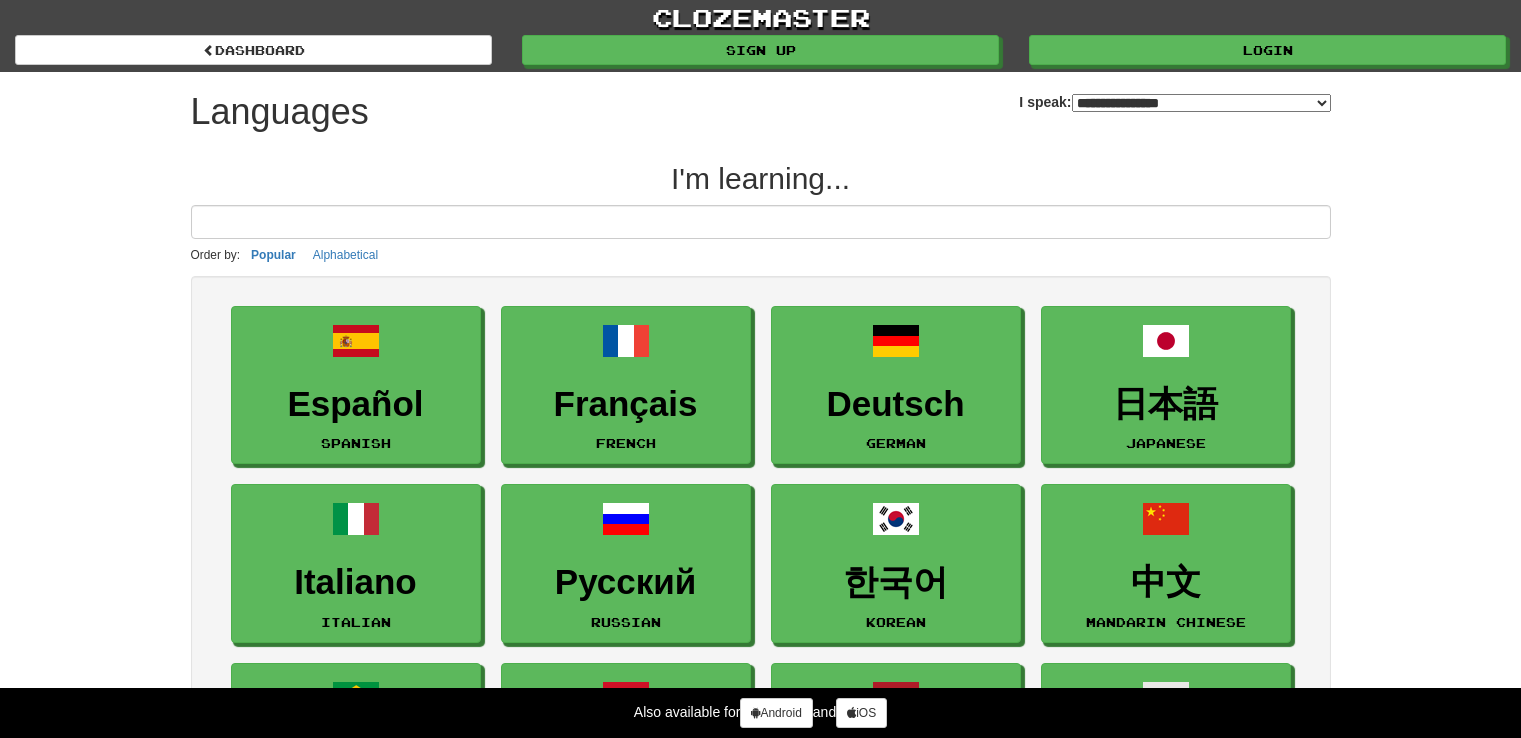 select on "*******" 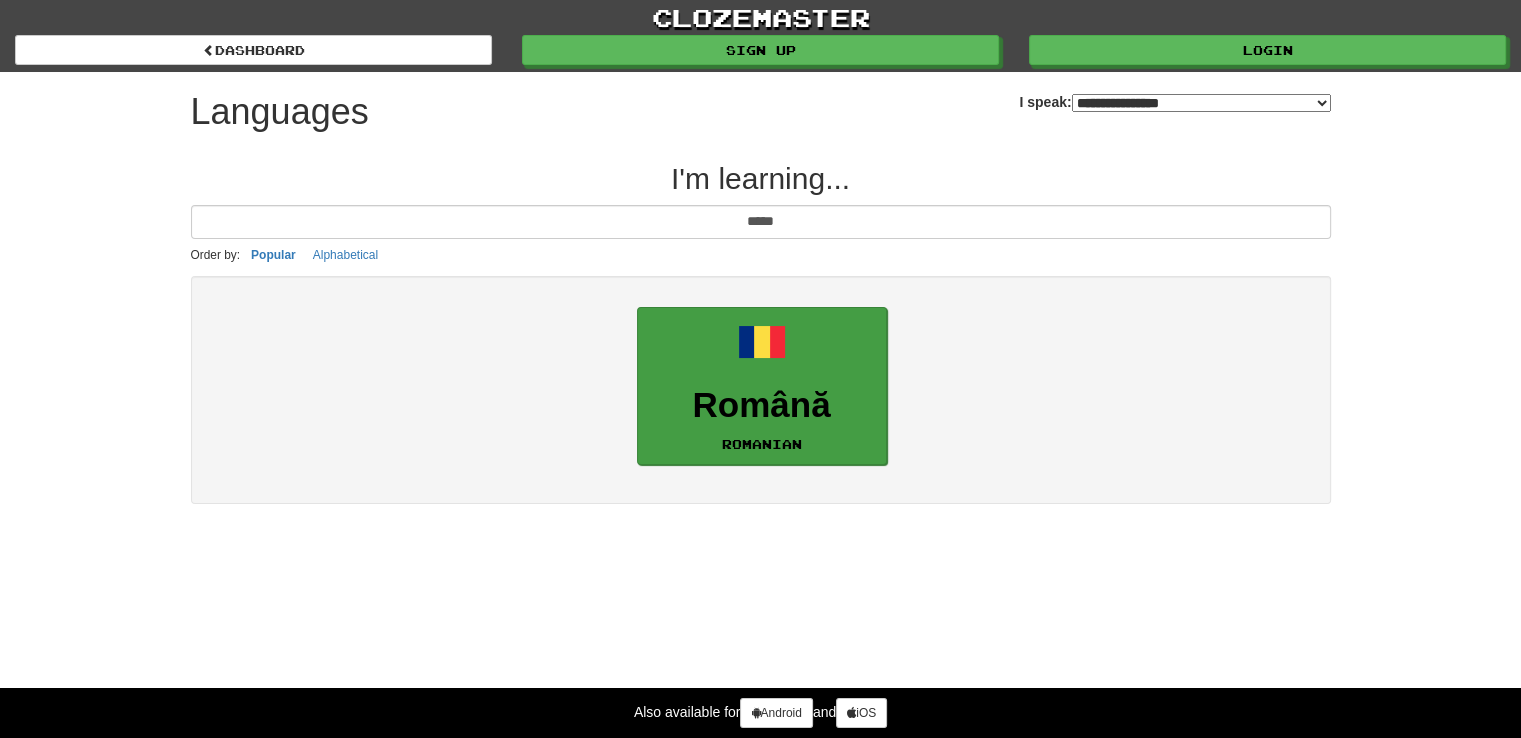 type on "*****" 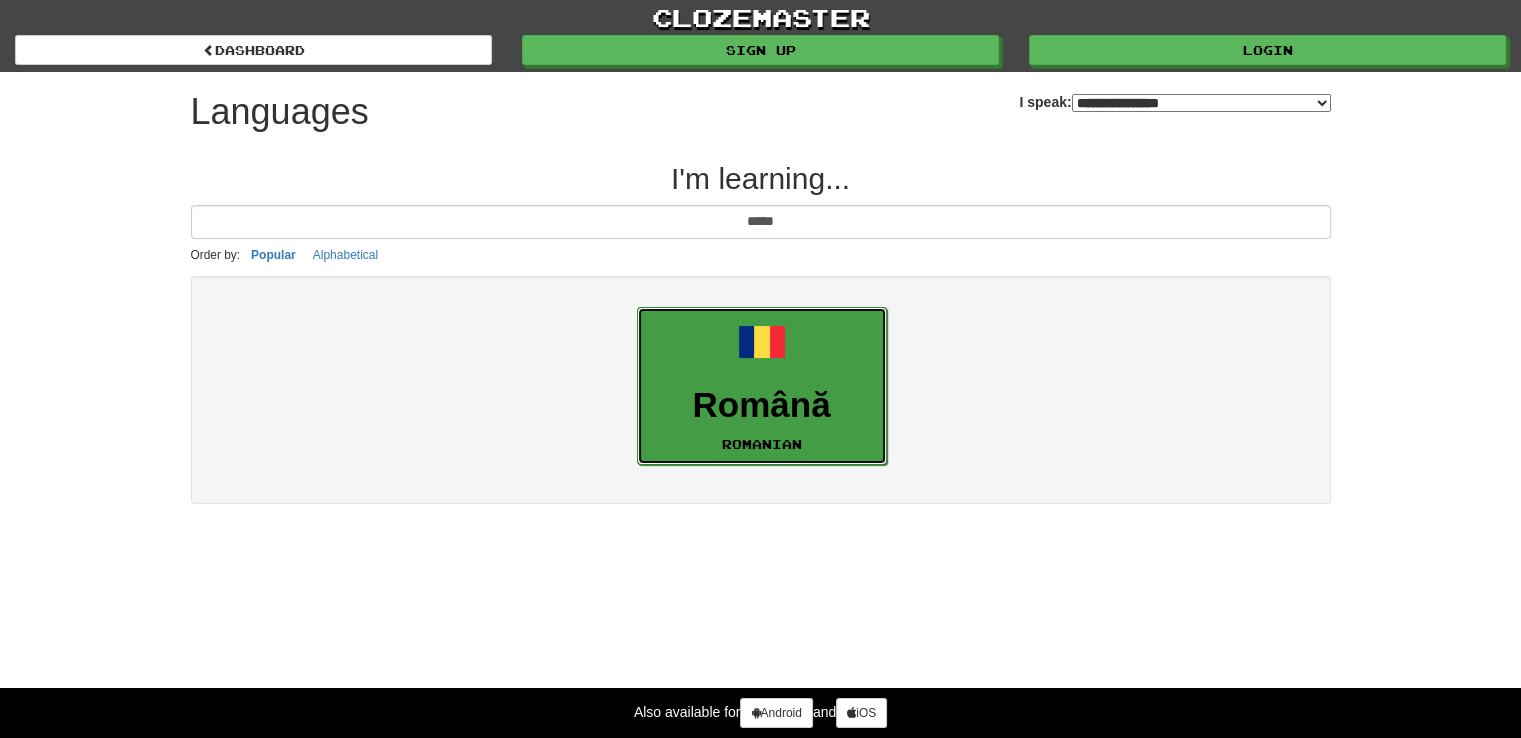 click at bounding box center [762, 342] 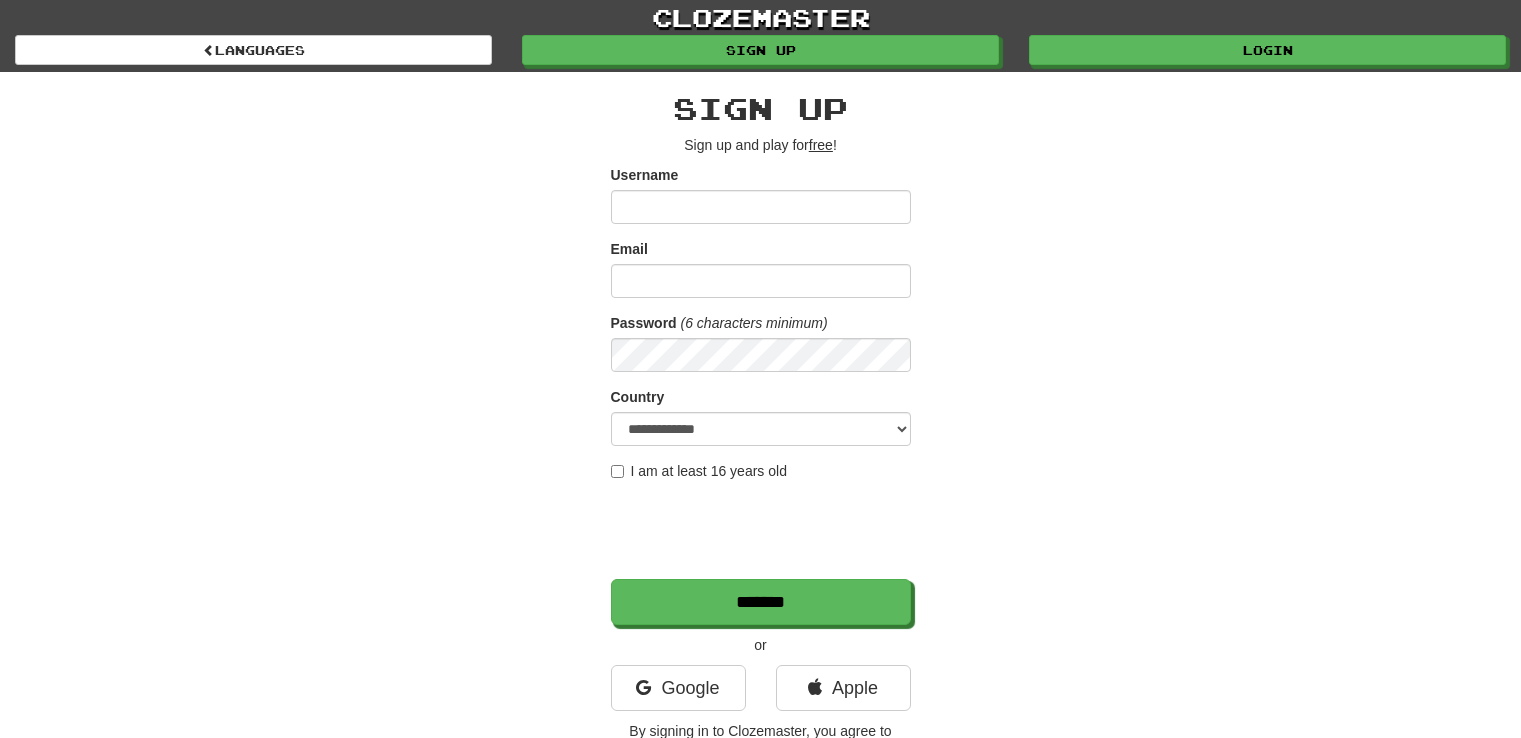 scroll, scrollTop: 0, scrollLeft: 0, axis: both 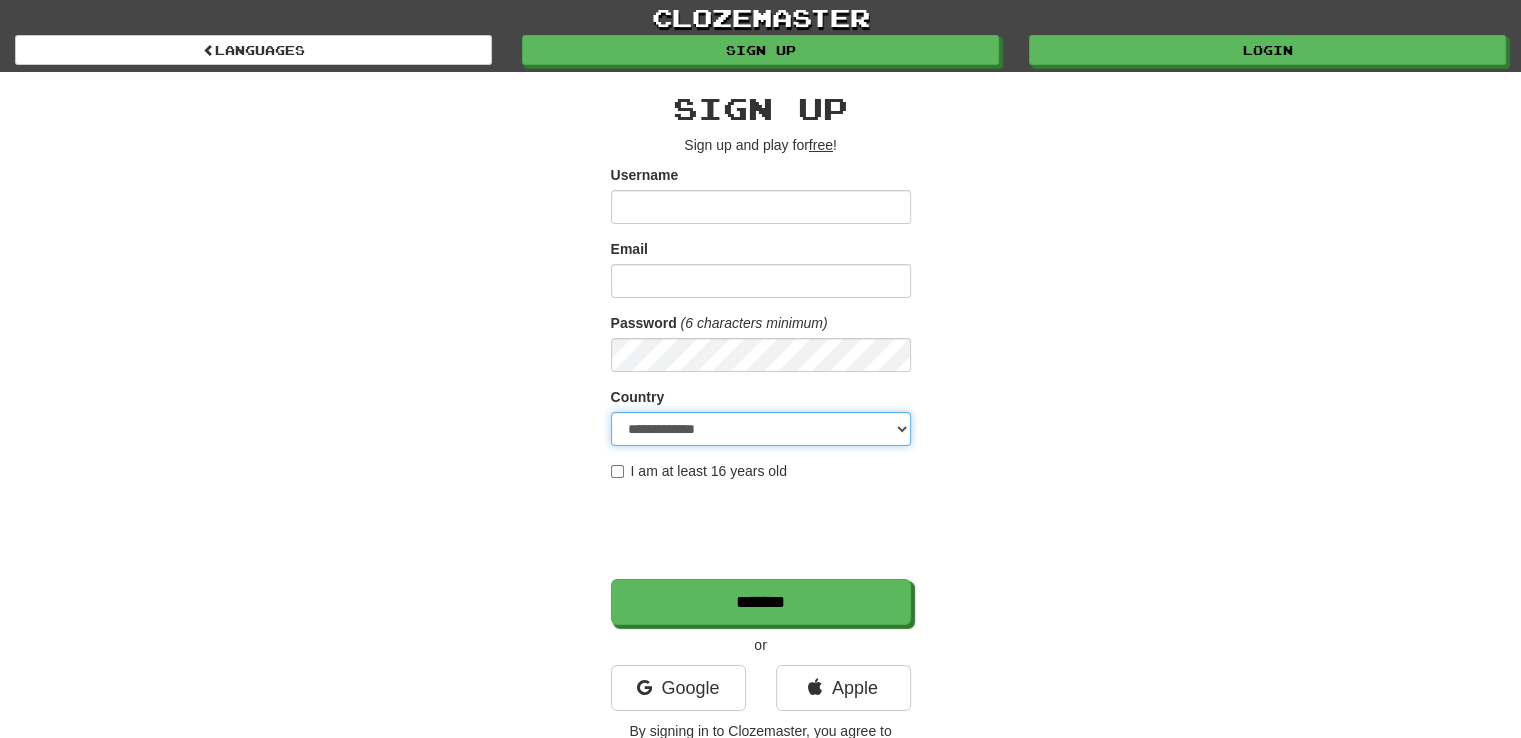 click on "**********" at bounding box center [761, 429] 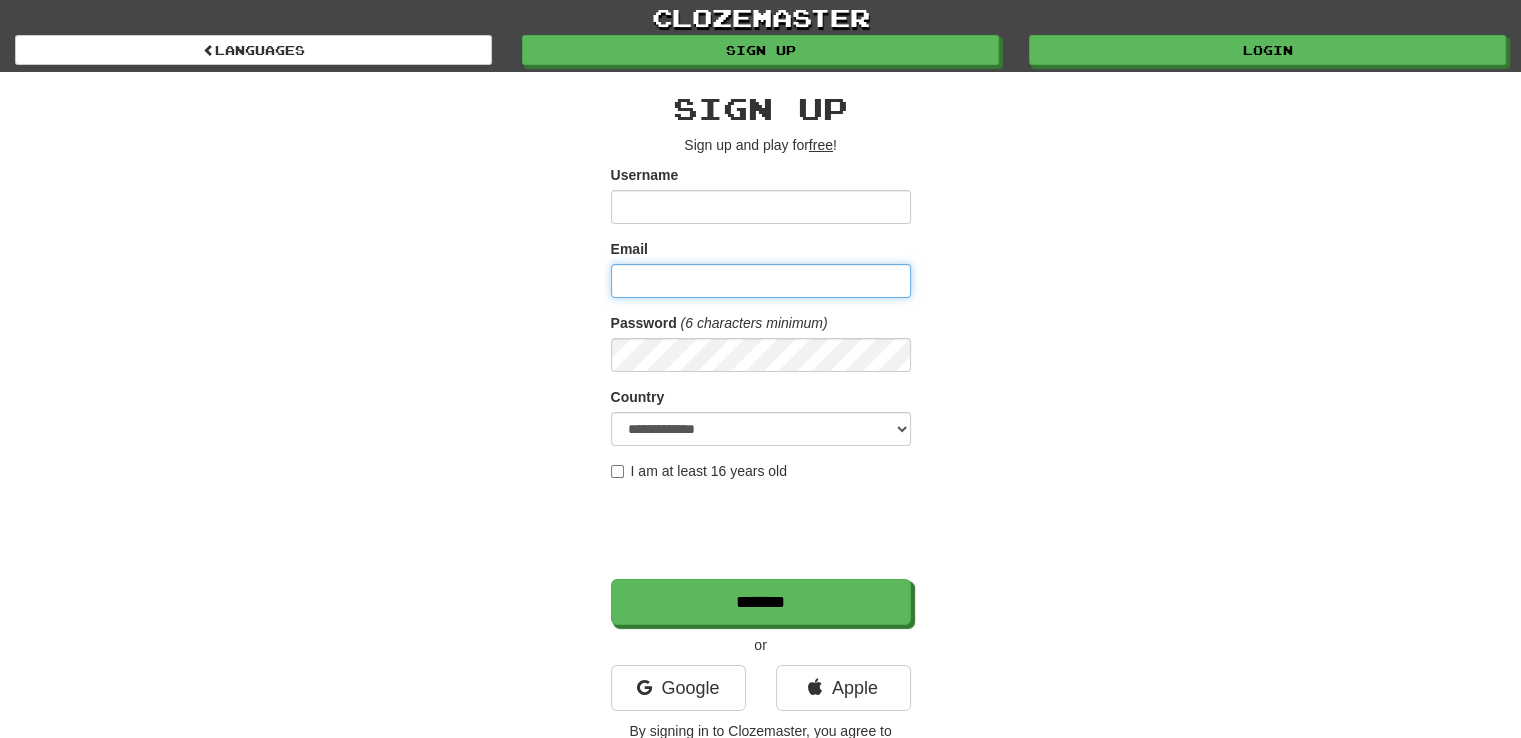 click on "Email" at bounding box center (761, 281) 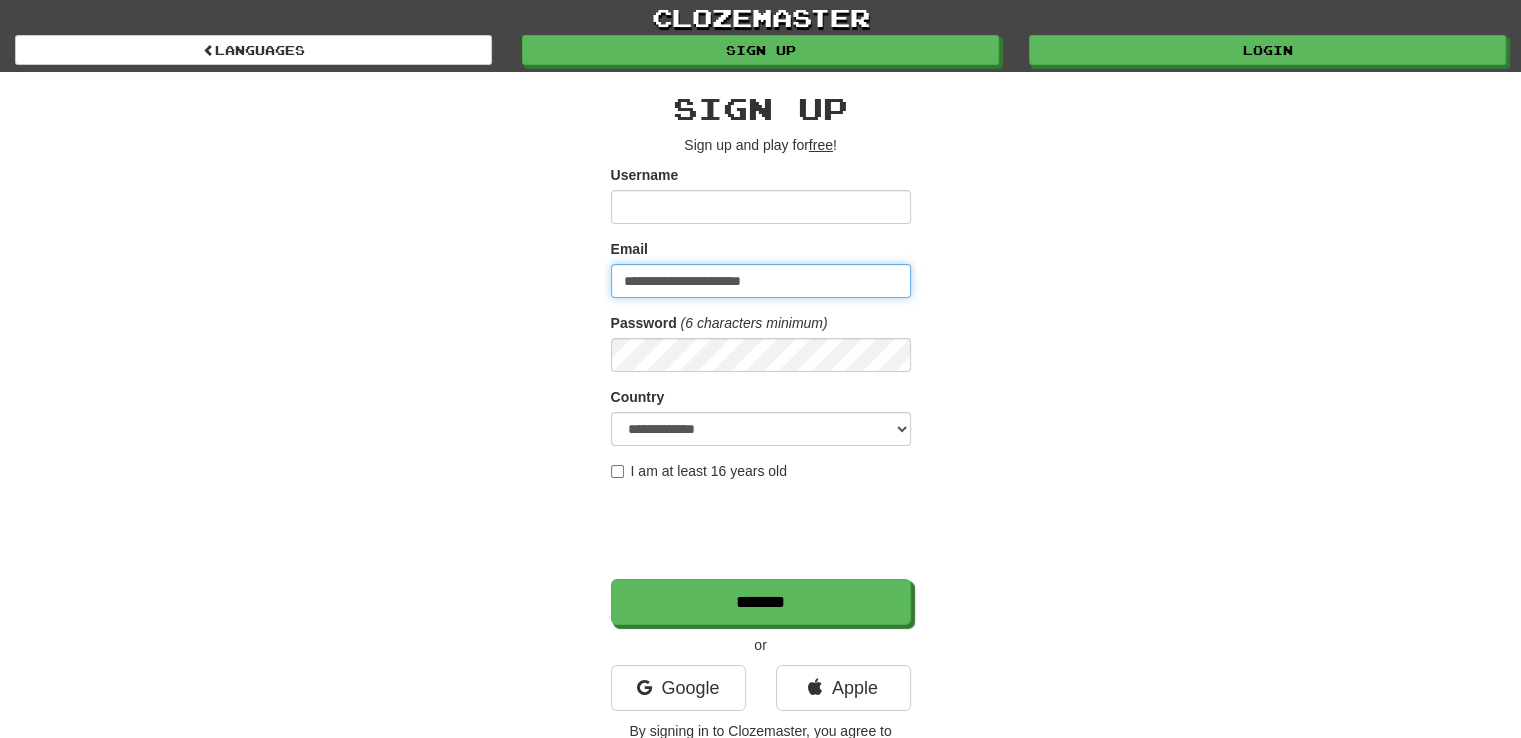 type on "**********" 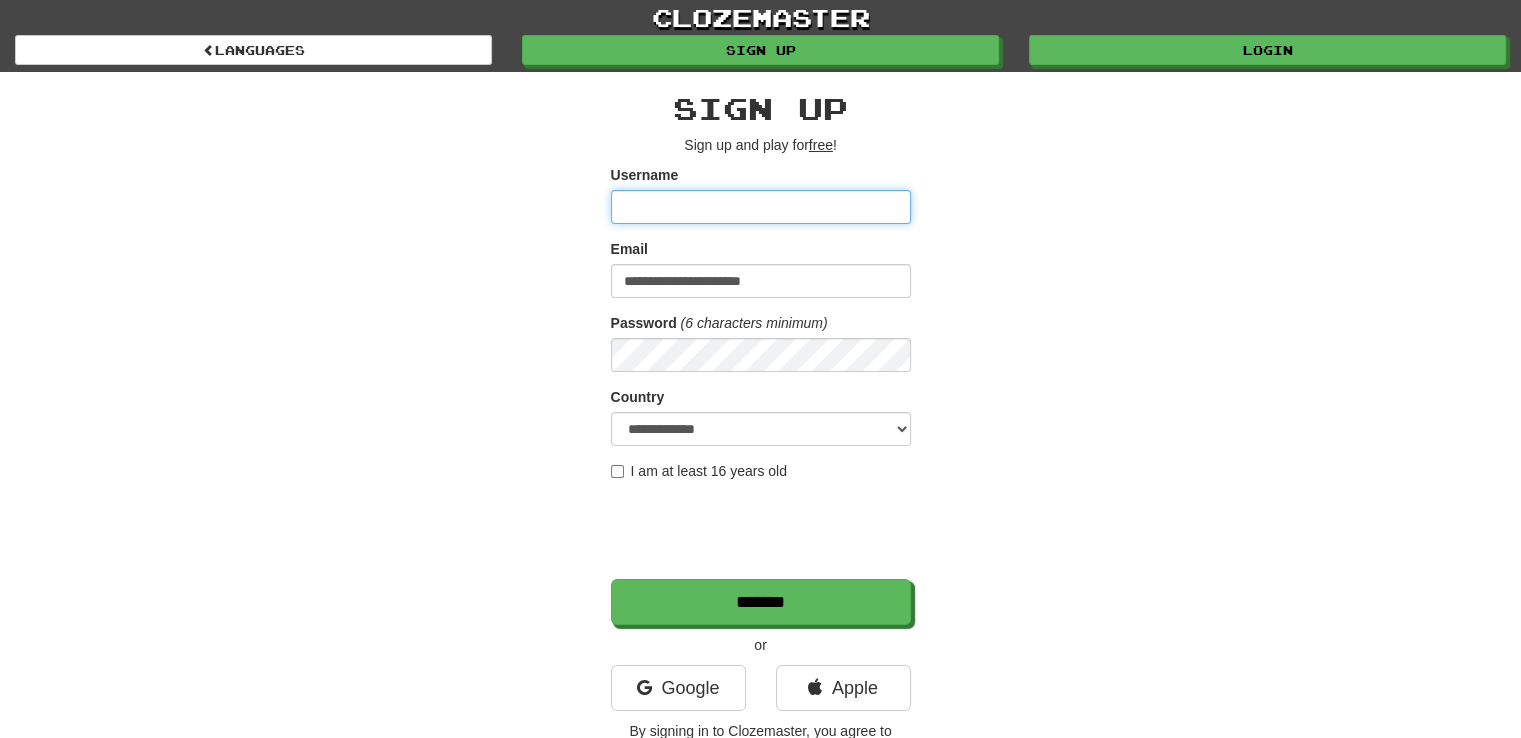 click on "Username" at bounding box center [761, 207] 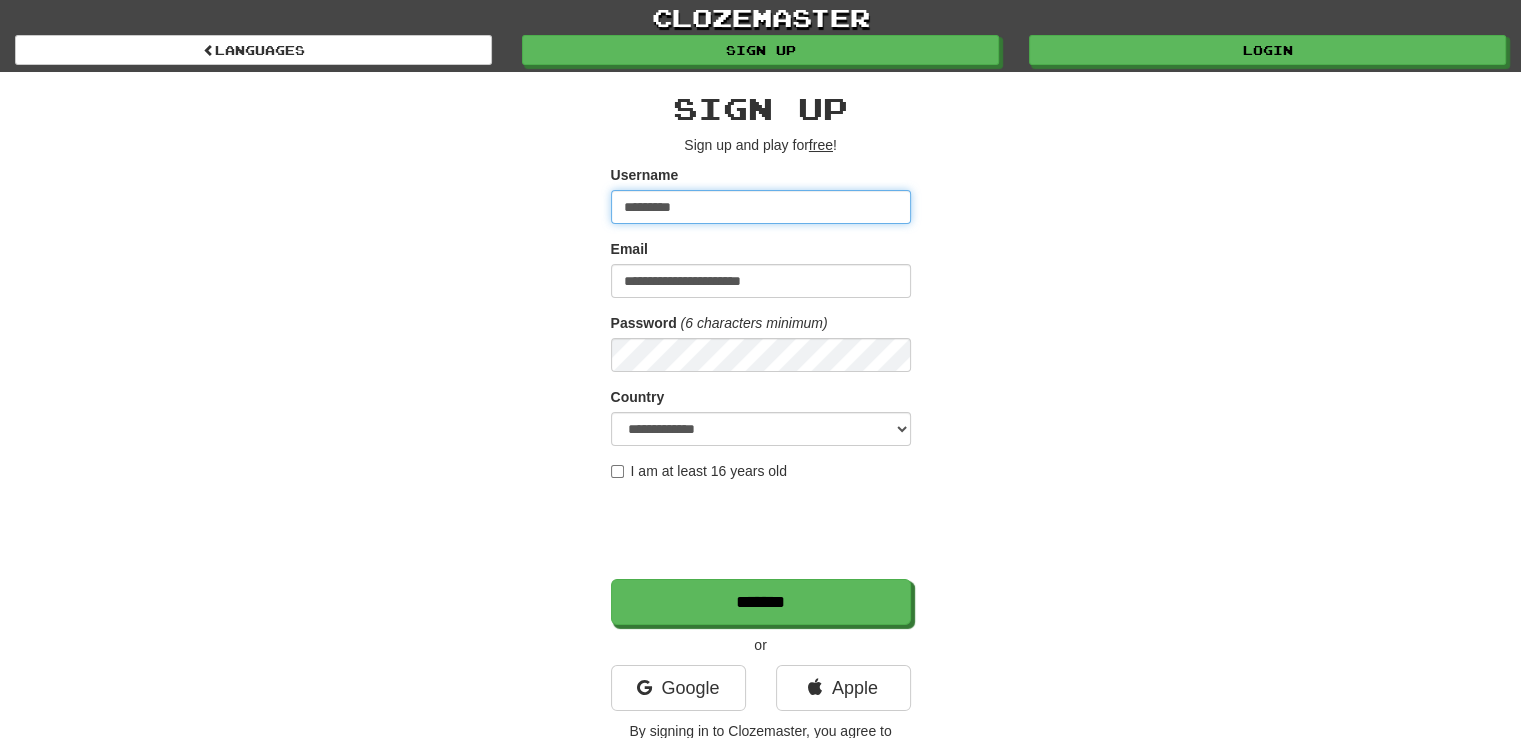 type on "*********" 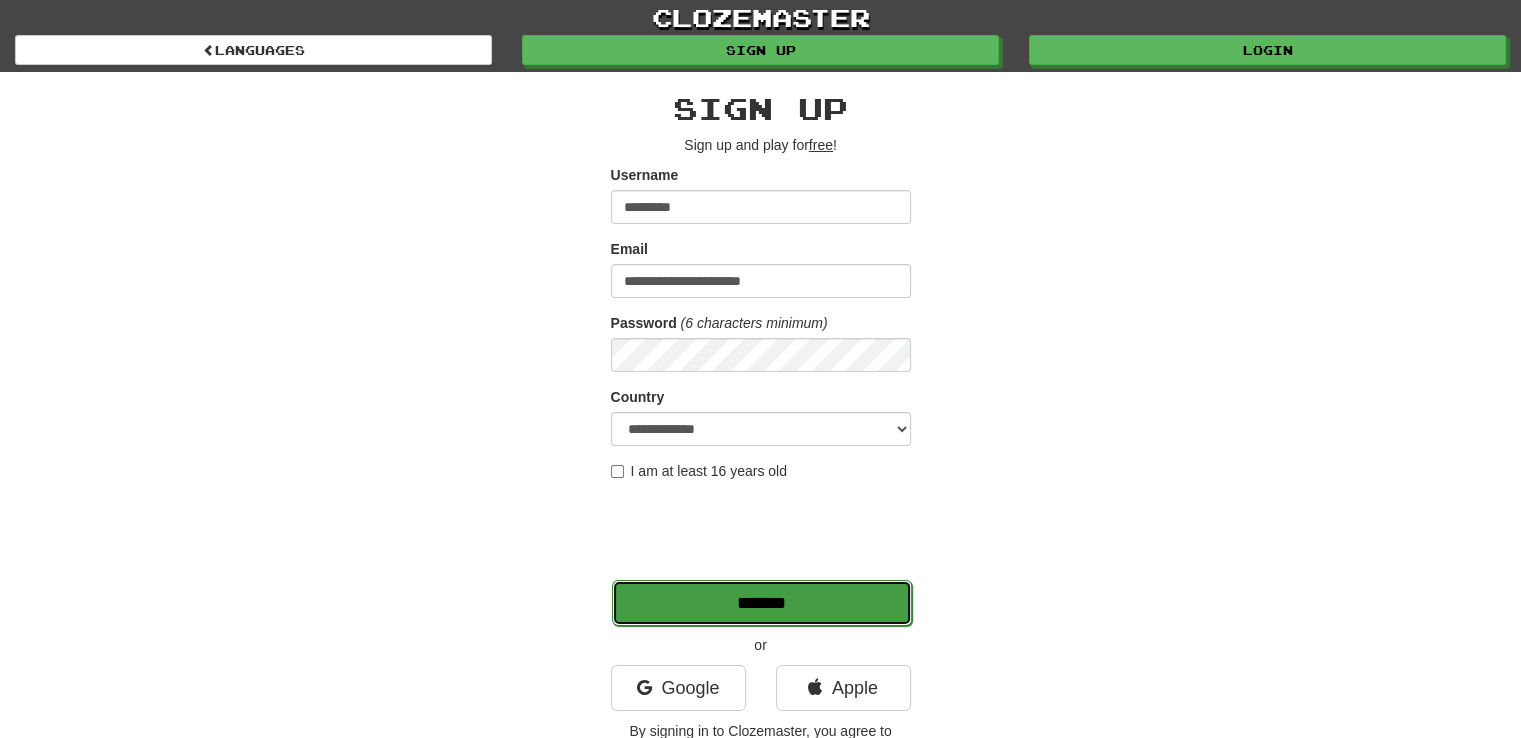 click on "*******" at bounding box center (762, 603) 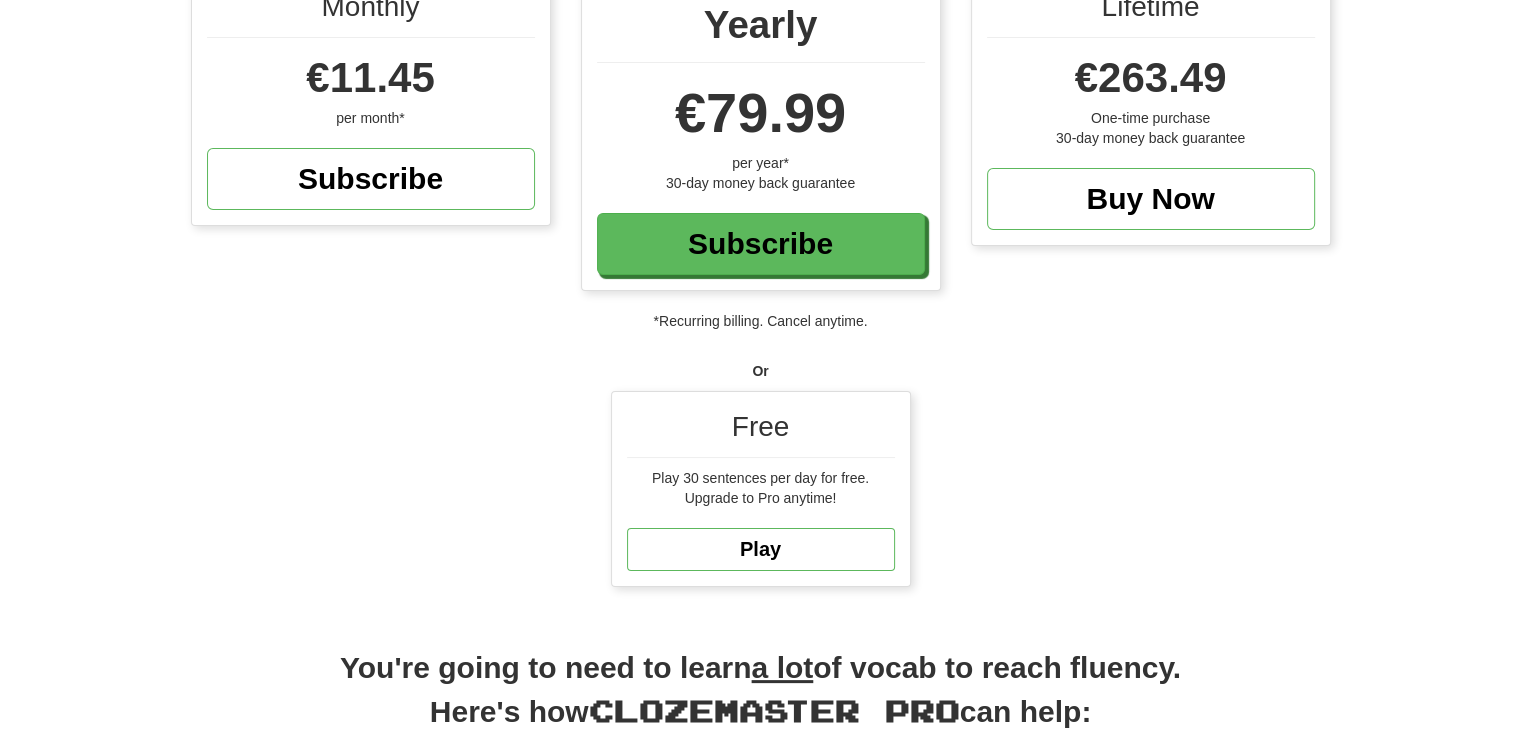 scroll, scrollTop: 255, scrollLeft: 0, axis: vertical 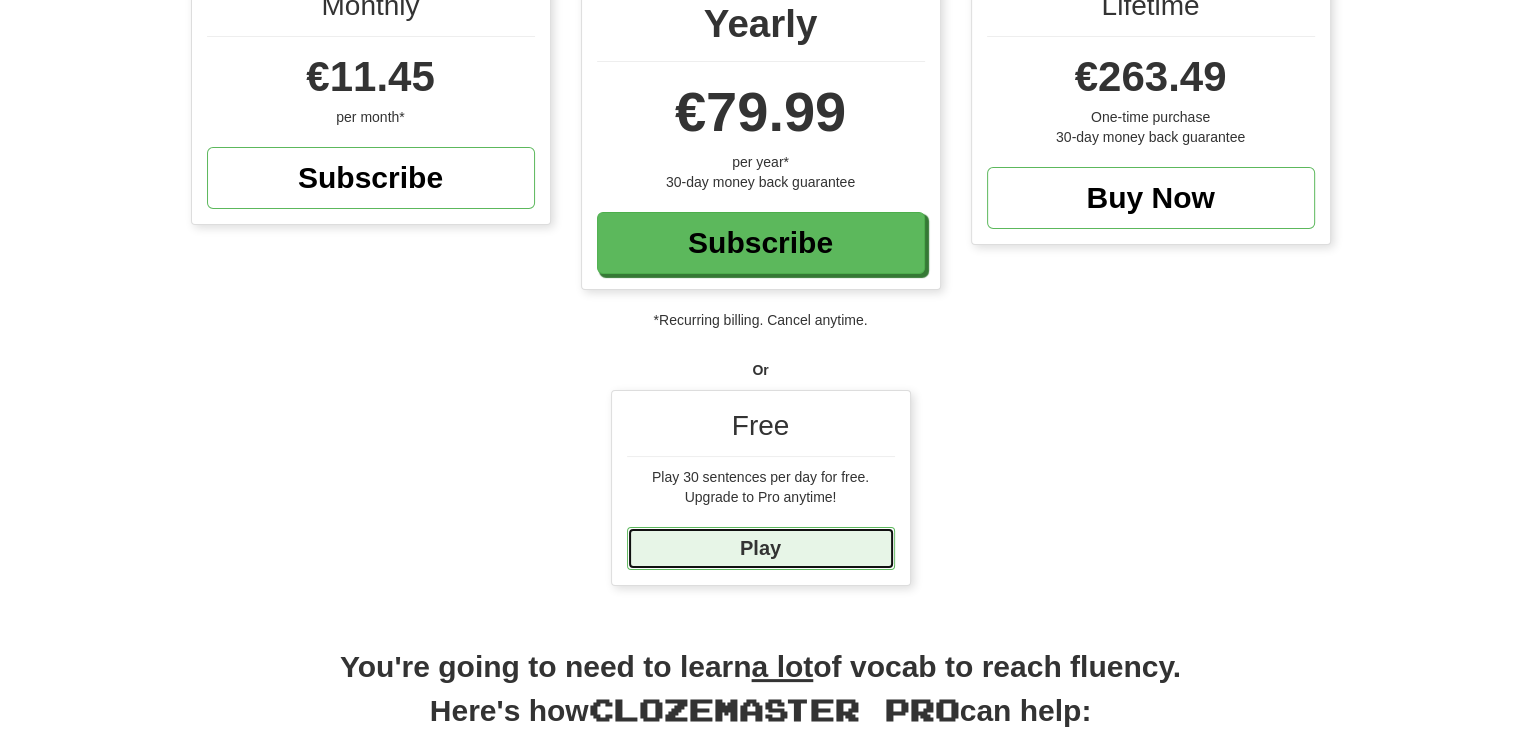 click on "Play" at bounding box center (761, 548) 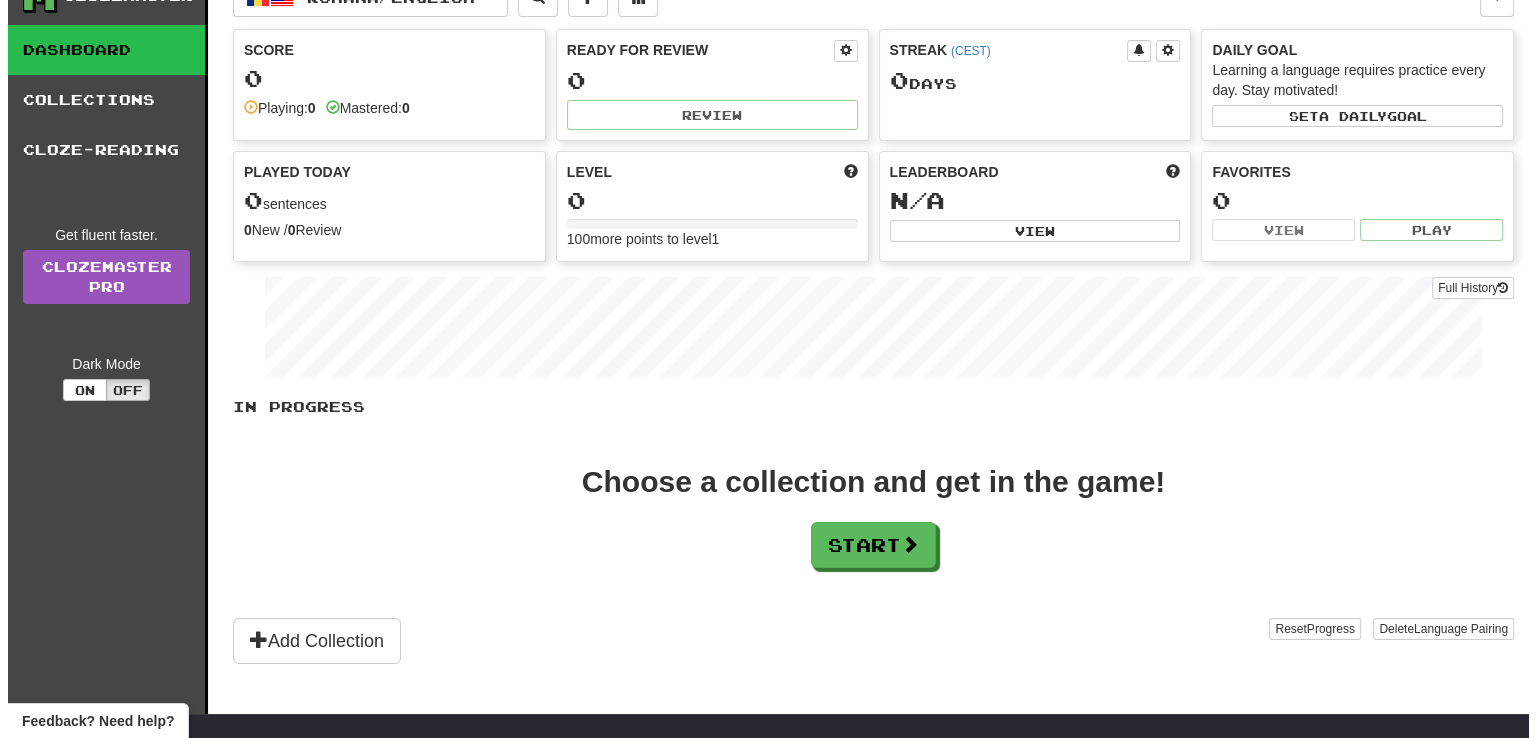 scroll, scrollTop: 0, scrollLeft: 0, axis: both 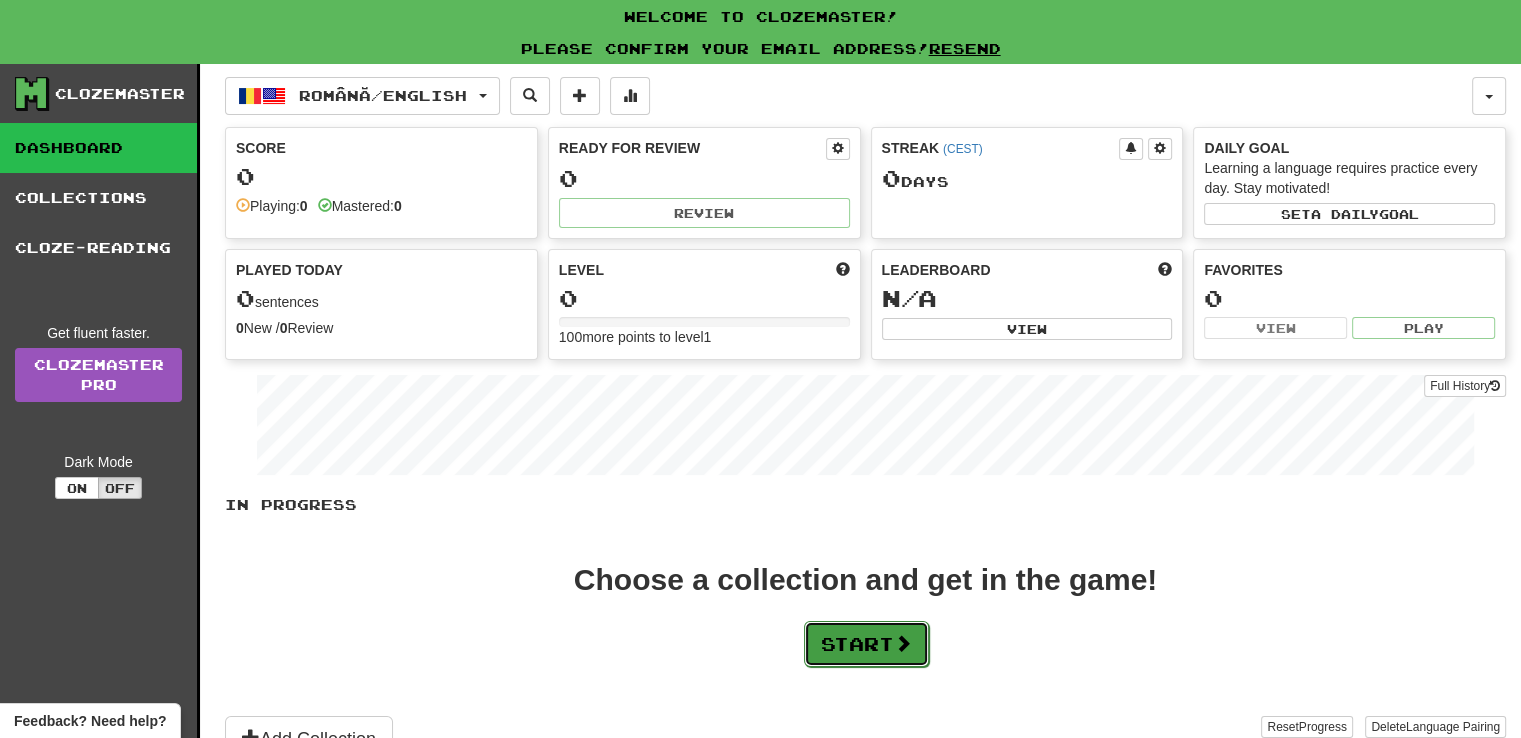 click on "Start" at bounding box center (866, 644) 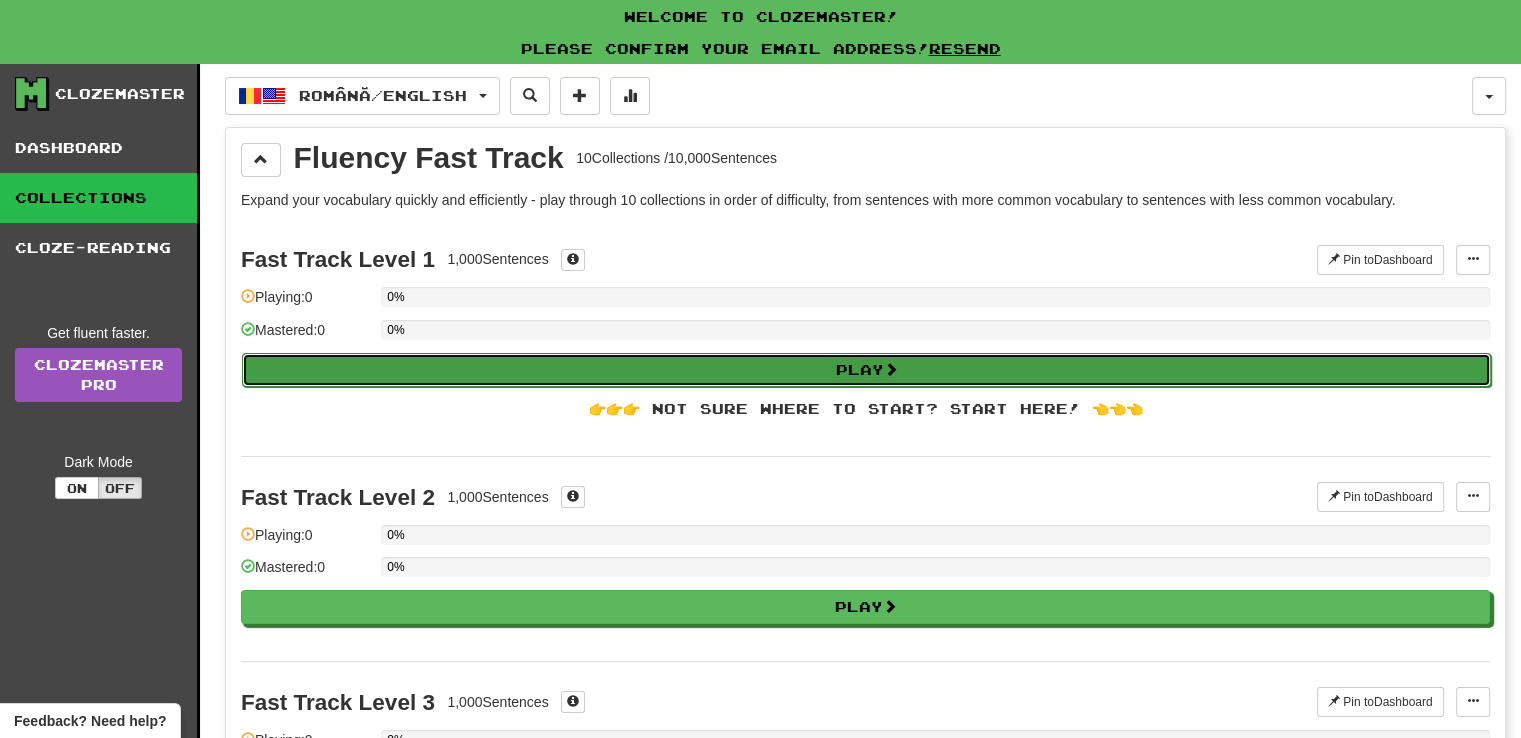 click on "Play" at bounding box center (866, 370) 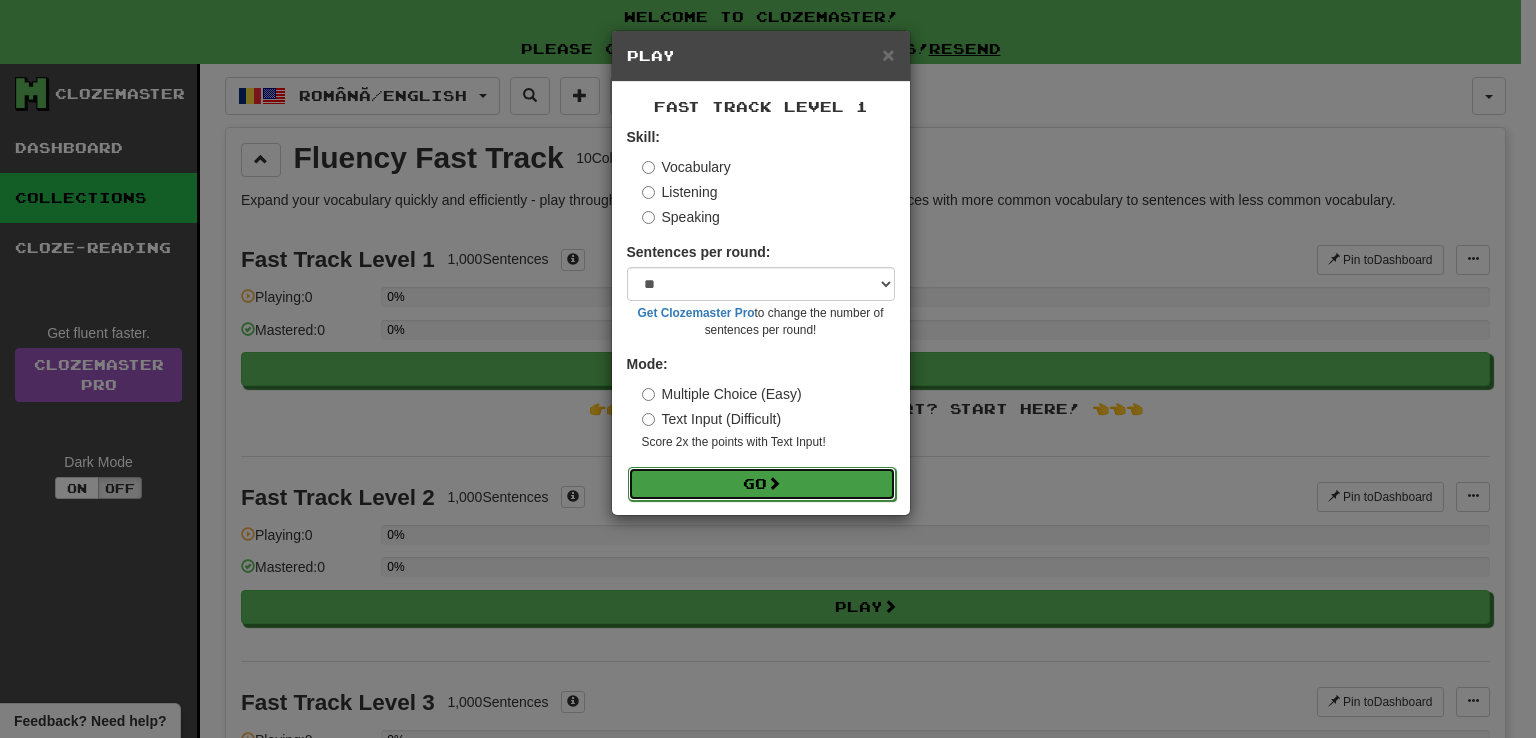 click on "Go" at bounding box center (762, 484) 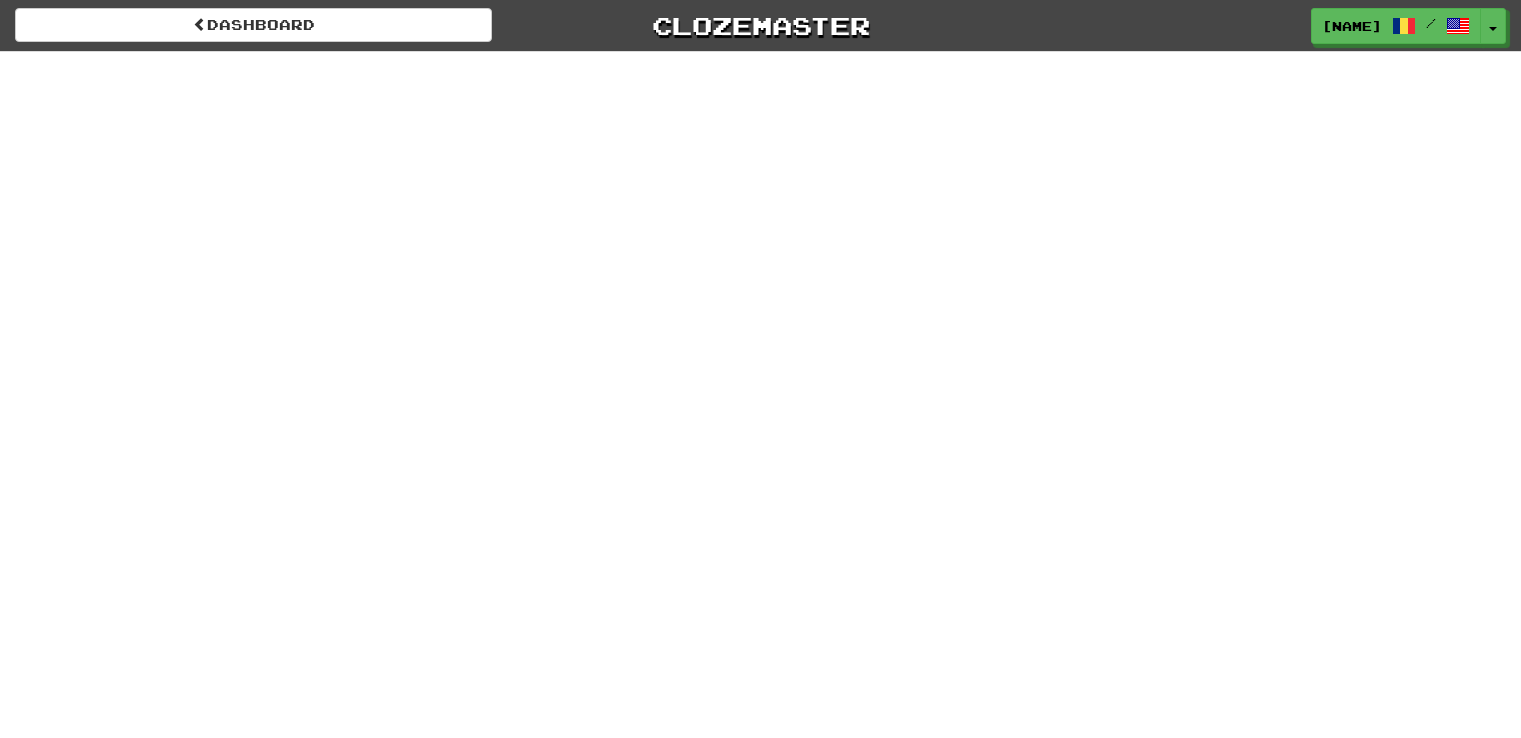 scroll, scrollTop: 0, scrollLeft: 0, axis: both 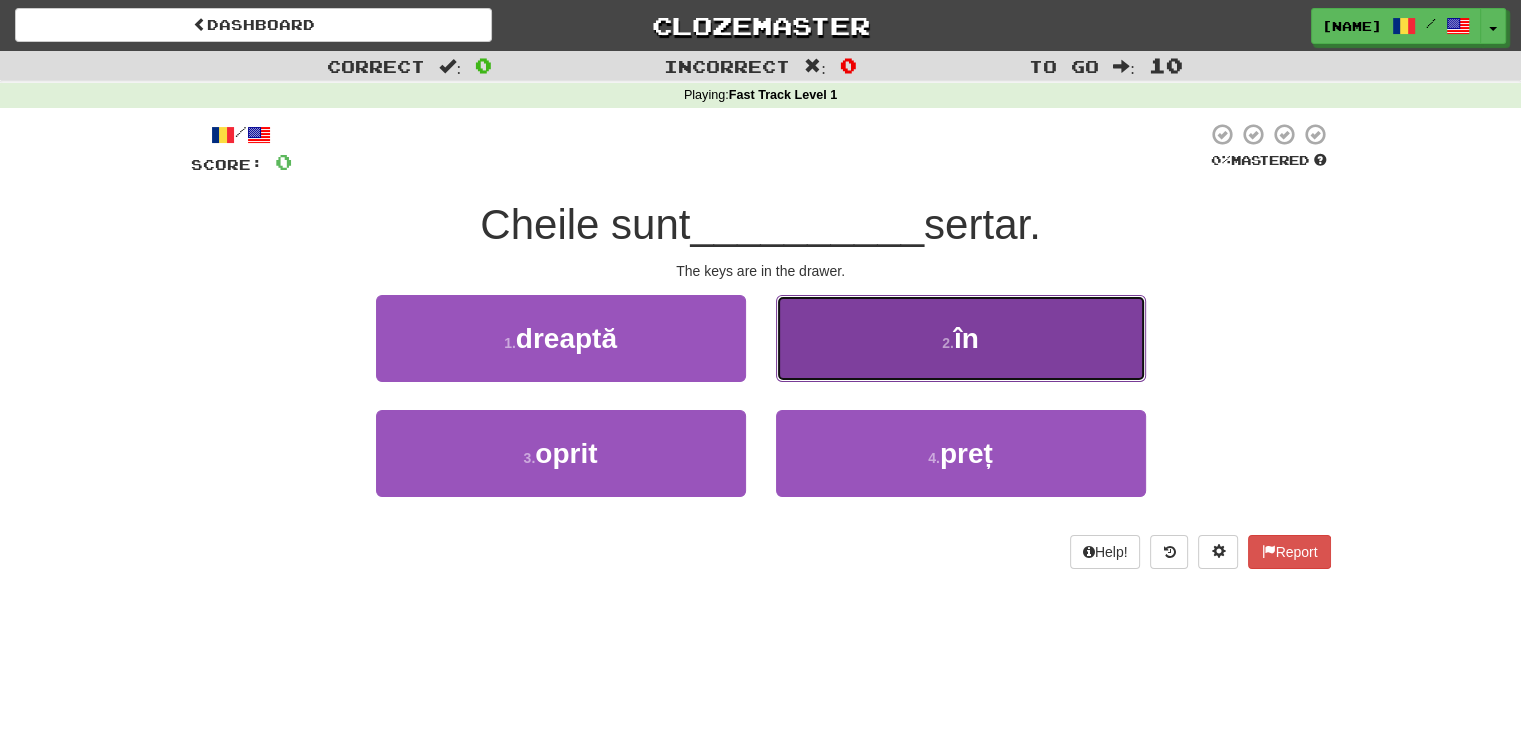 click on "2 .  în" at bounding box center [961, 338] 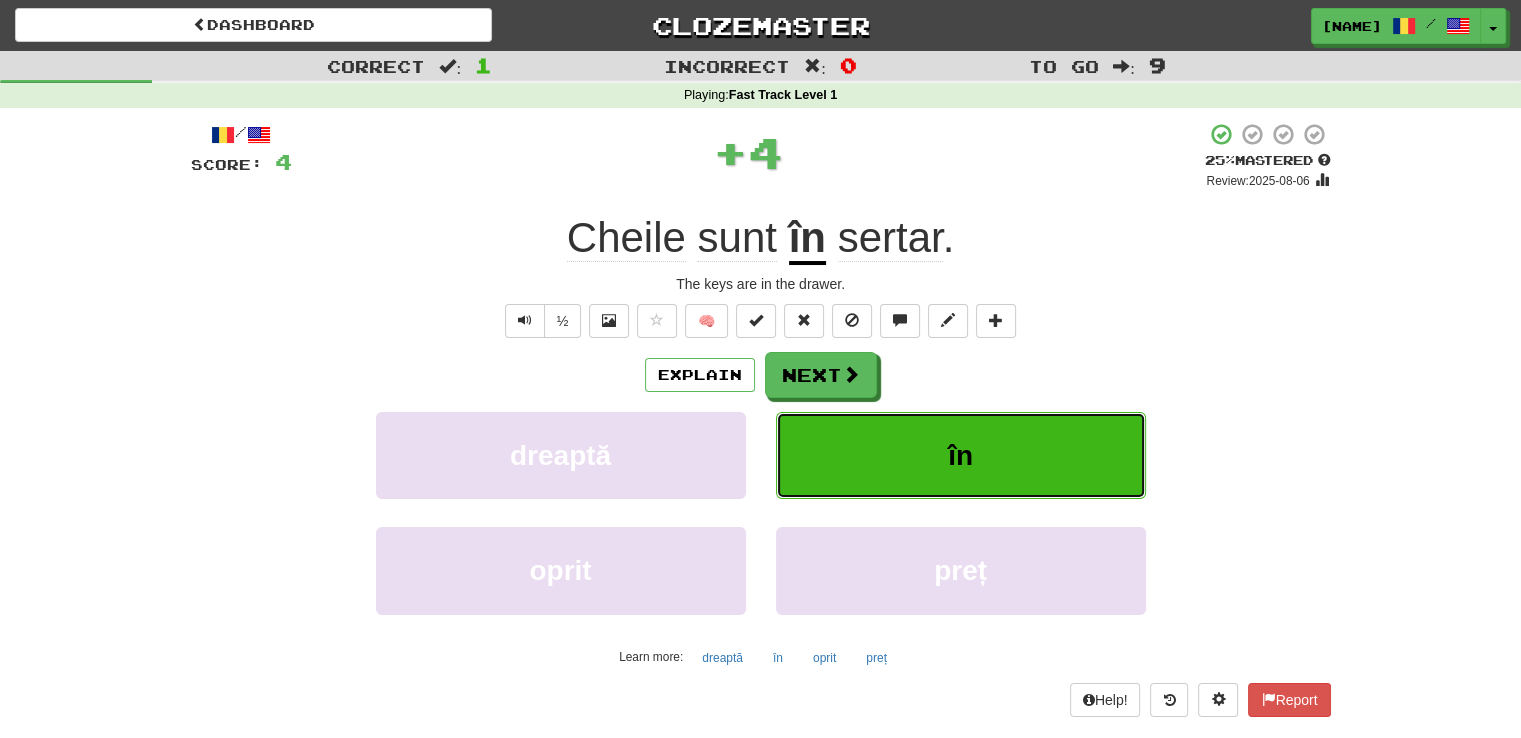 type 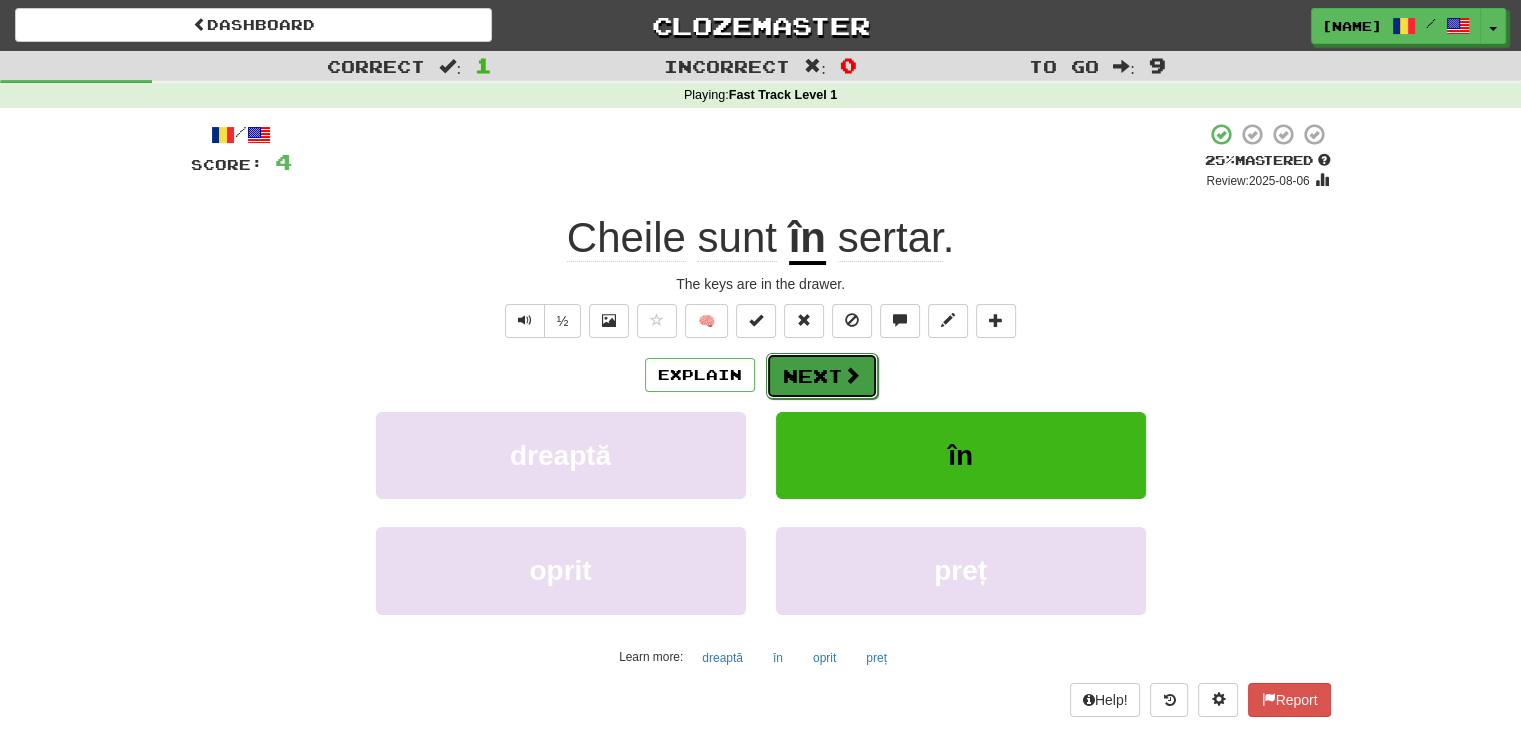click on "Next" at bounding box center [822, 376] 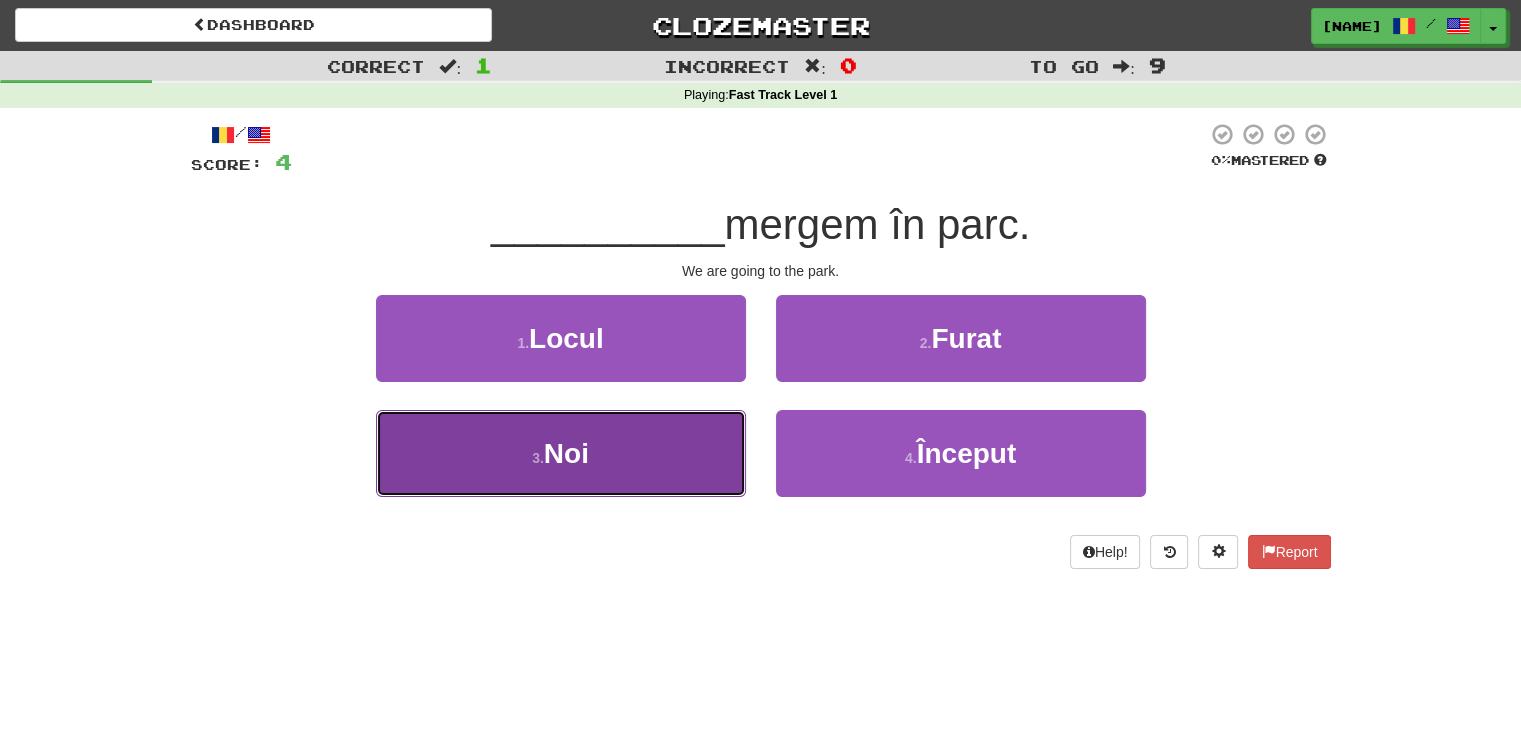 click on "3 .  Noi" at bounding box center (561, 453) 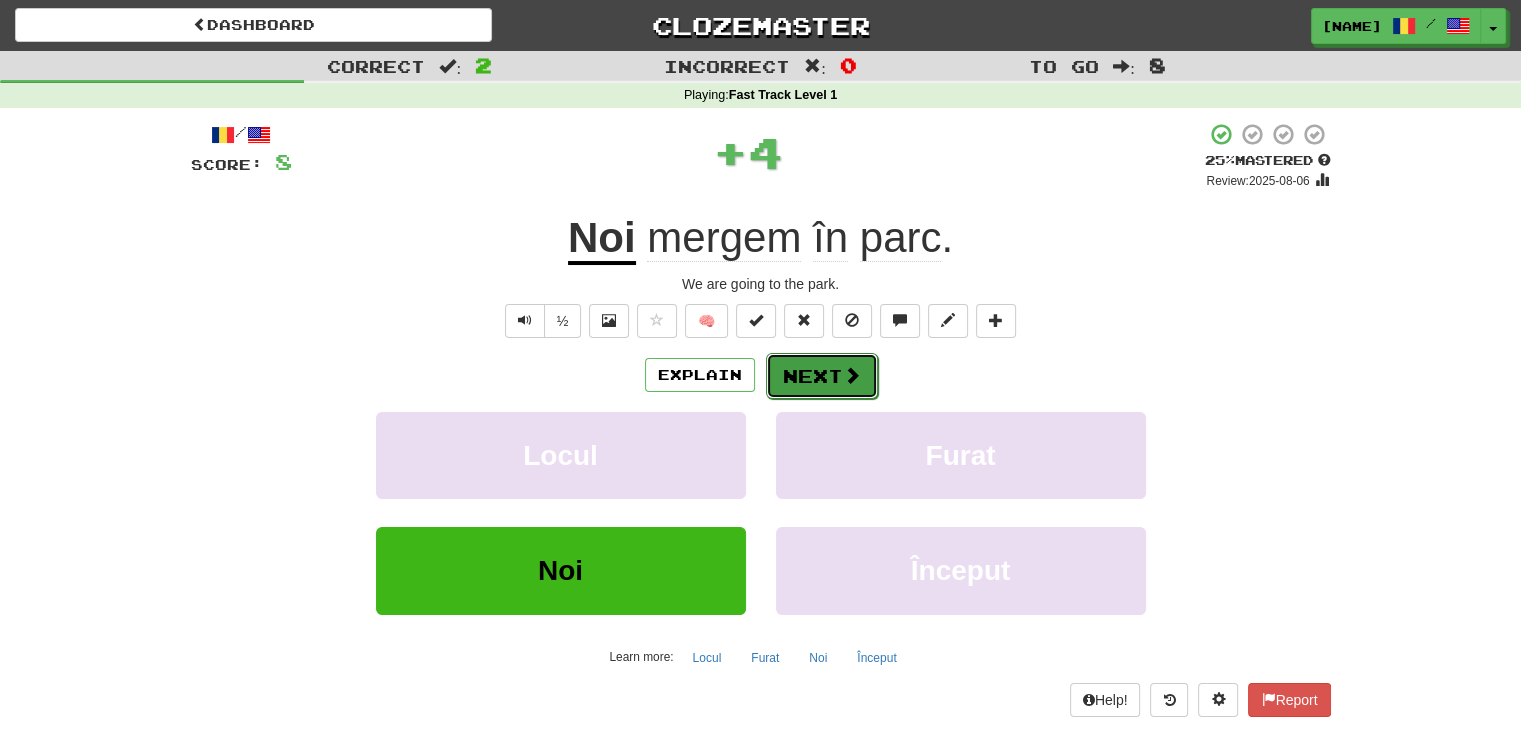 click on "Next" at bounding box center [822, 376] 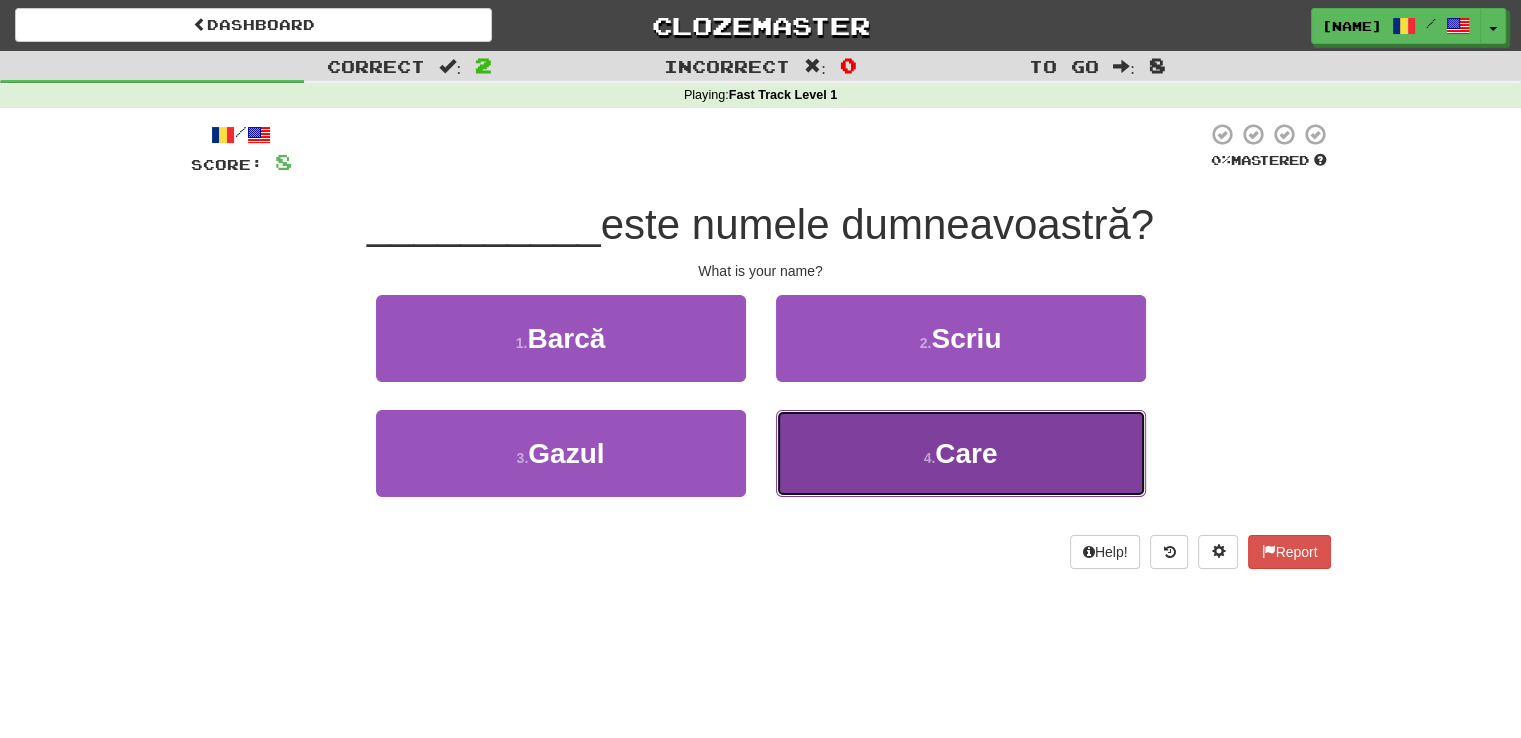 click on "4 .  Care" at bounding box center (961, 453) 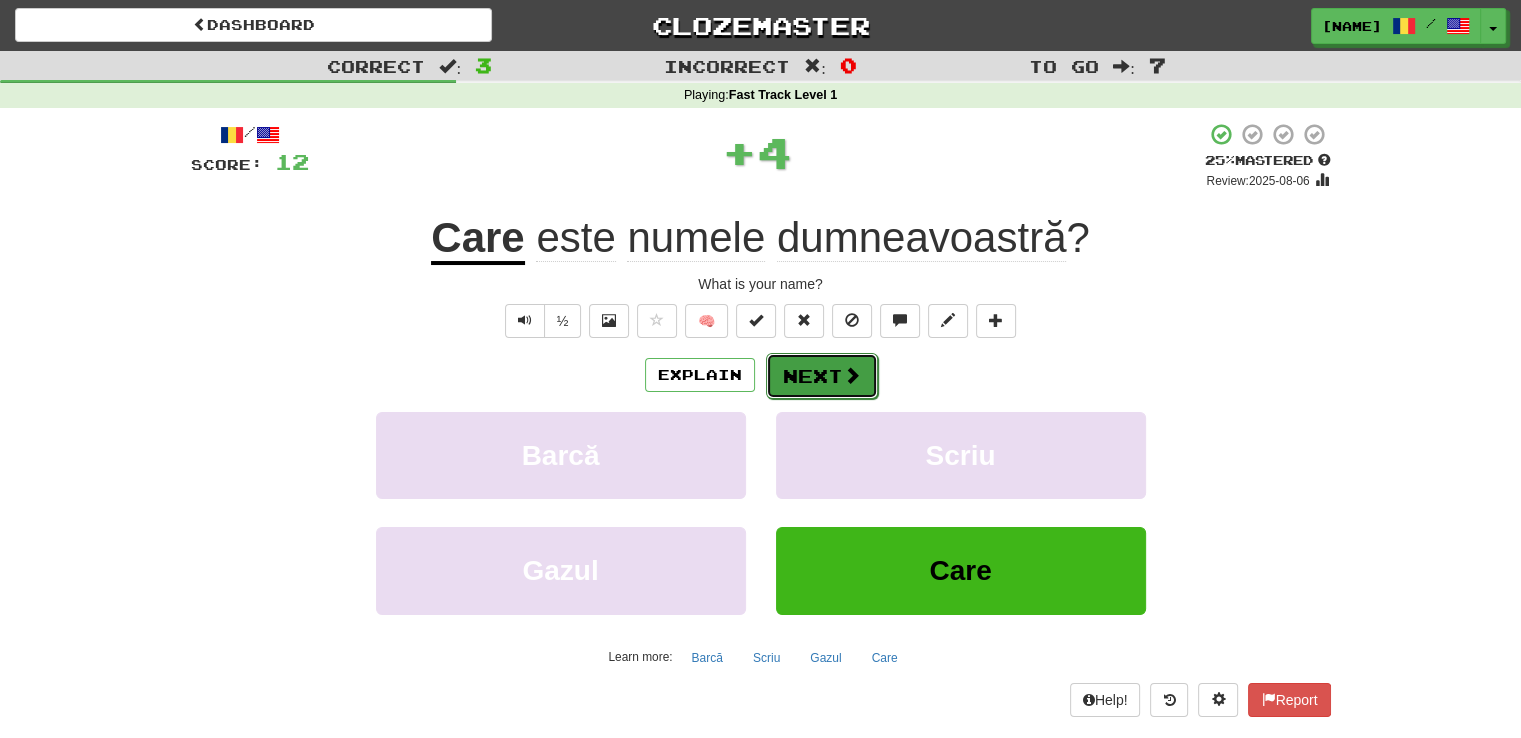 click on "Next" at bounding box center [822, 376] 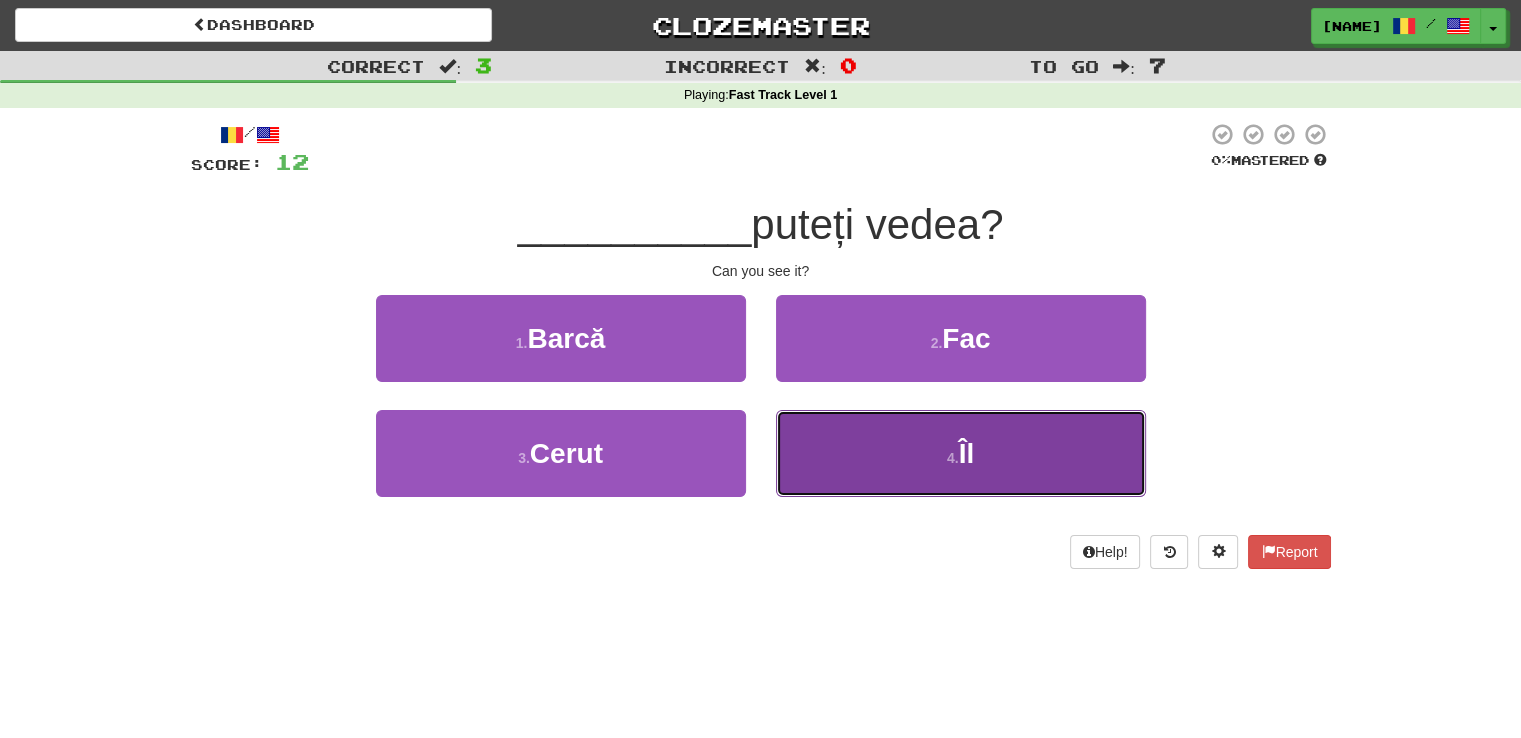 click on "4 .  Îl" at bounding box center (961, 453) 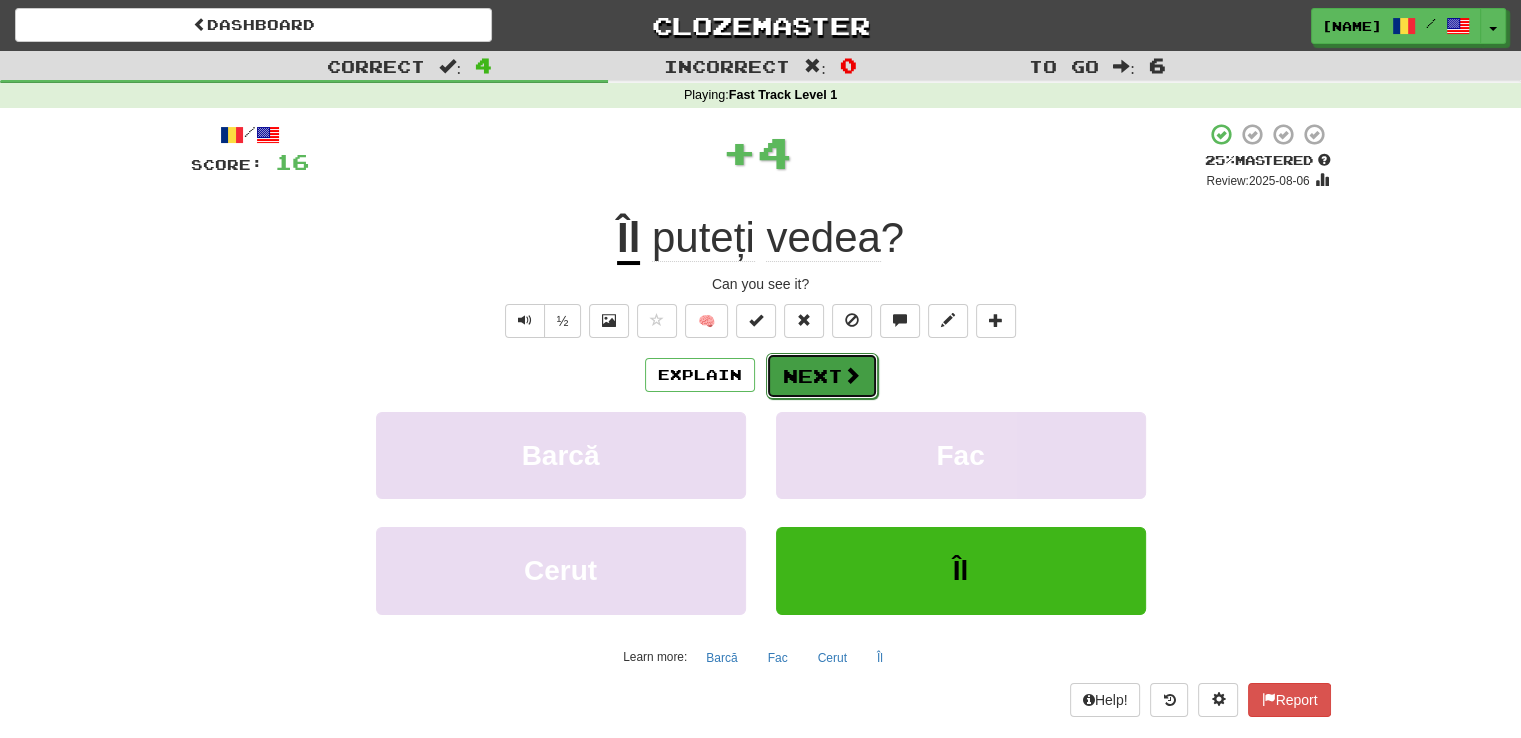 click on "Next" at bounding box center (822, 376) 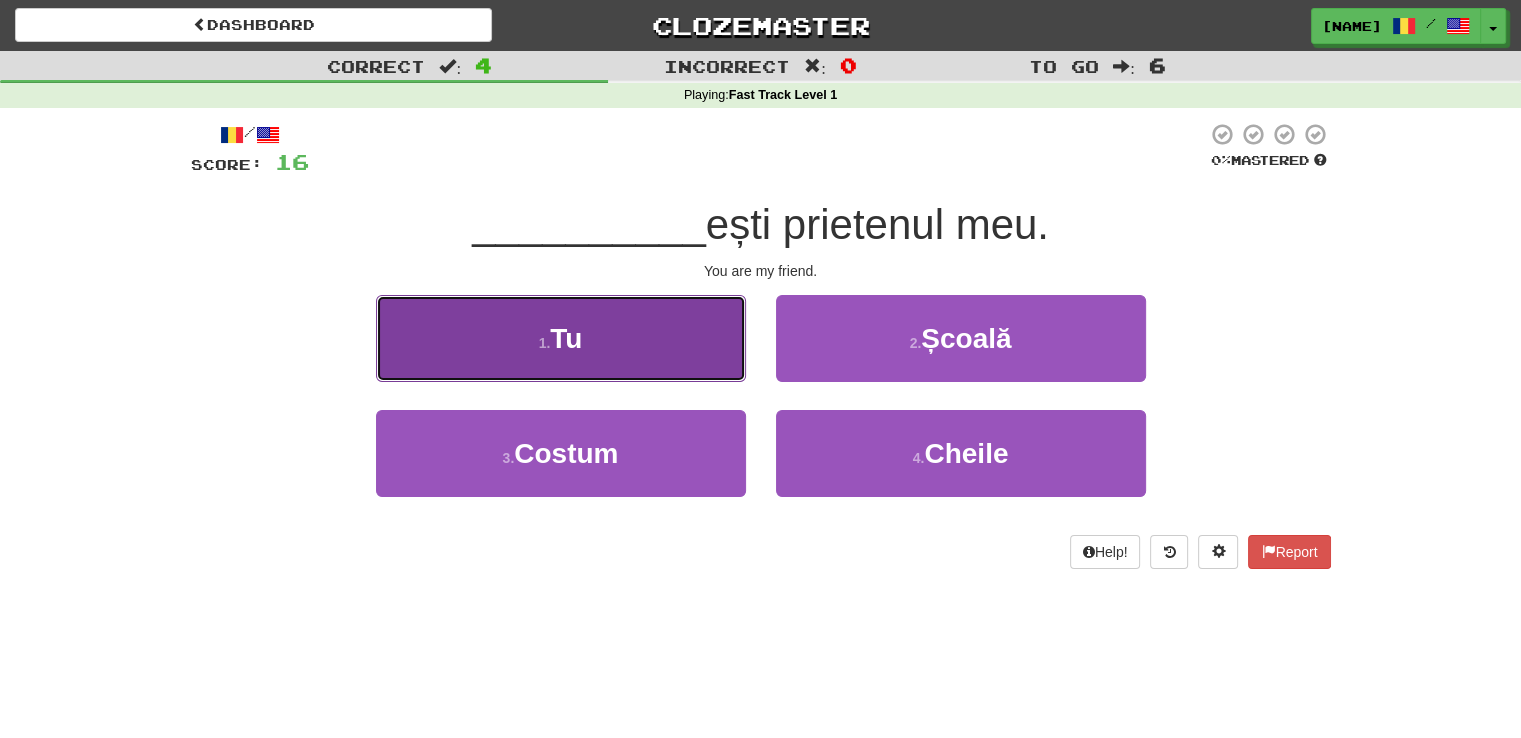 click on "1 .  Tu" at bounding box center (561, 338) 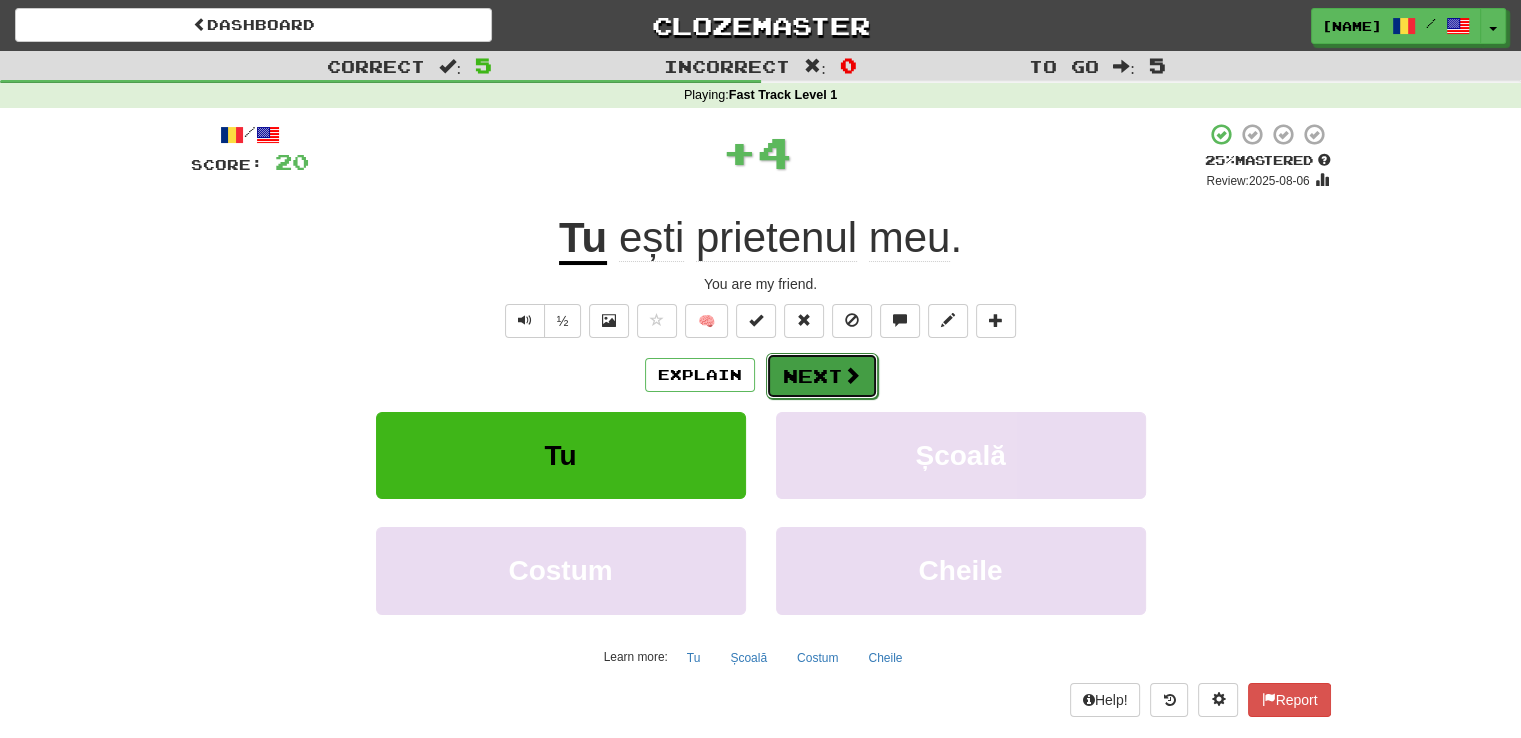 click on "Next" at bounding box center (822, 376) 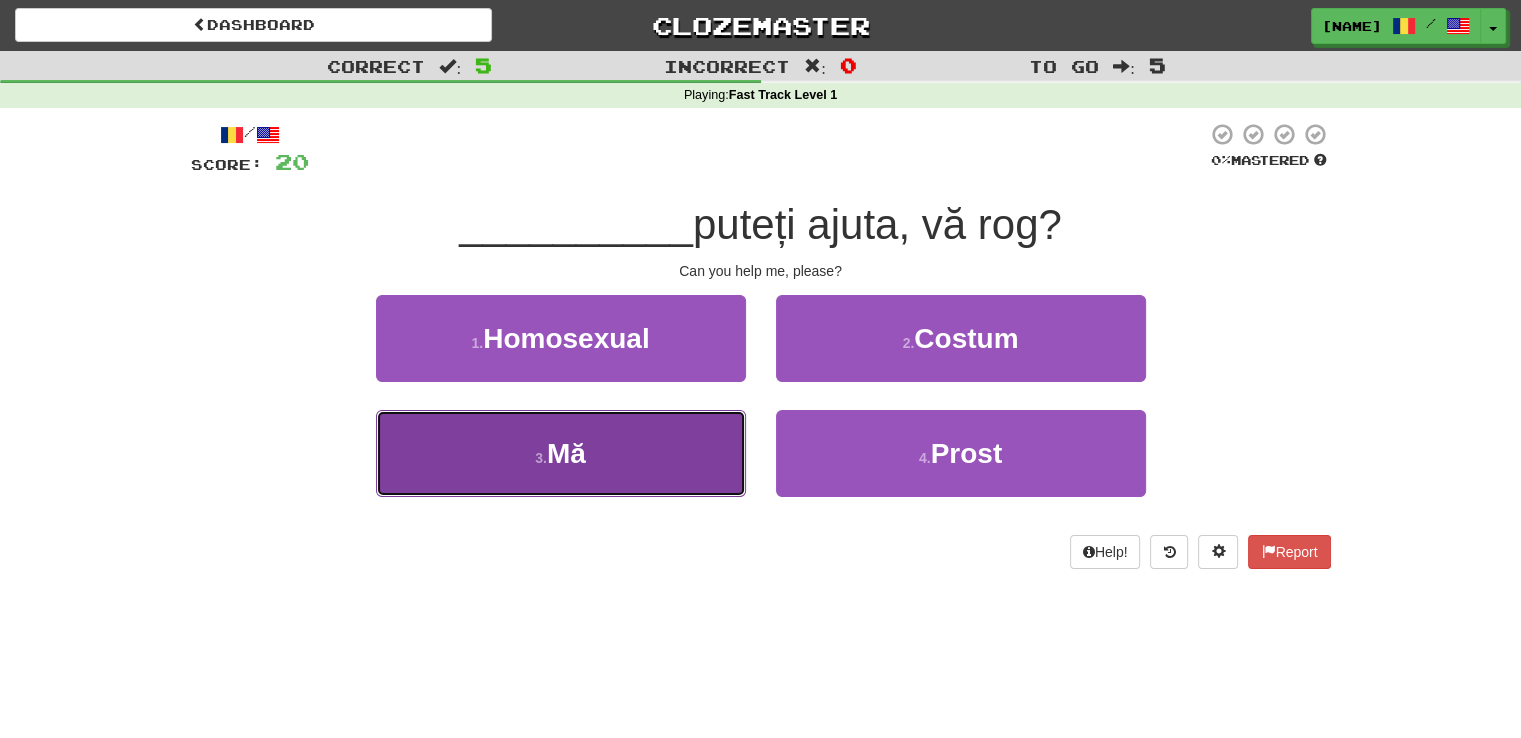 click on "3 .  Mă" at bounding box center (561, 453) 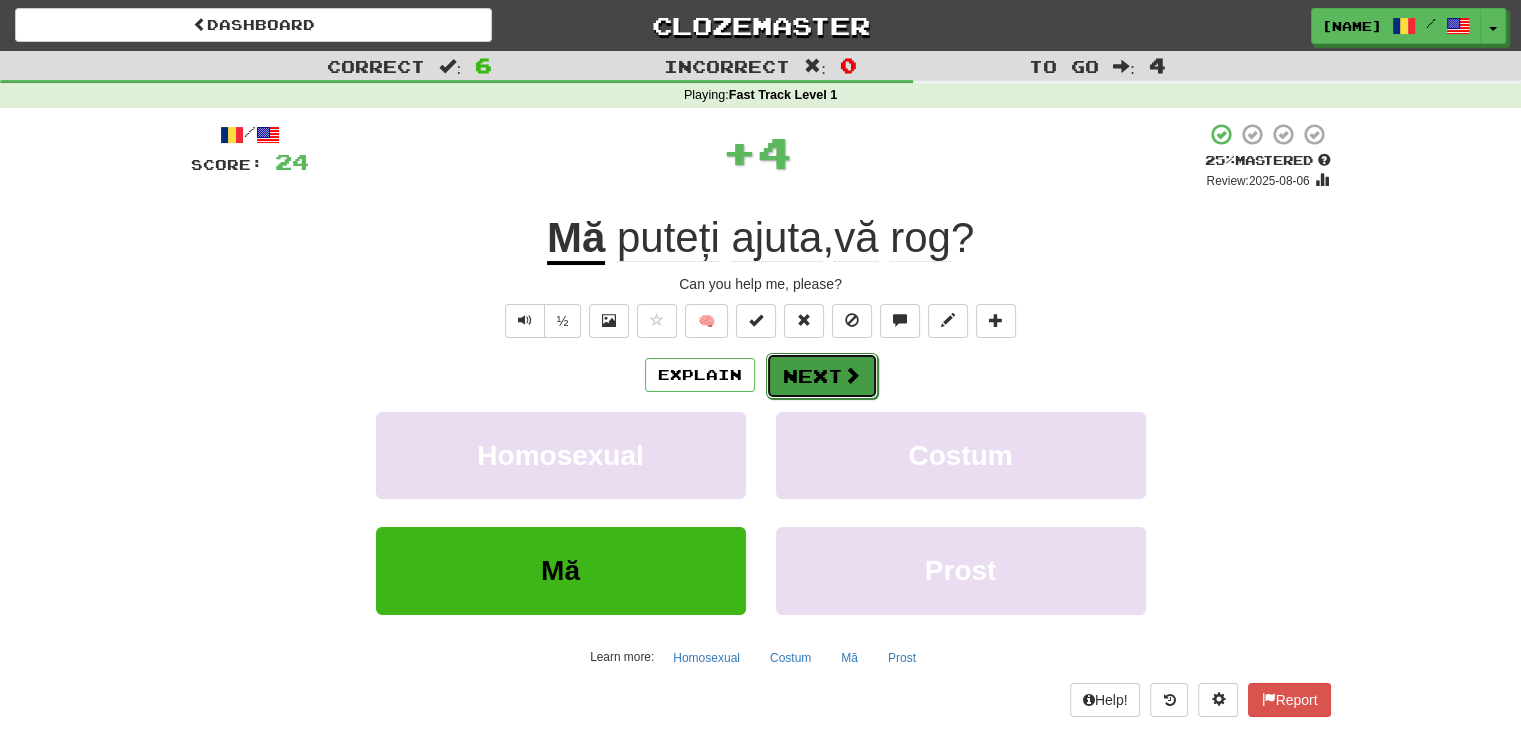 click on "Next" at bounding box center [822, 376] 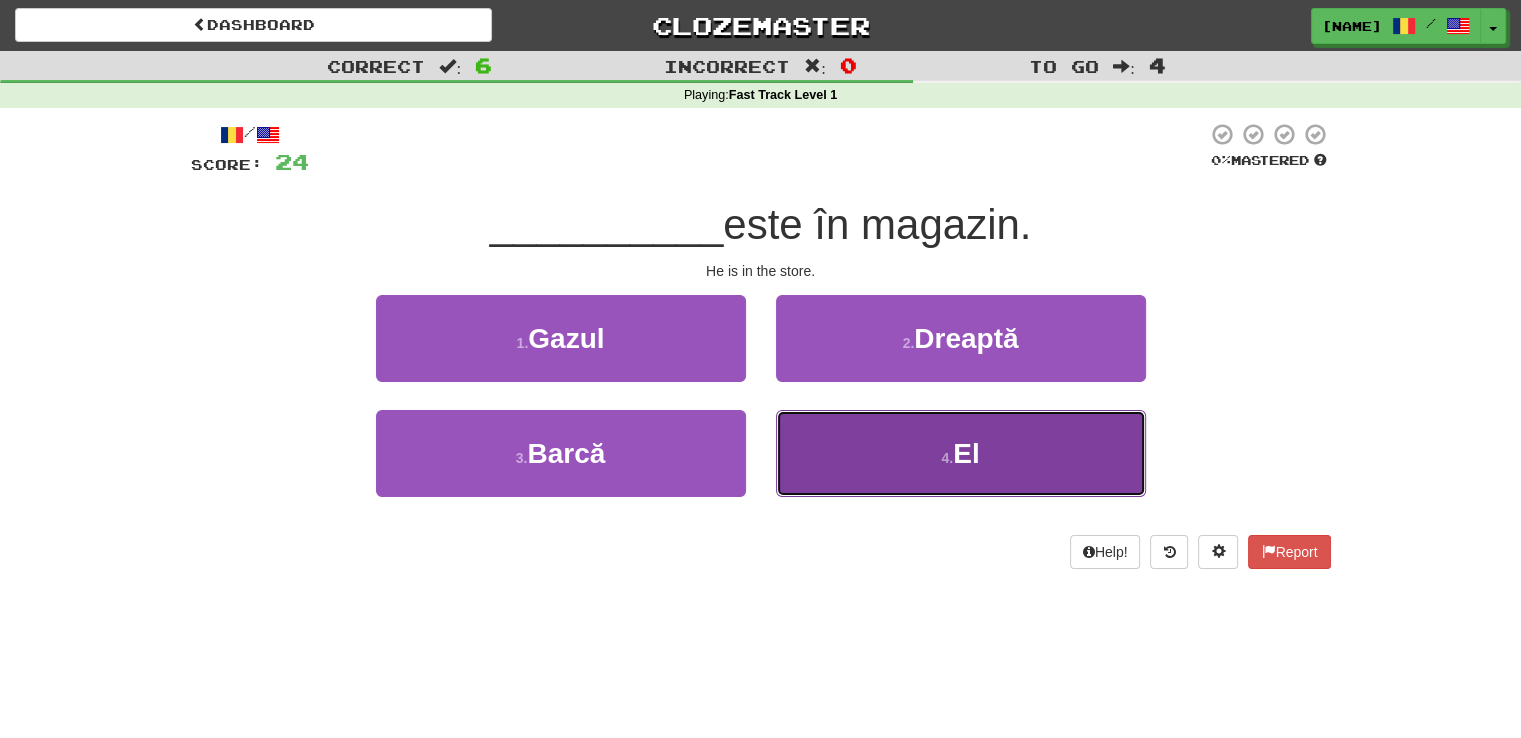 click on "4 .  El" at bounding box center (961, 453) 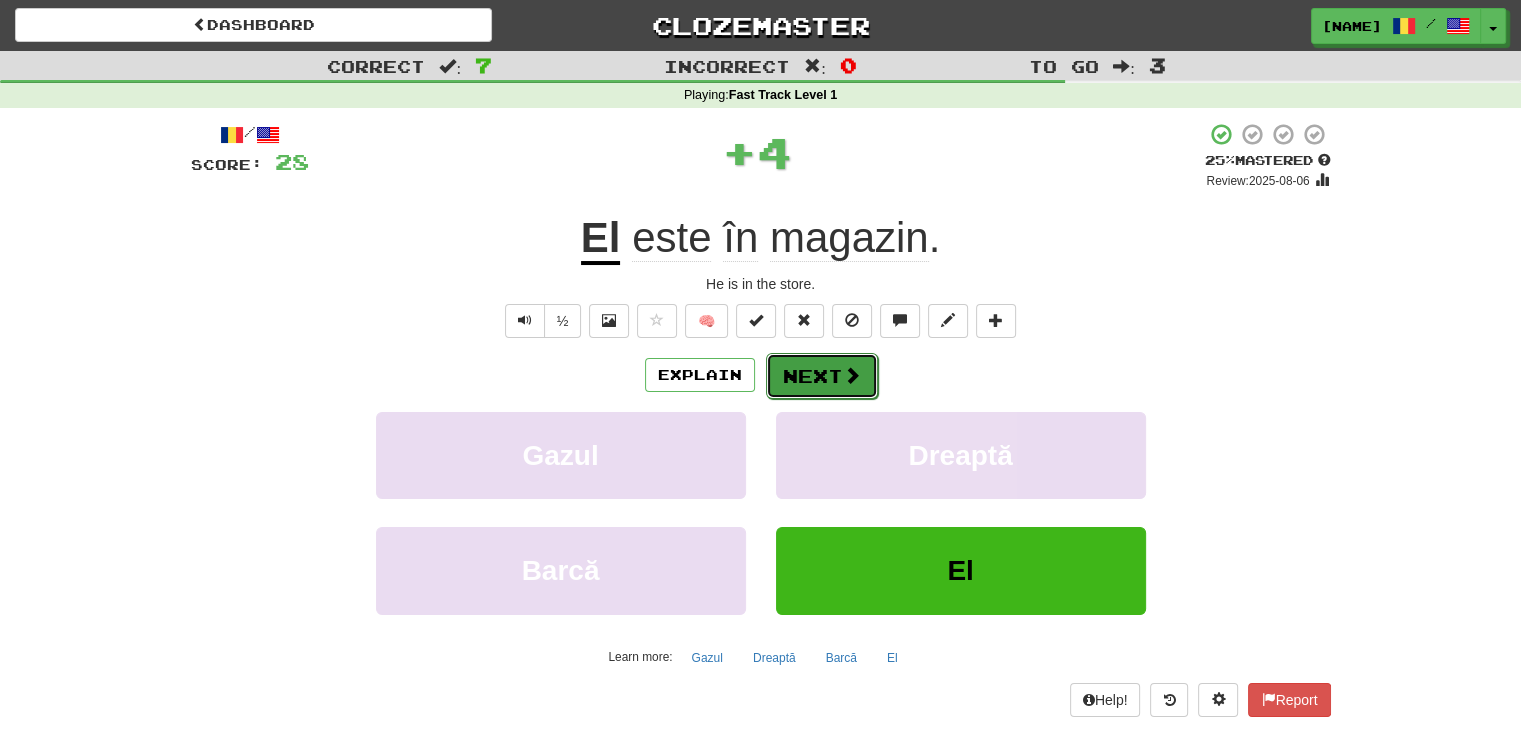 click on "Next" at bounding box center (822, 376) 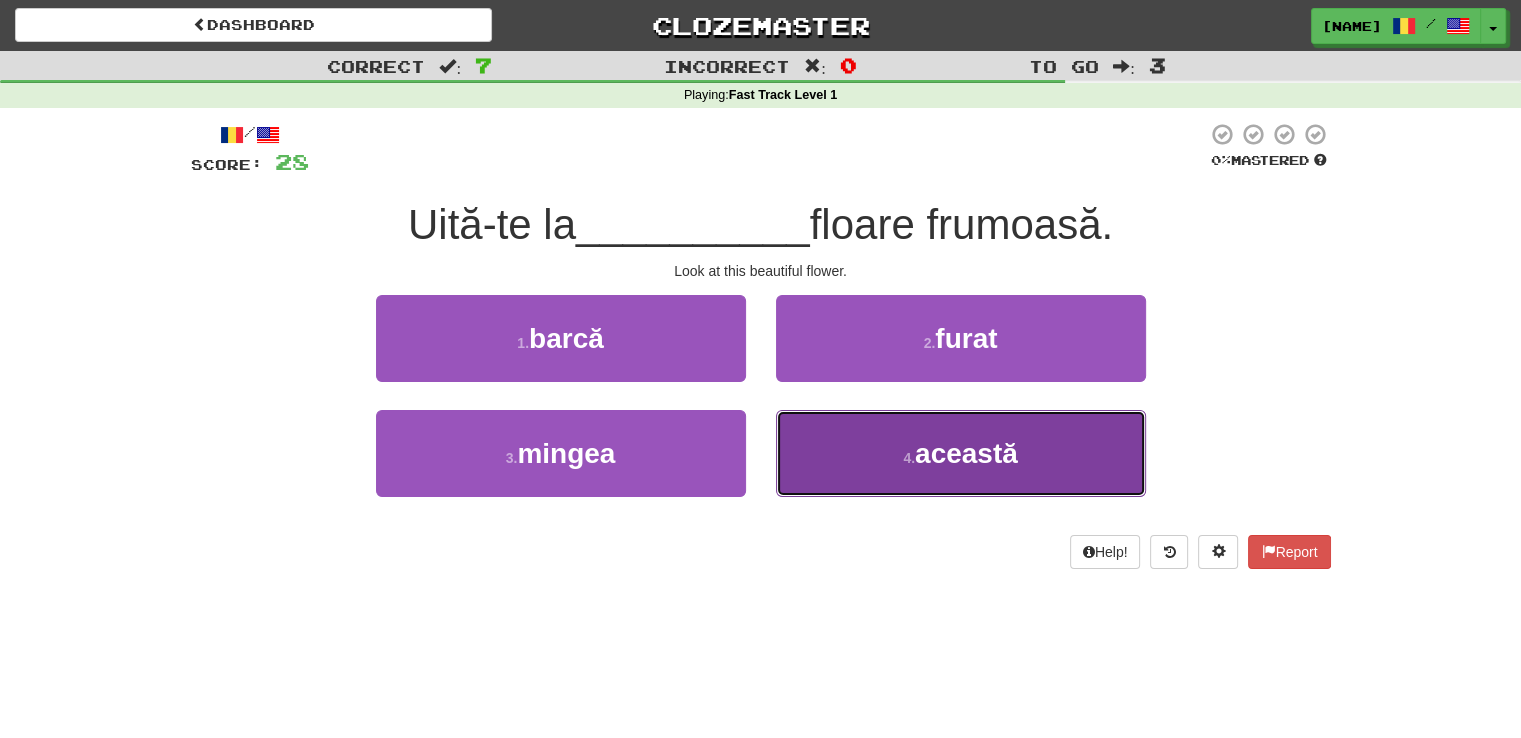 click on "4 .  această" at bounding box center [961, 453] 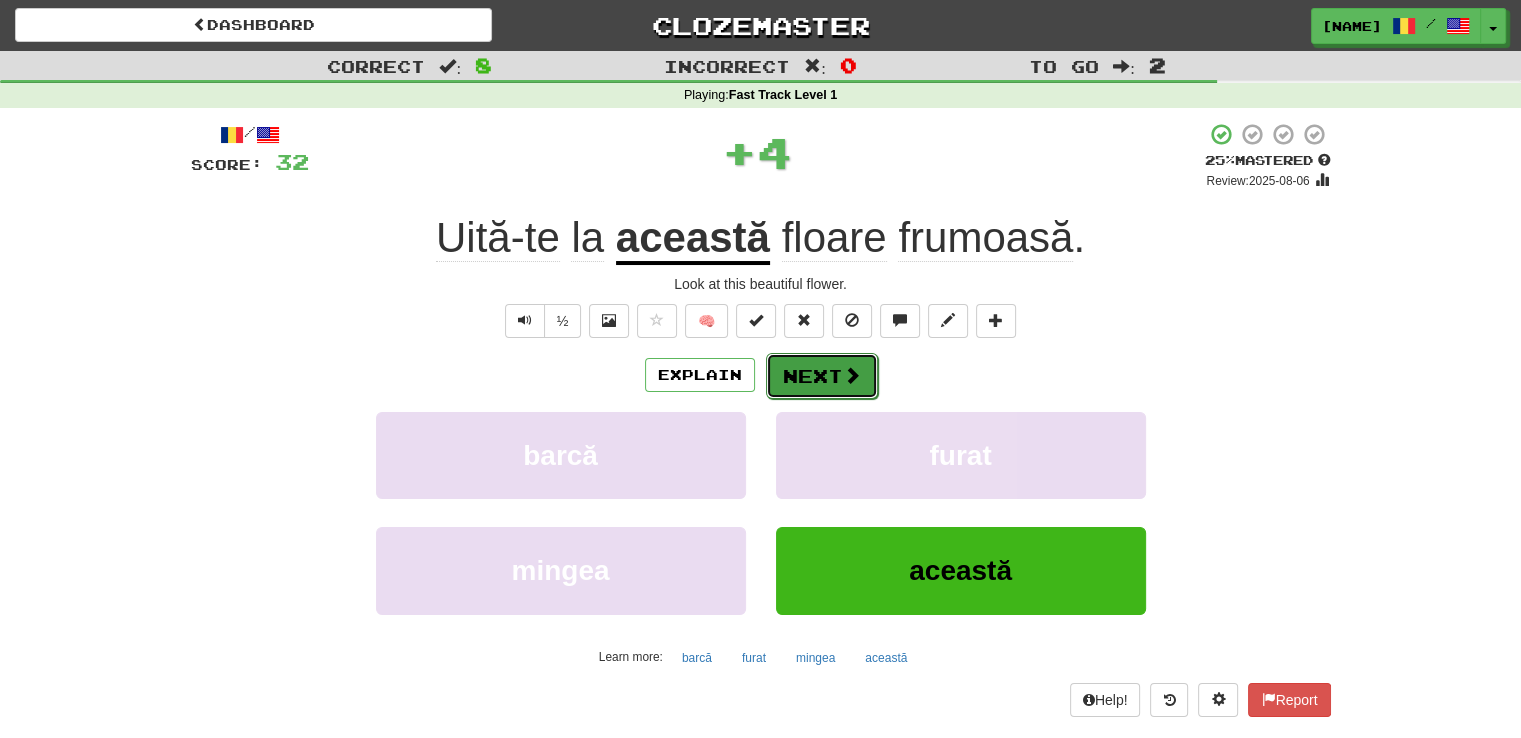 click on "Next" at bounding box center [822, 376] 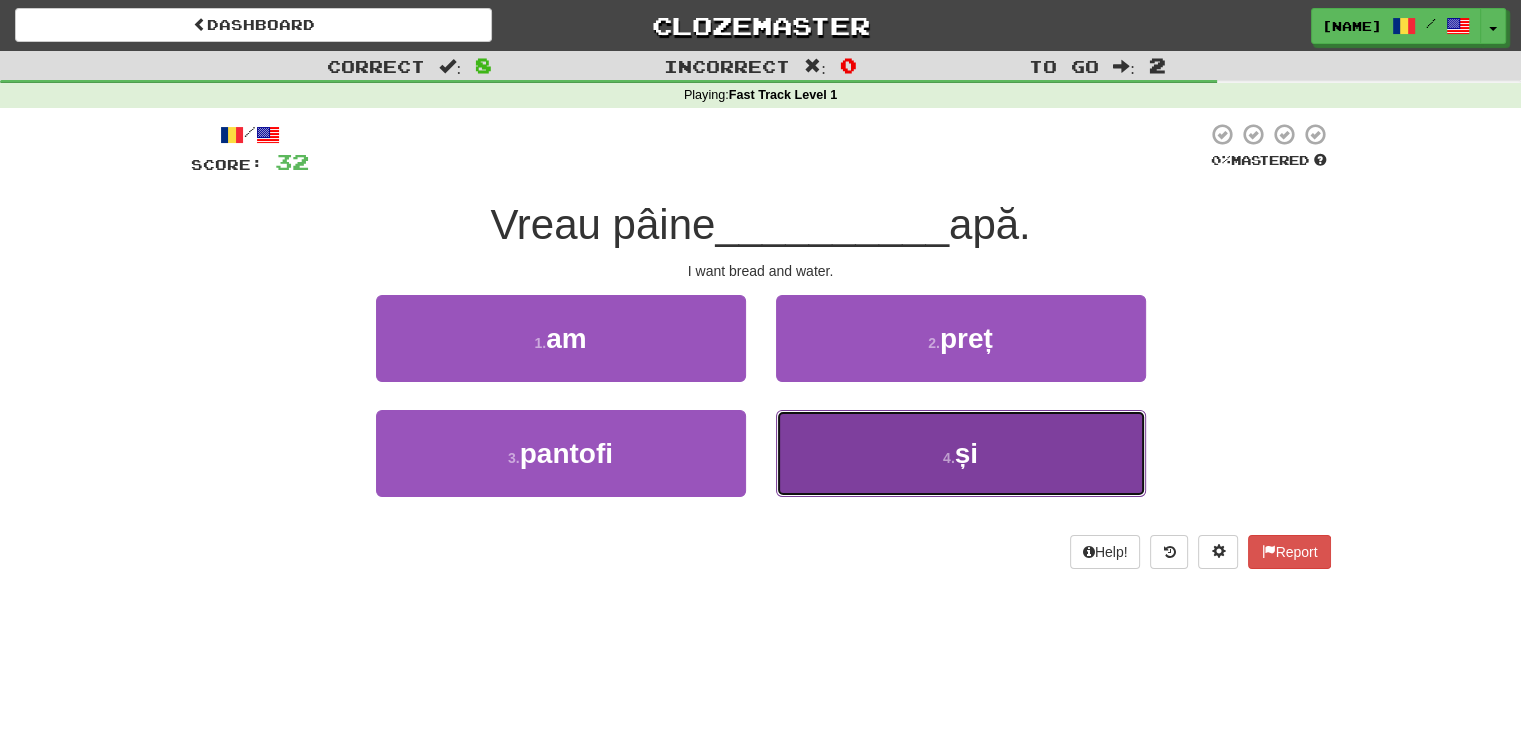 click on "4 .  și" at bounding box center (961, 453) 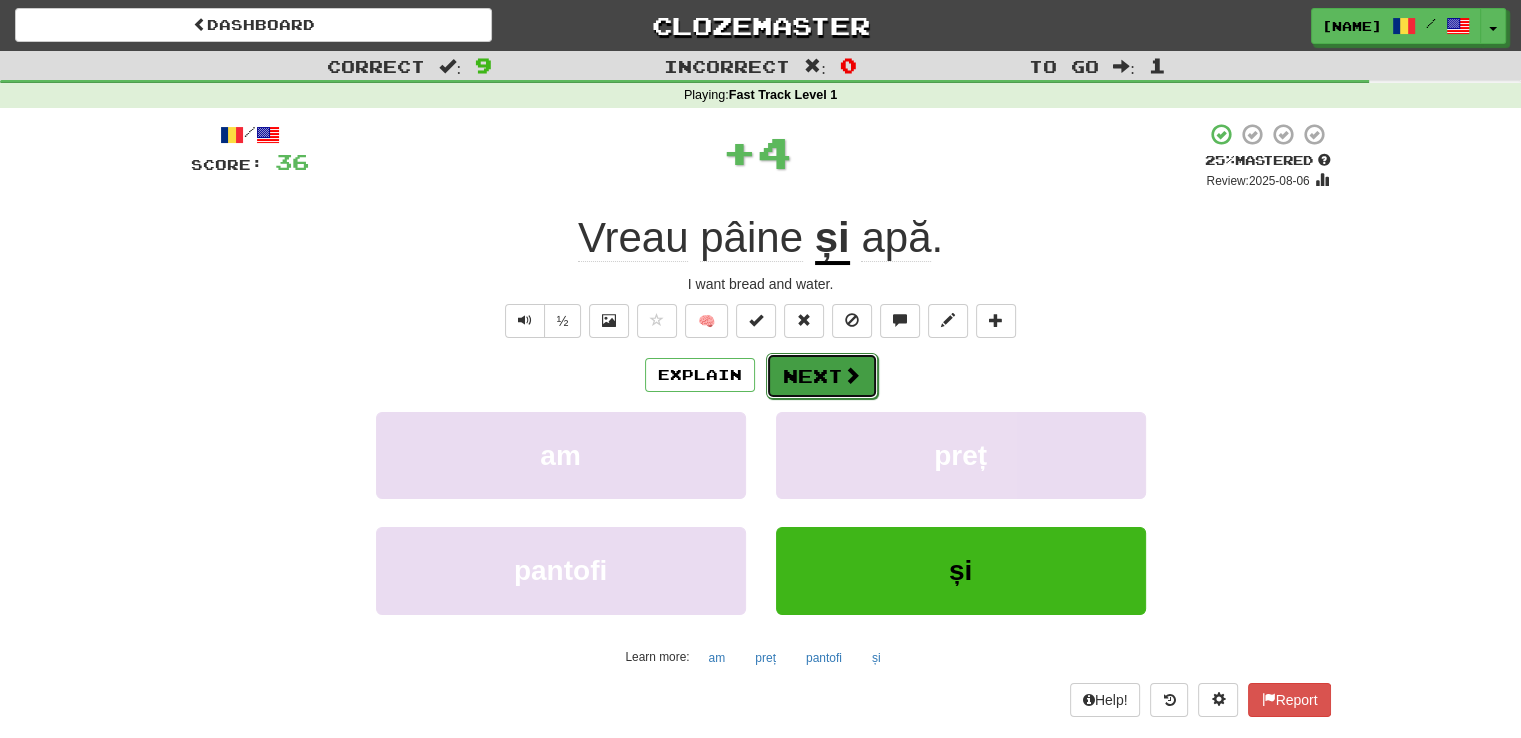 click on "Next" at bounding box center (822, 376) 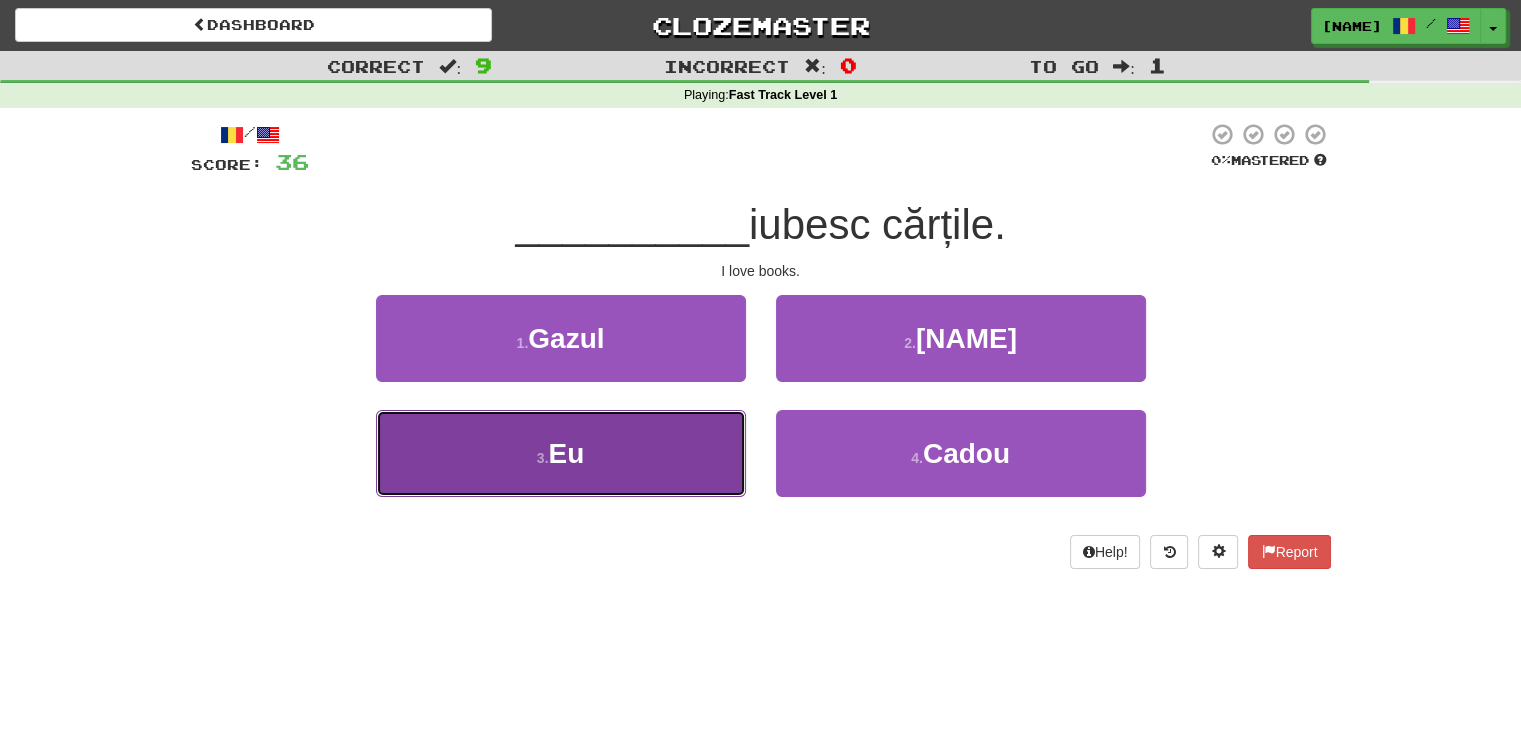 click on "3 .  Eu" at bounding box center (561, 453) 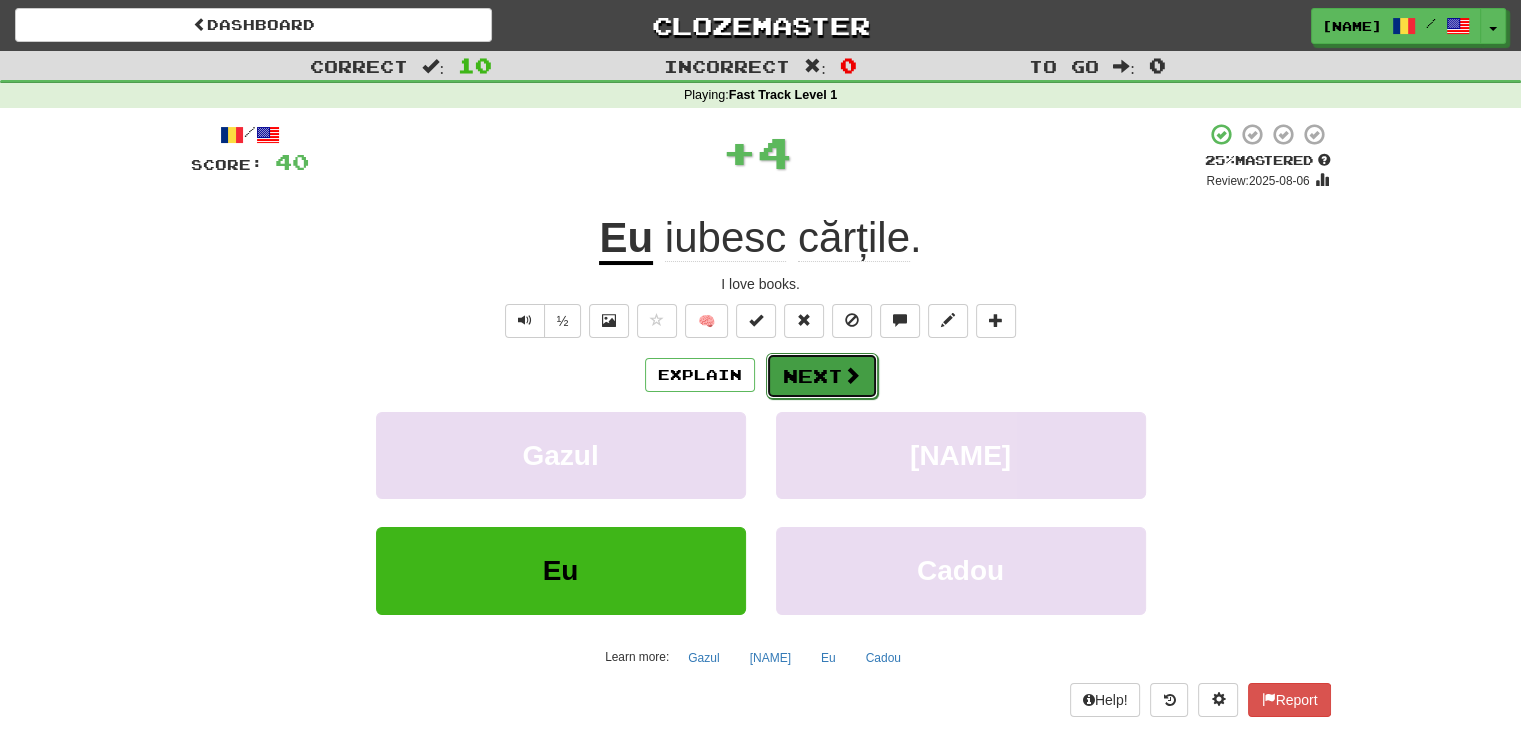 click on "Next" at bounding box center (822, 376) 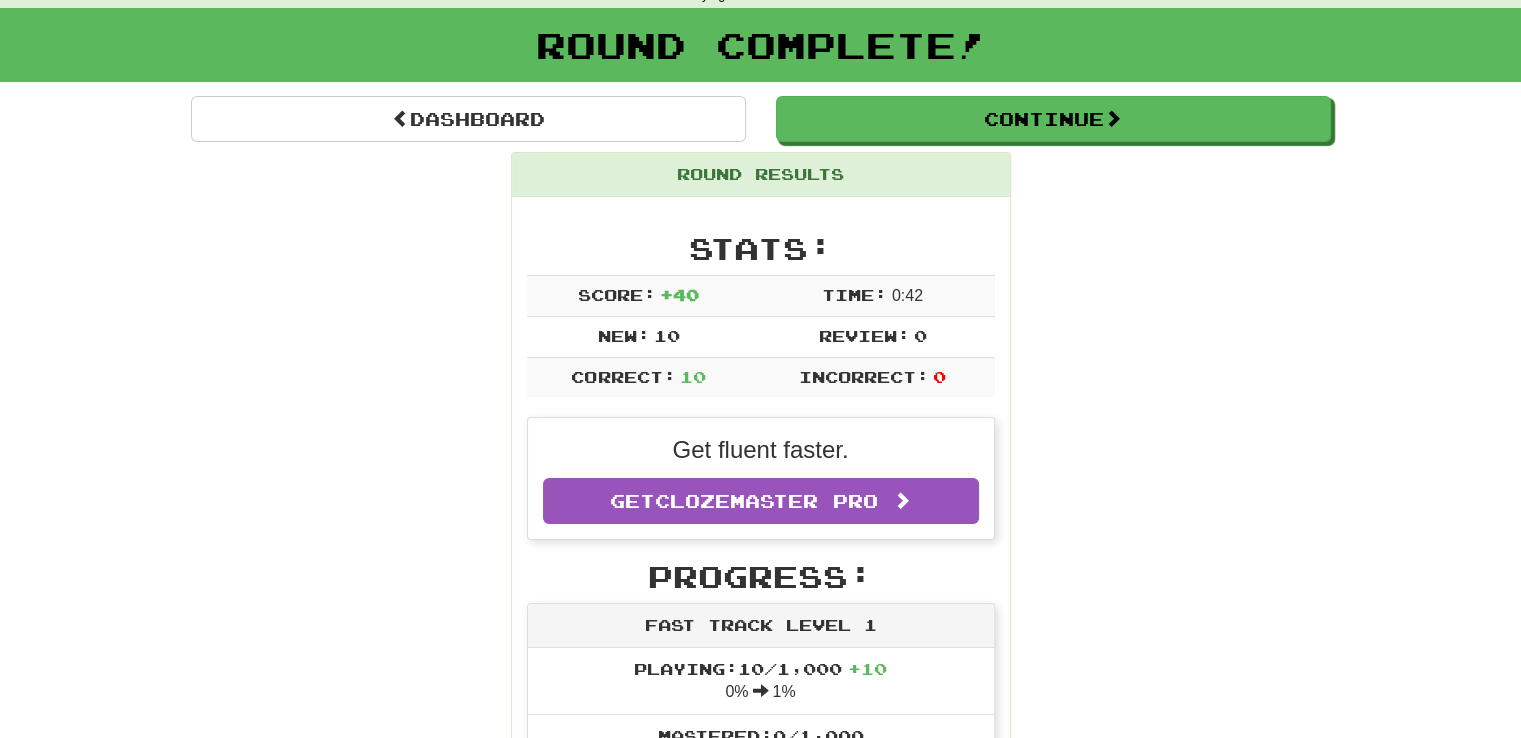 scroll, scrollTop: 0, scrollLeft: 0, axis: both 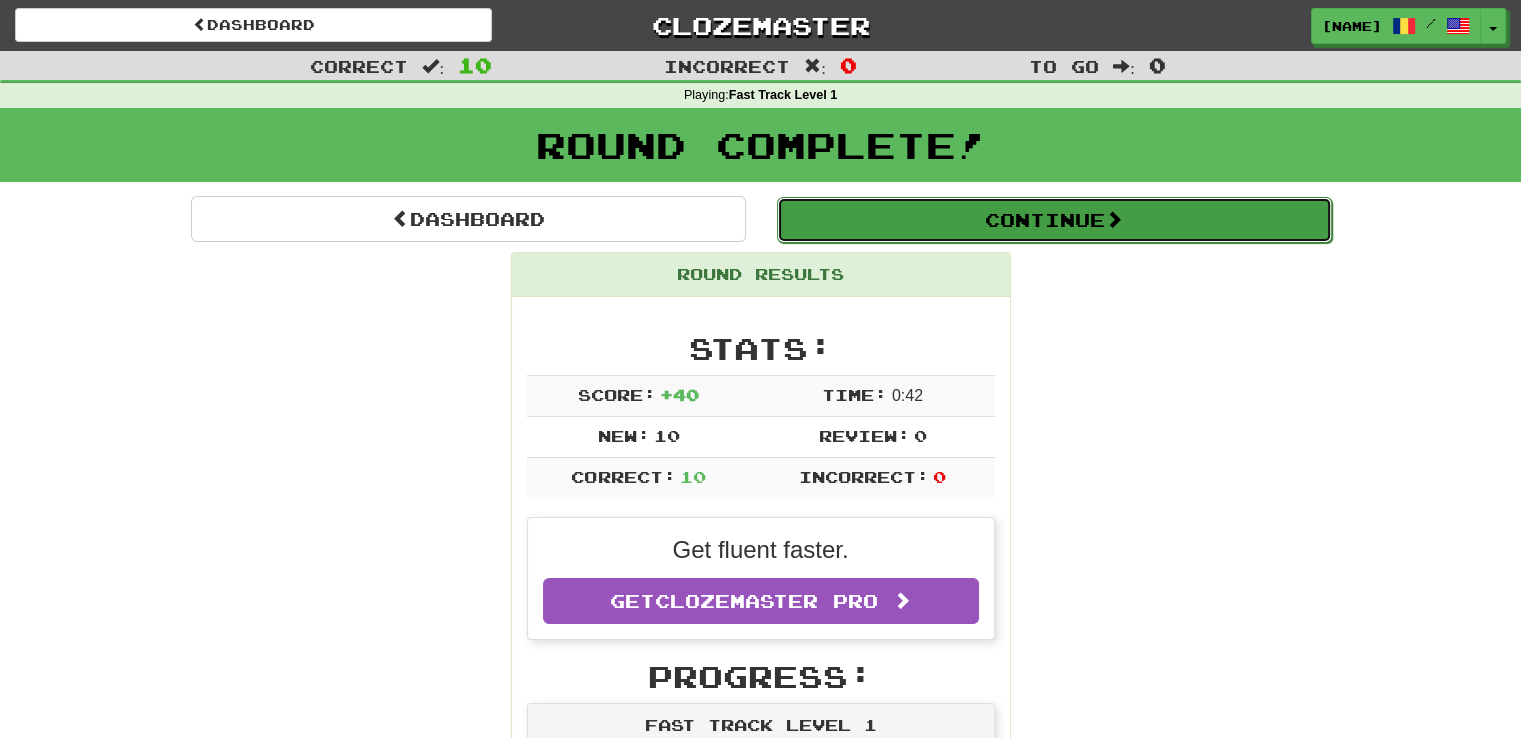 click on "Continue" at bounding box center (1054, 220) 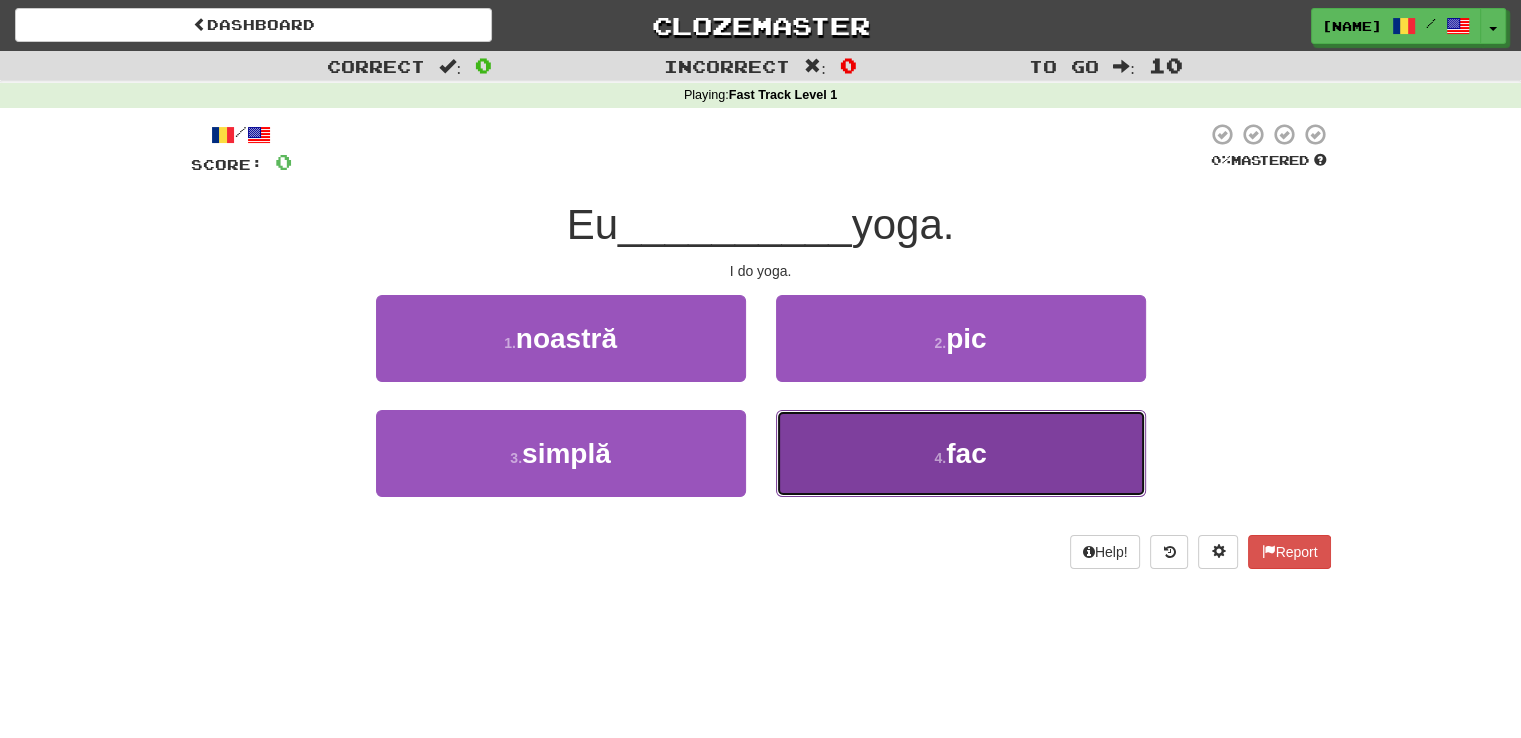 drag, startPoint x: 840, startPoint y: 425, endPoint x: 886, endPoint y: 448, distance: 51.42956 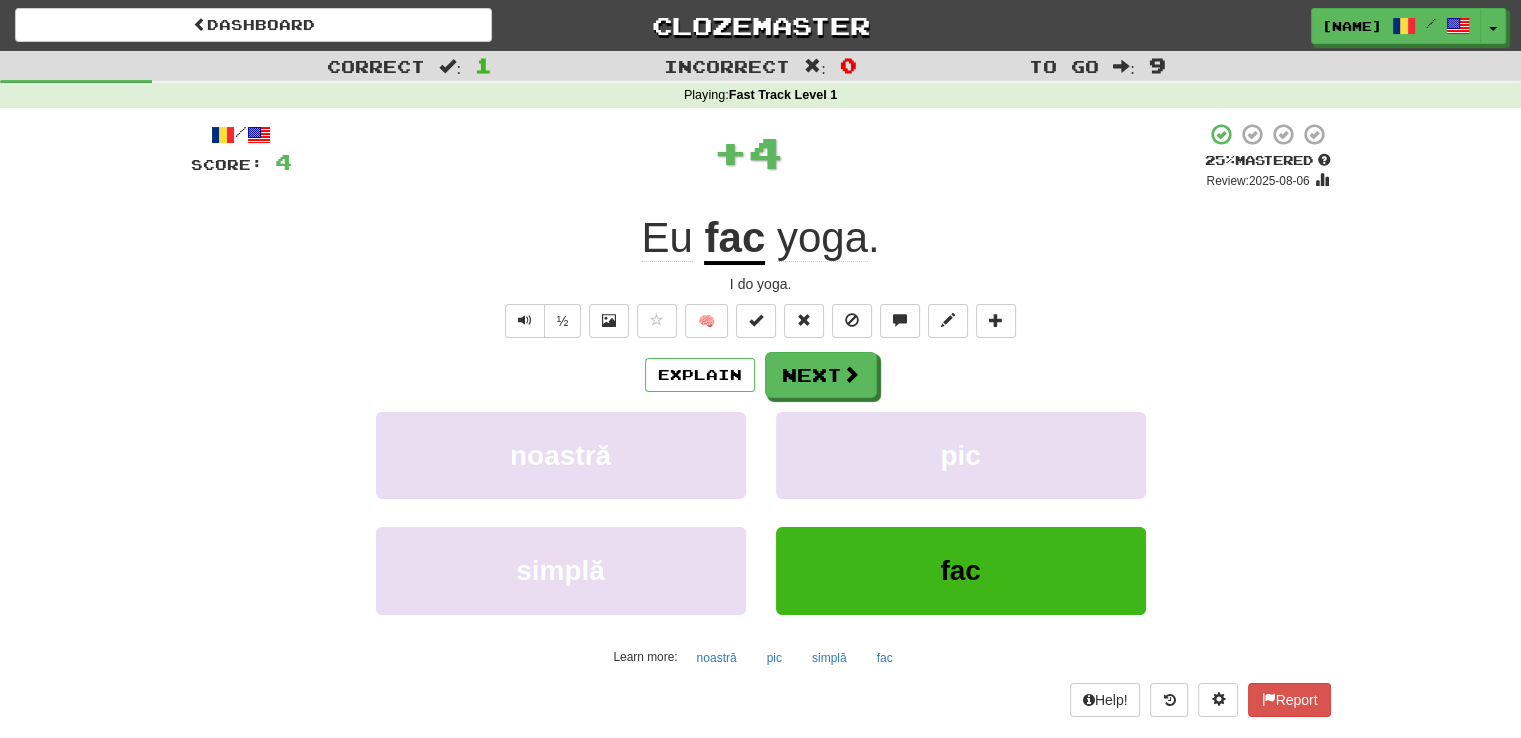 click on "/  Score:   4 + 4 25 %  Mastered Review:  2025-08-06 Eu   fac   yoga . I do yoga. ½ 🧠 Explain Next noastră pic simplă fac Learn more: noastră pic simplă fac  Help!  Report" at bounding box center [761, 419] 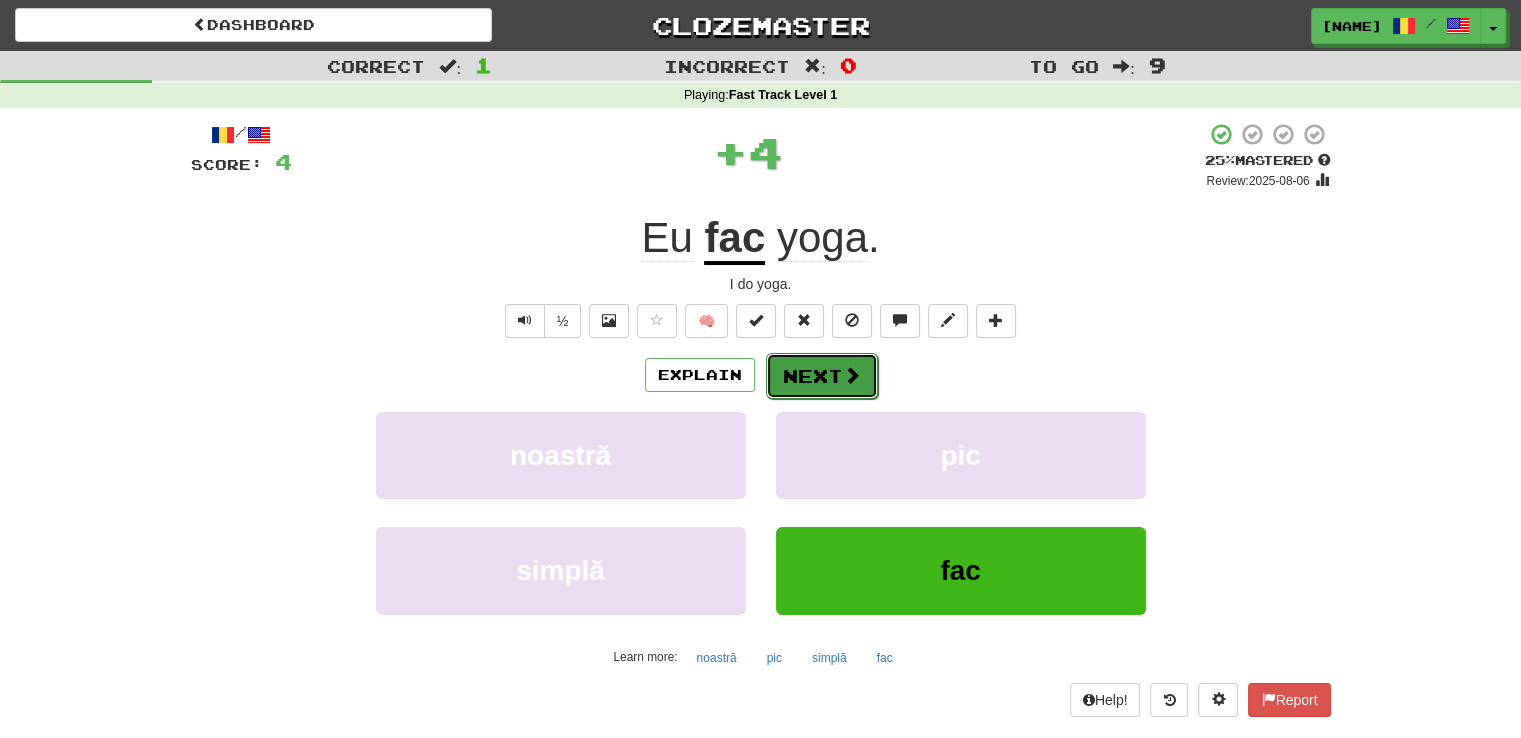click on "Next" at bounding box center (822, 376) 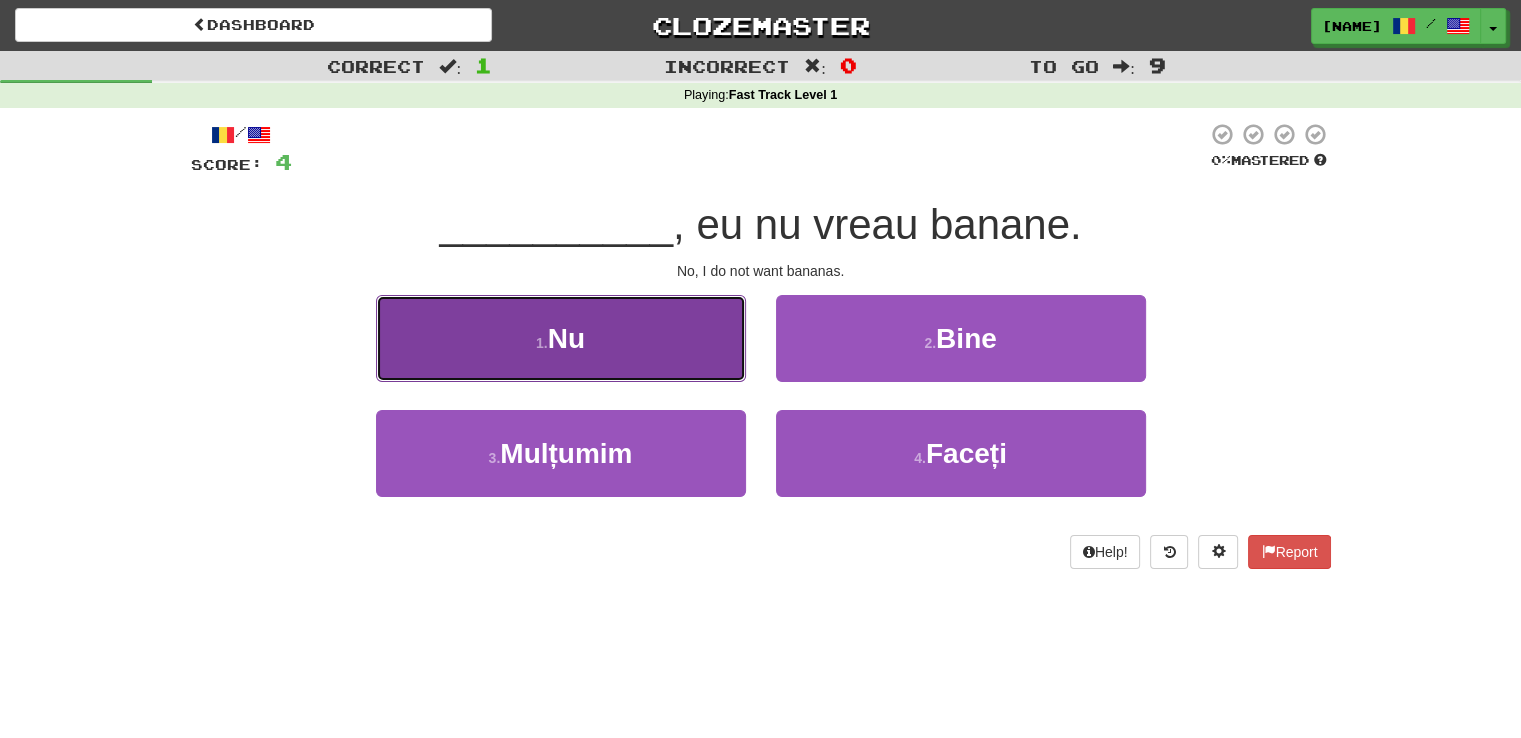 click on "1 .  Nu" at bounding box center [561, 338] 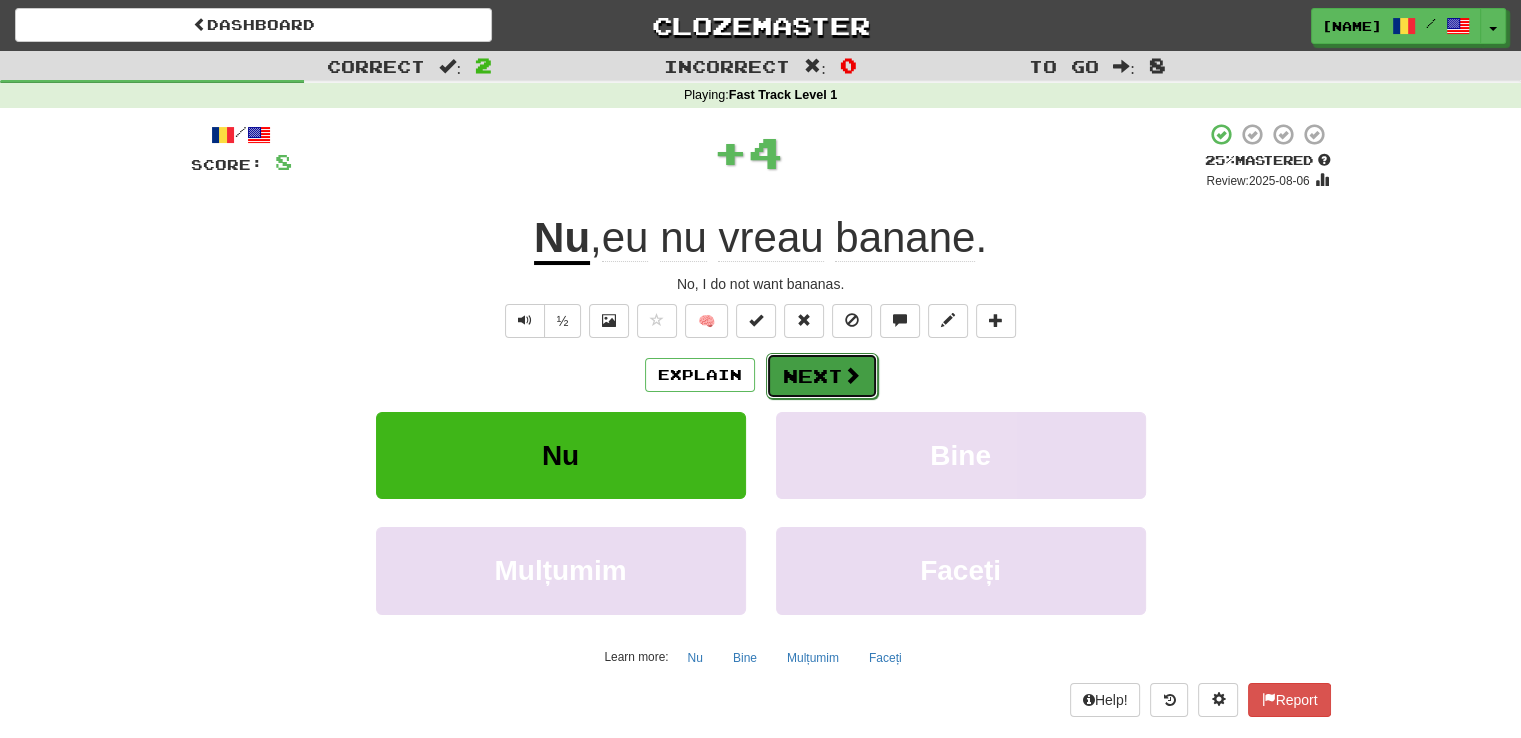 click on "Next" at bounding box center [822, 376] 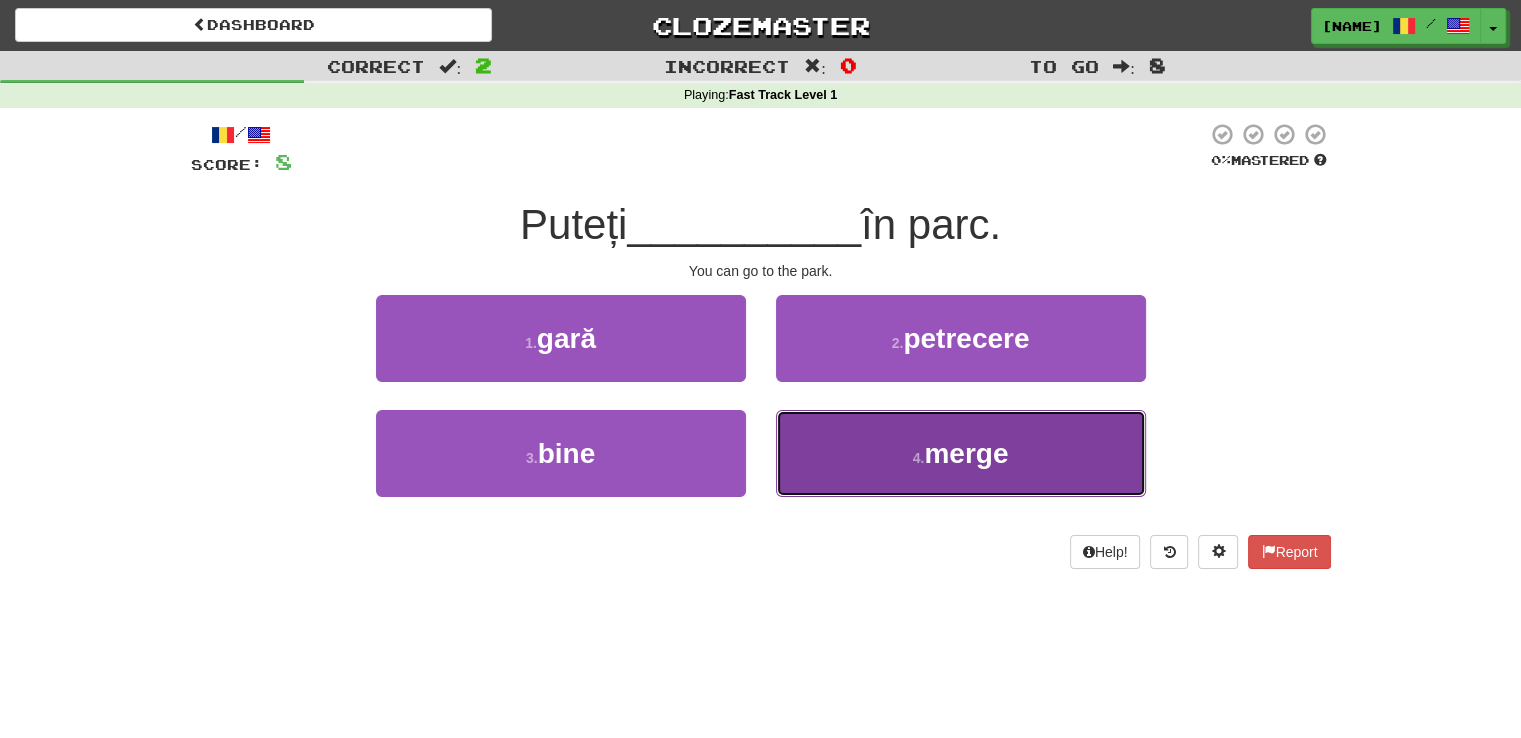 click on "4 .  merge" at bounding box center (961, 453) 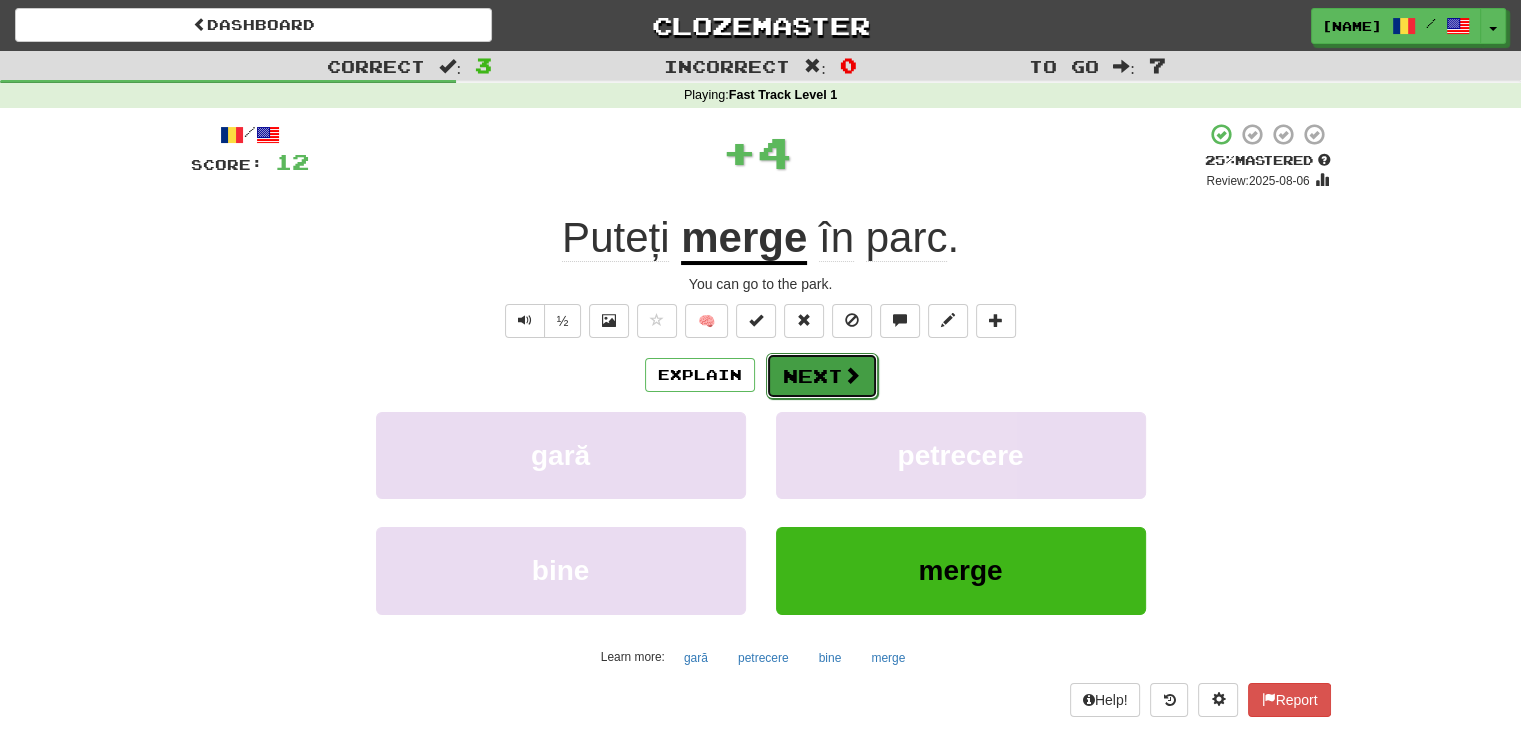 click on "Next" at bounding box center (822, 376) 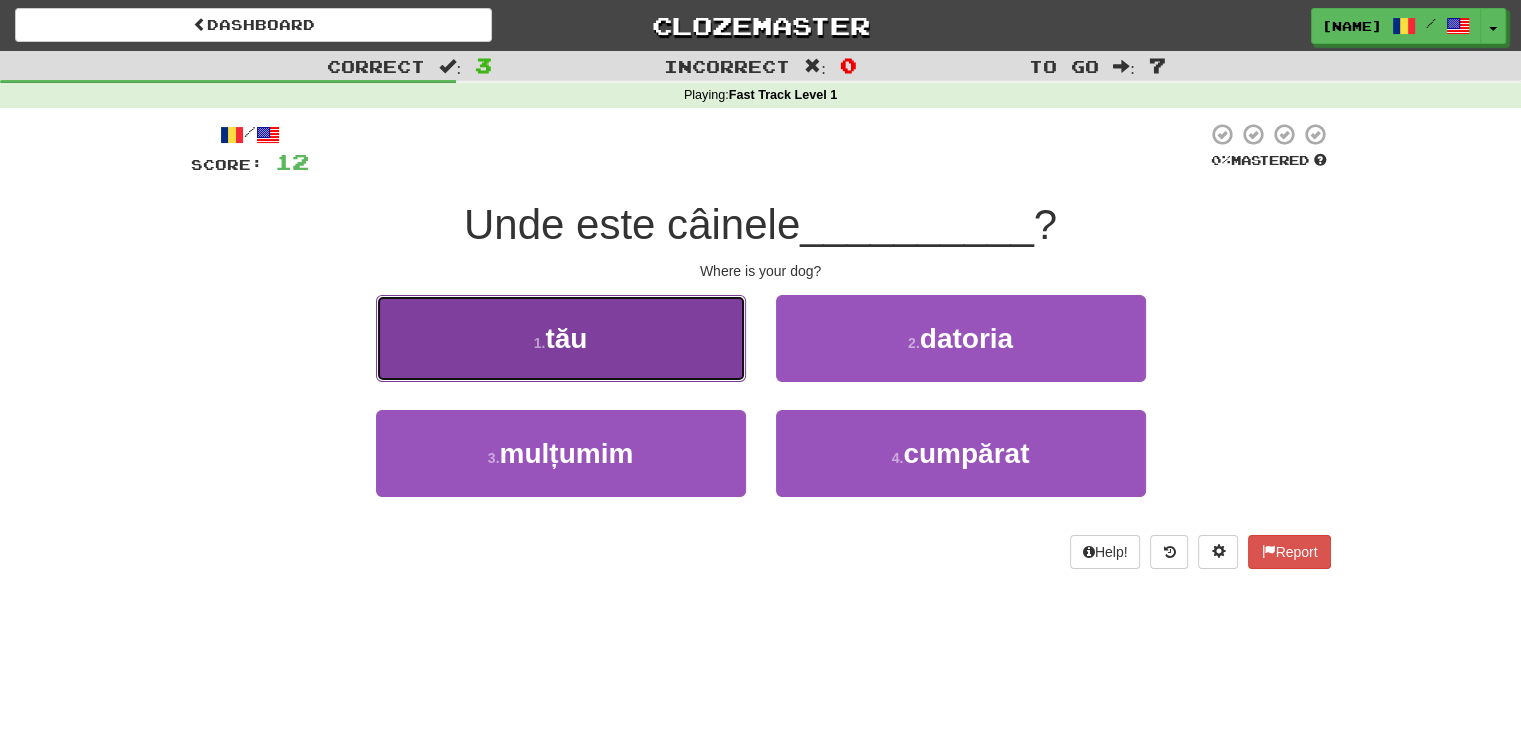 click on "1 .  tău" at bounding box center (561, 338) 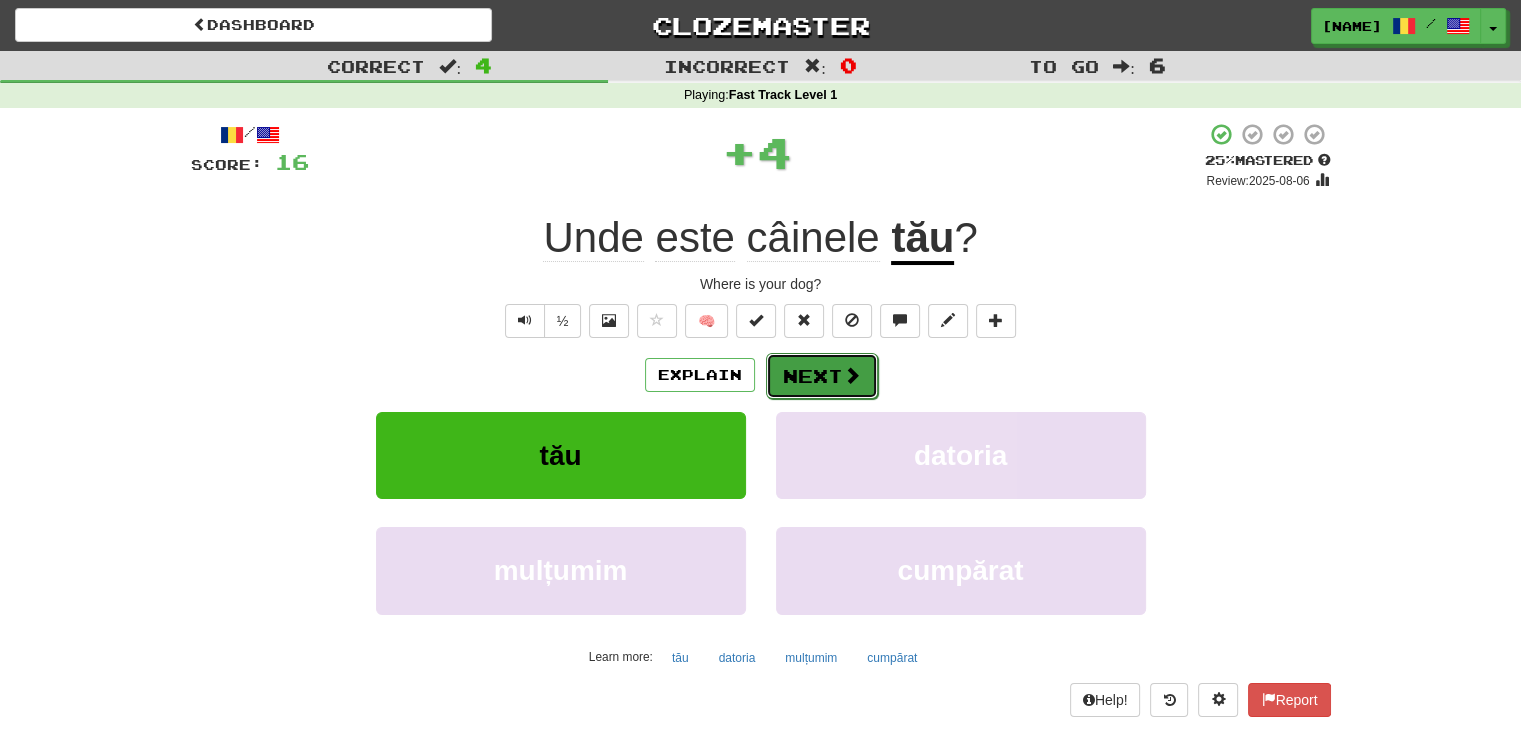 click on "Next" at bounding box center [822, 376] 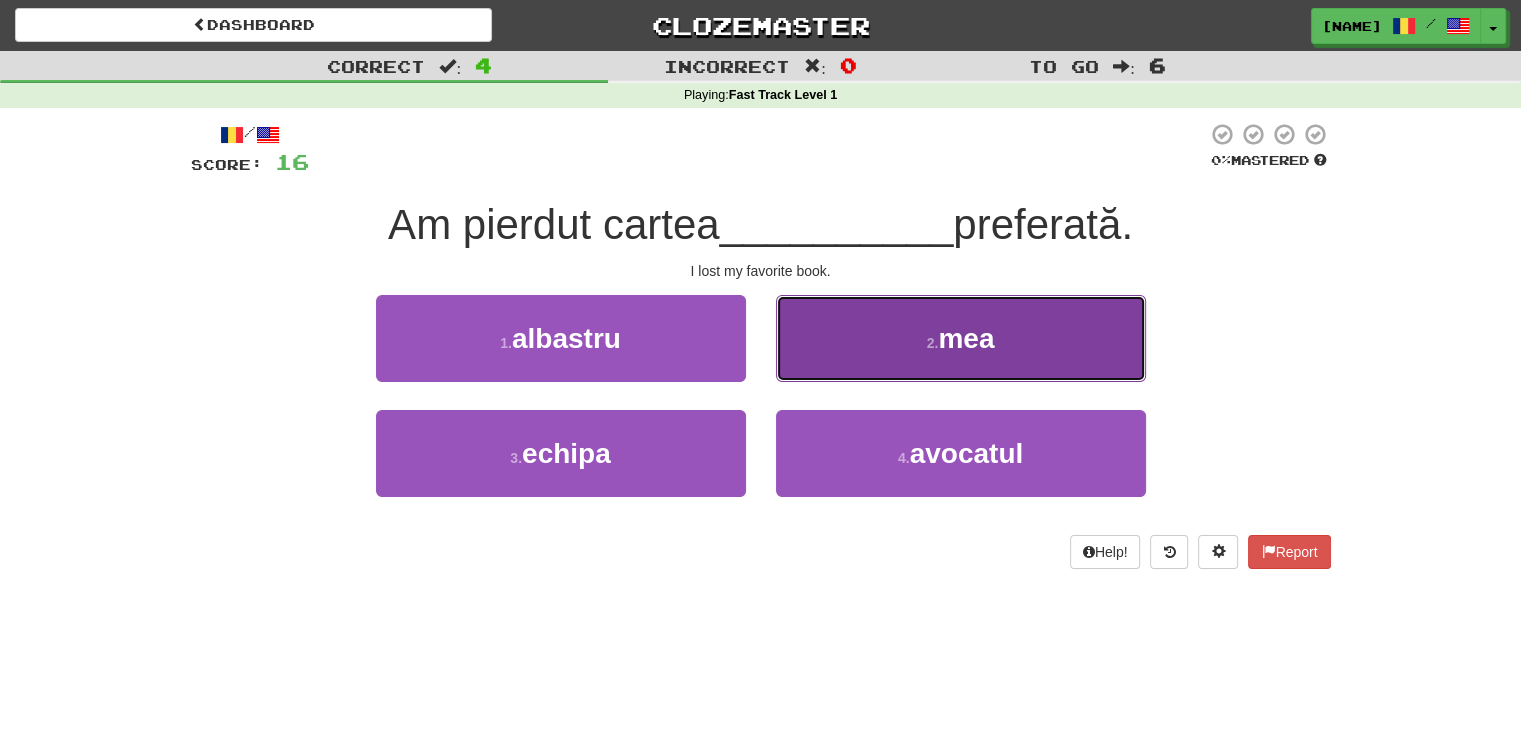 click on "2 .  mea" at bounding box center [961, 338] 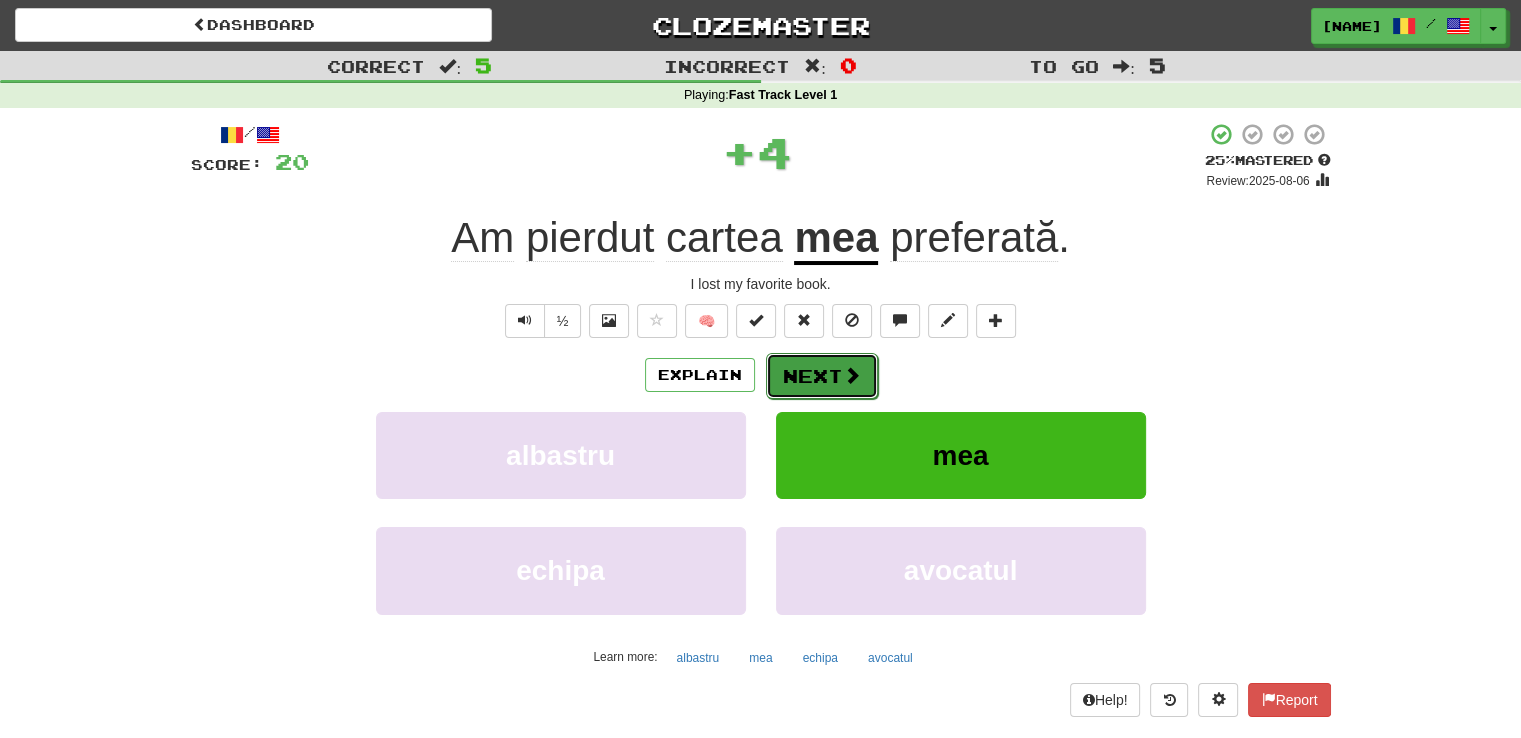 click on "Next" at bounding box center (822, 376) 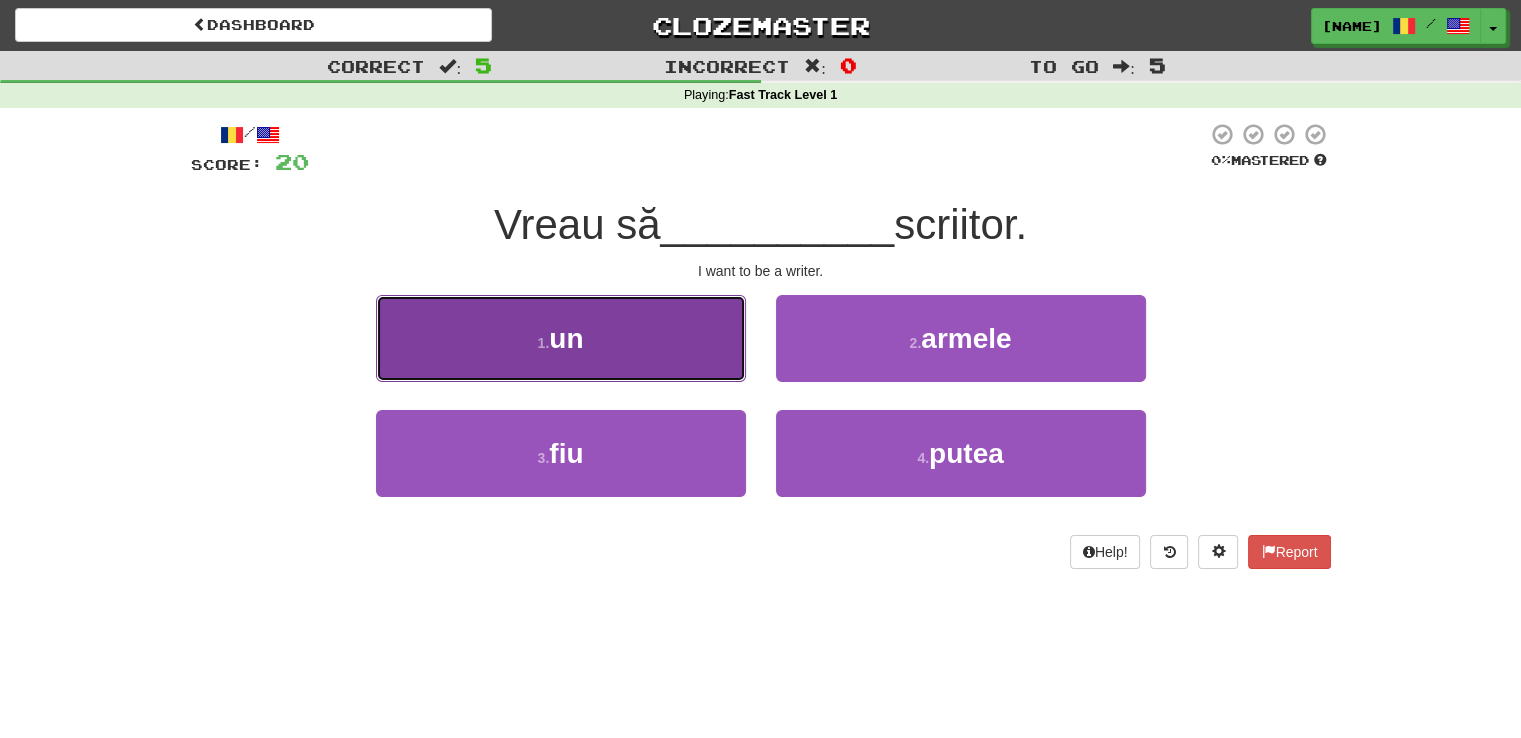 click on "1 .  un" at bounding box center [561, 338] 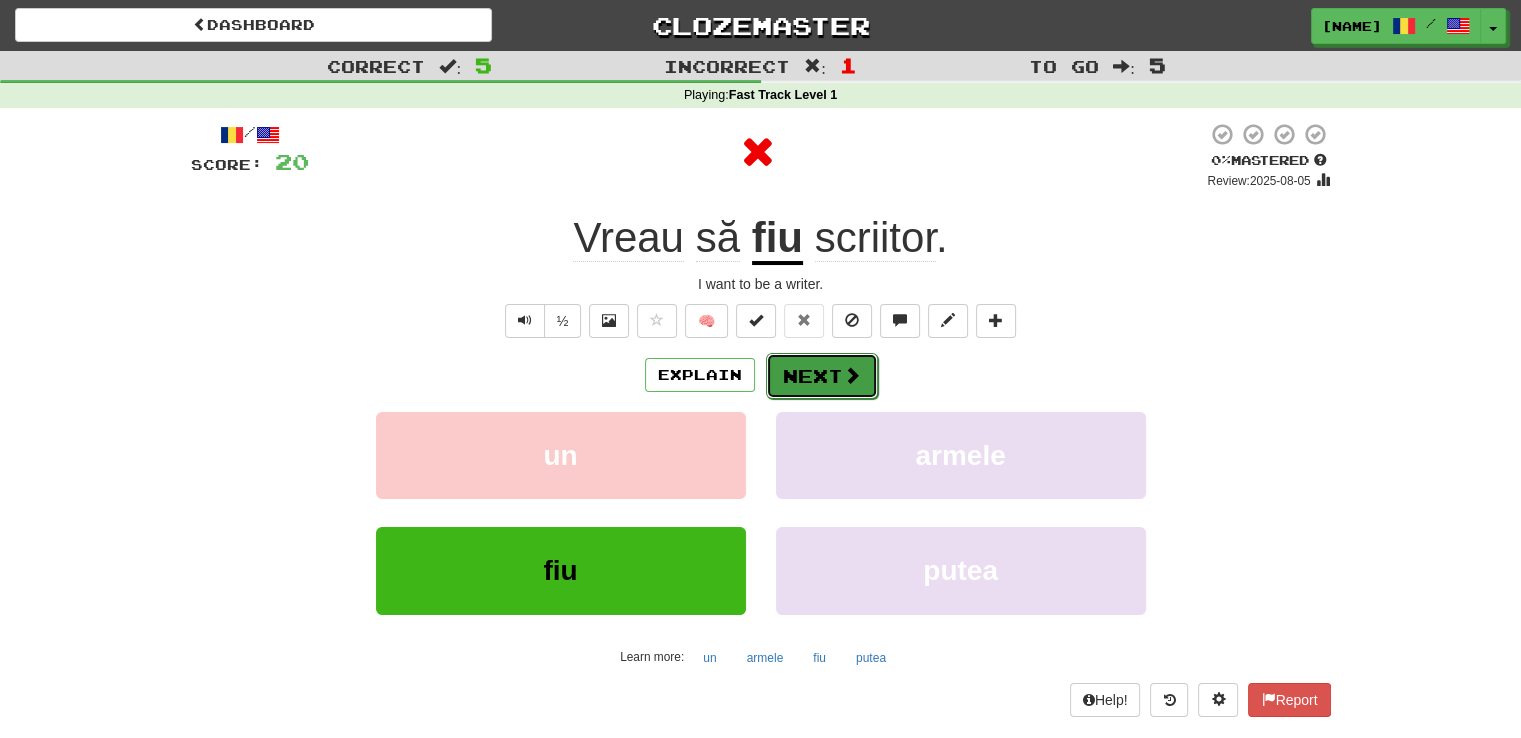 click on "Next" at bounding box center (822, 376) 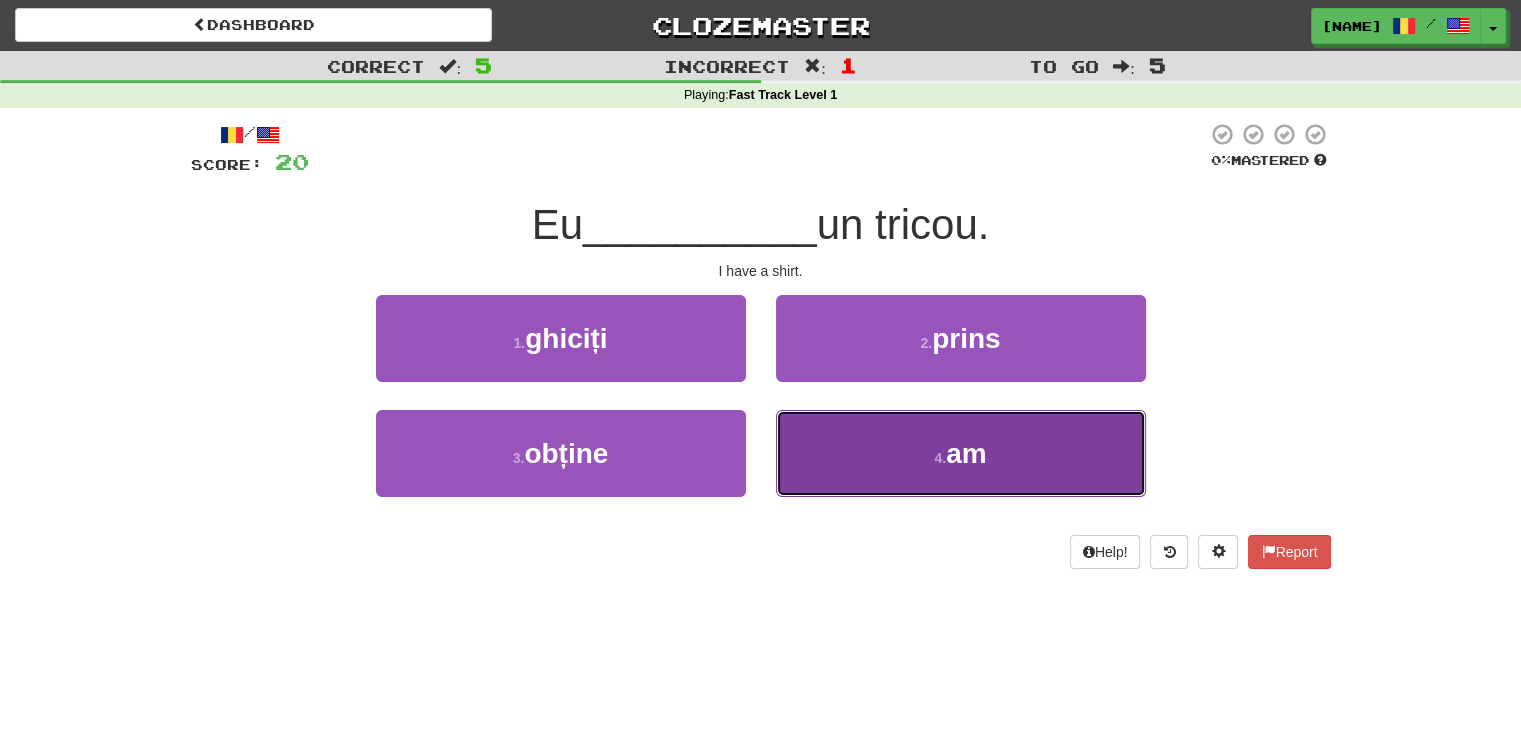 click on "4 .  am" at bounding box center (961, 453) 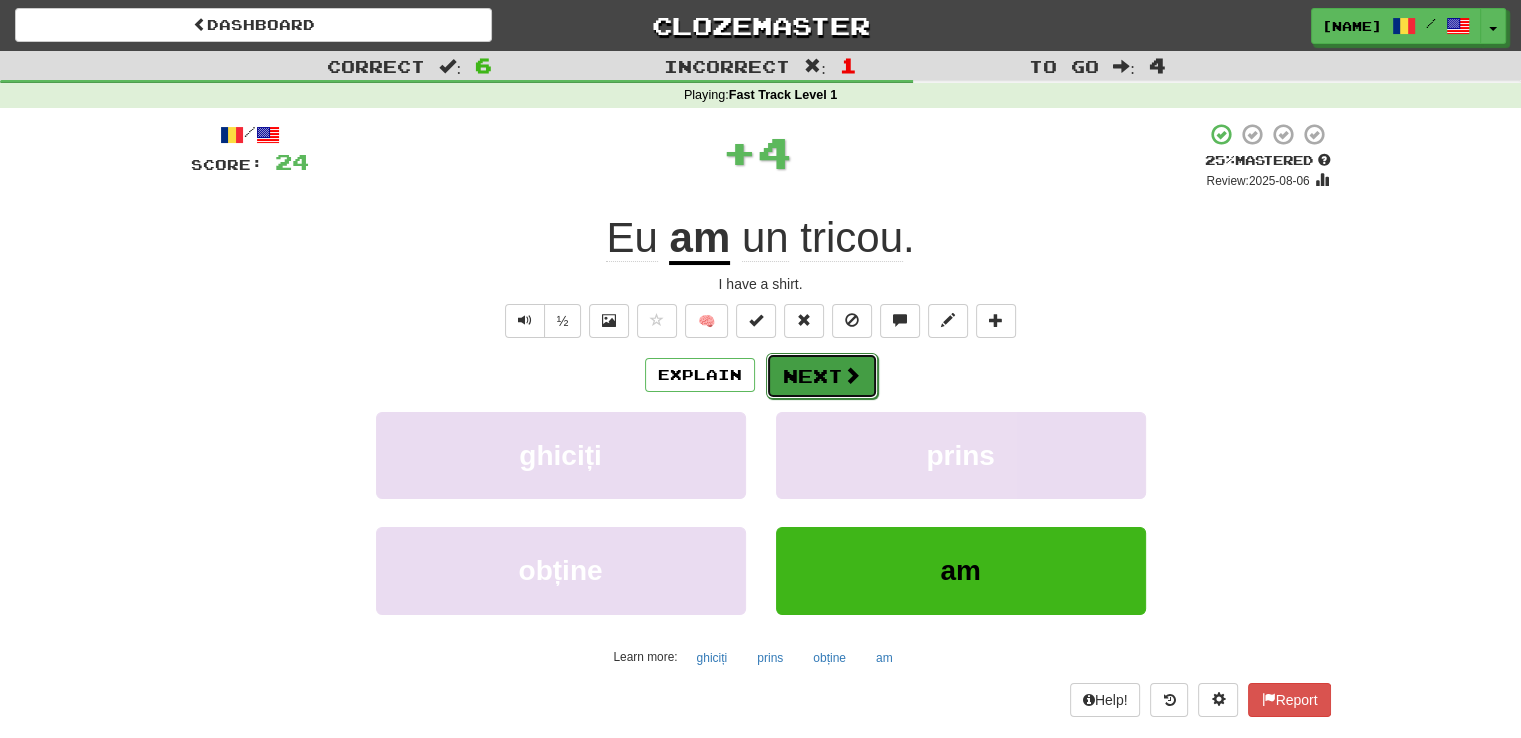 click on "Next" at bounding box center (822, 376) 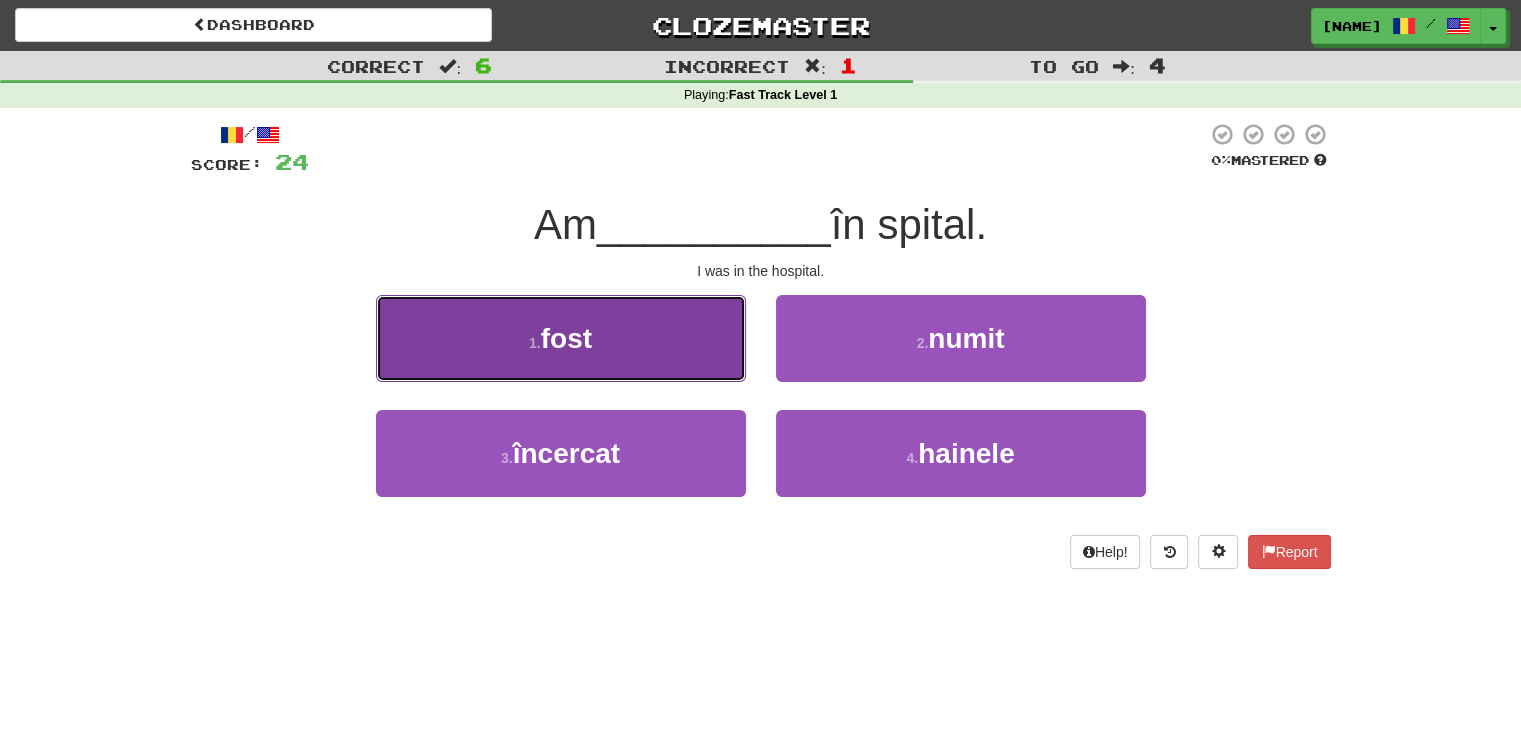 click on "1 .  fost" at bounding box center (561, 338) 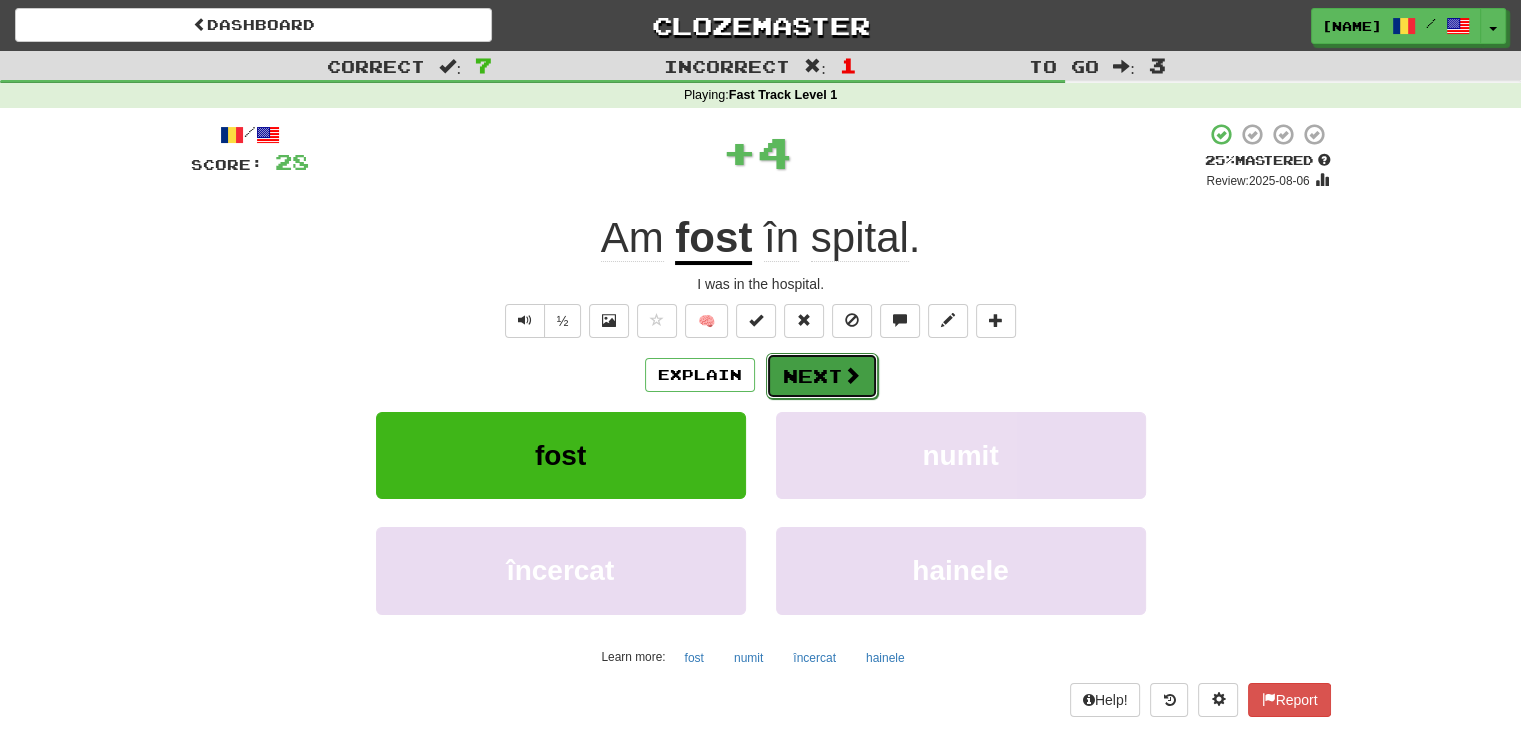 click on "Next" at bounding box center (822, 376) 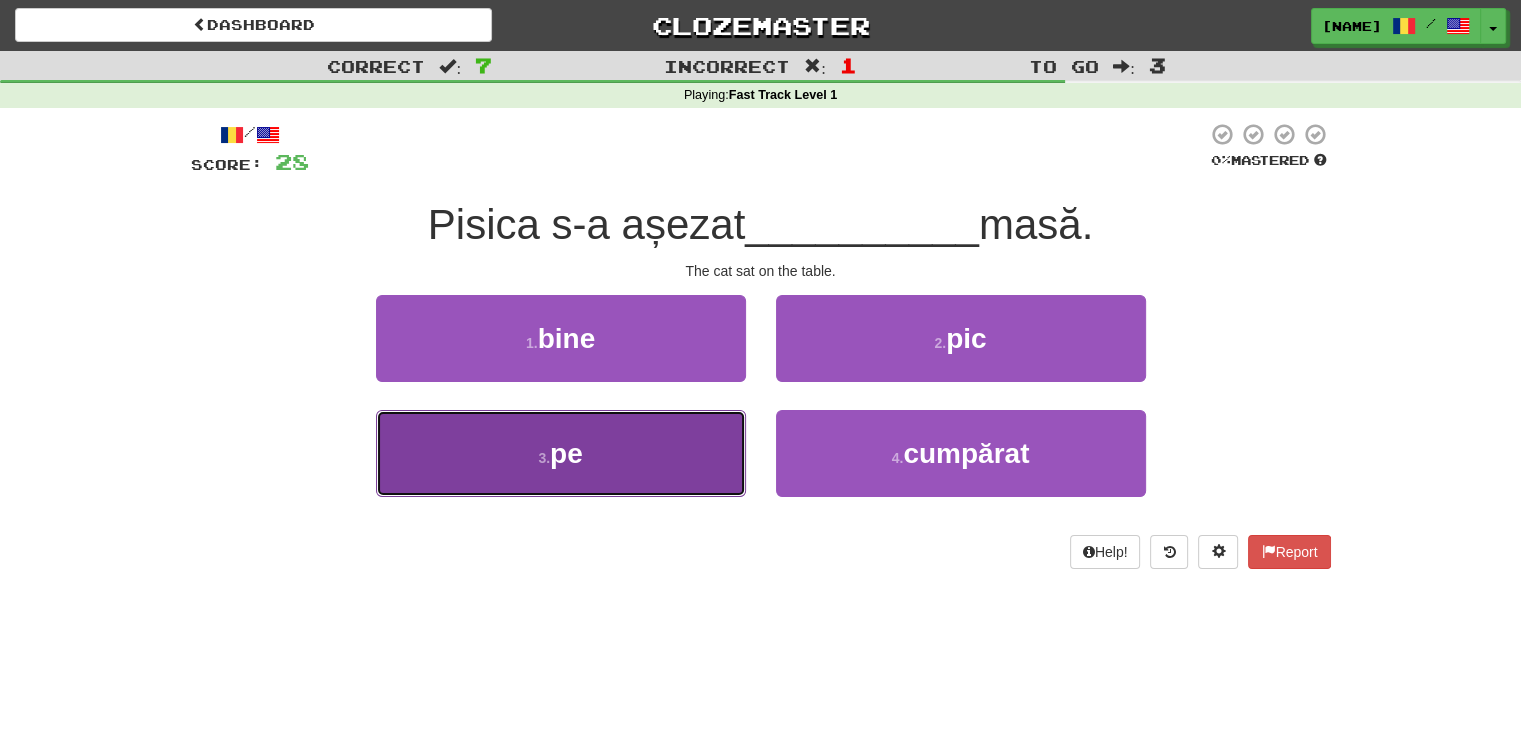 click on "3 .  pe" at bounding box center [561, 453] 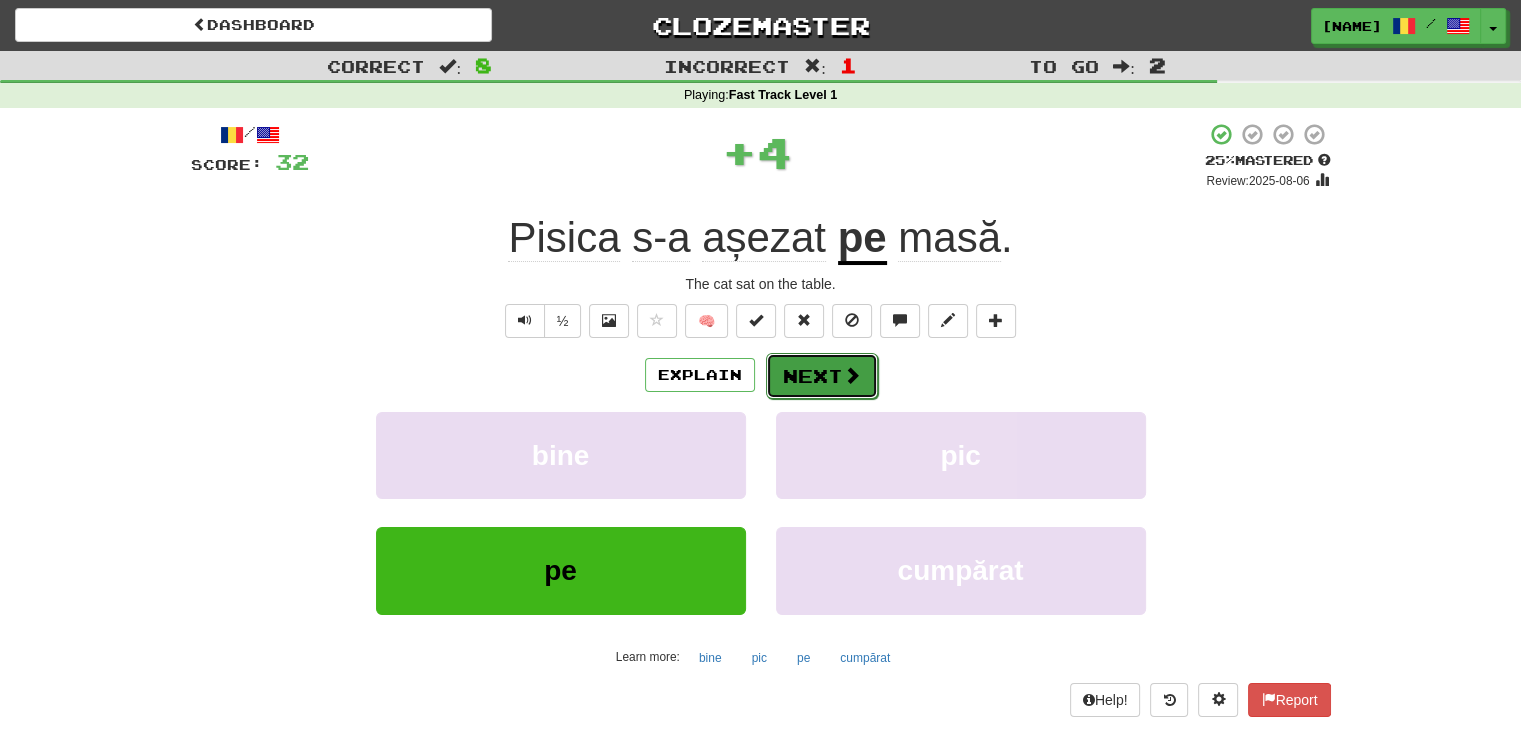 click on "Next" at bounding box center (822, 376) 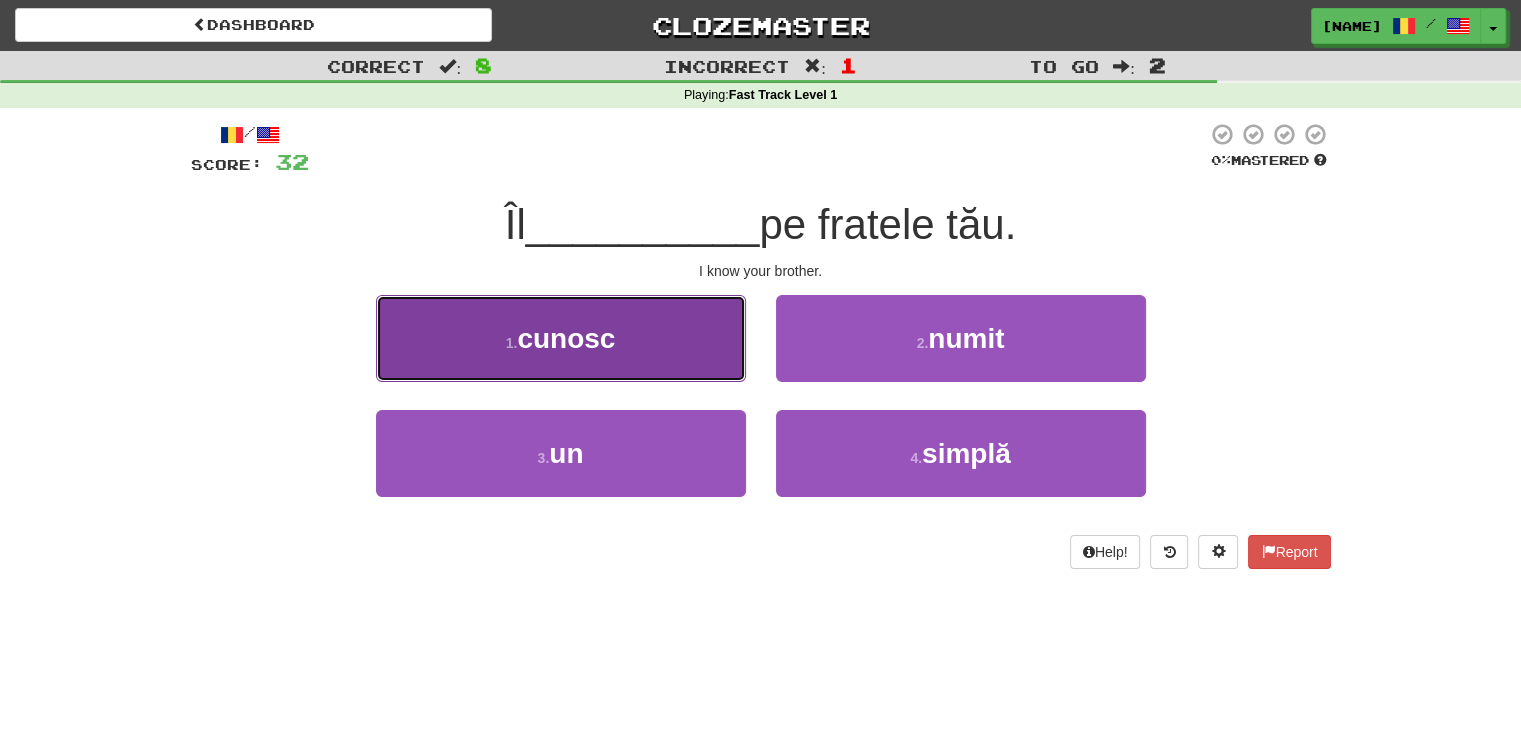 click on "1 .  cunosc" at bounding box center [561, 338] 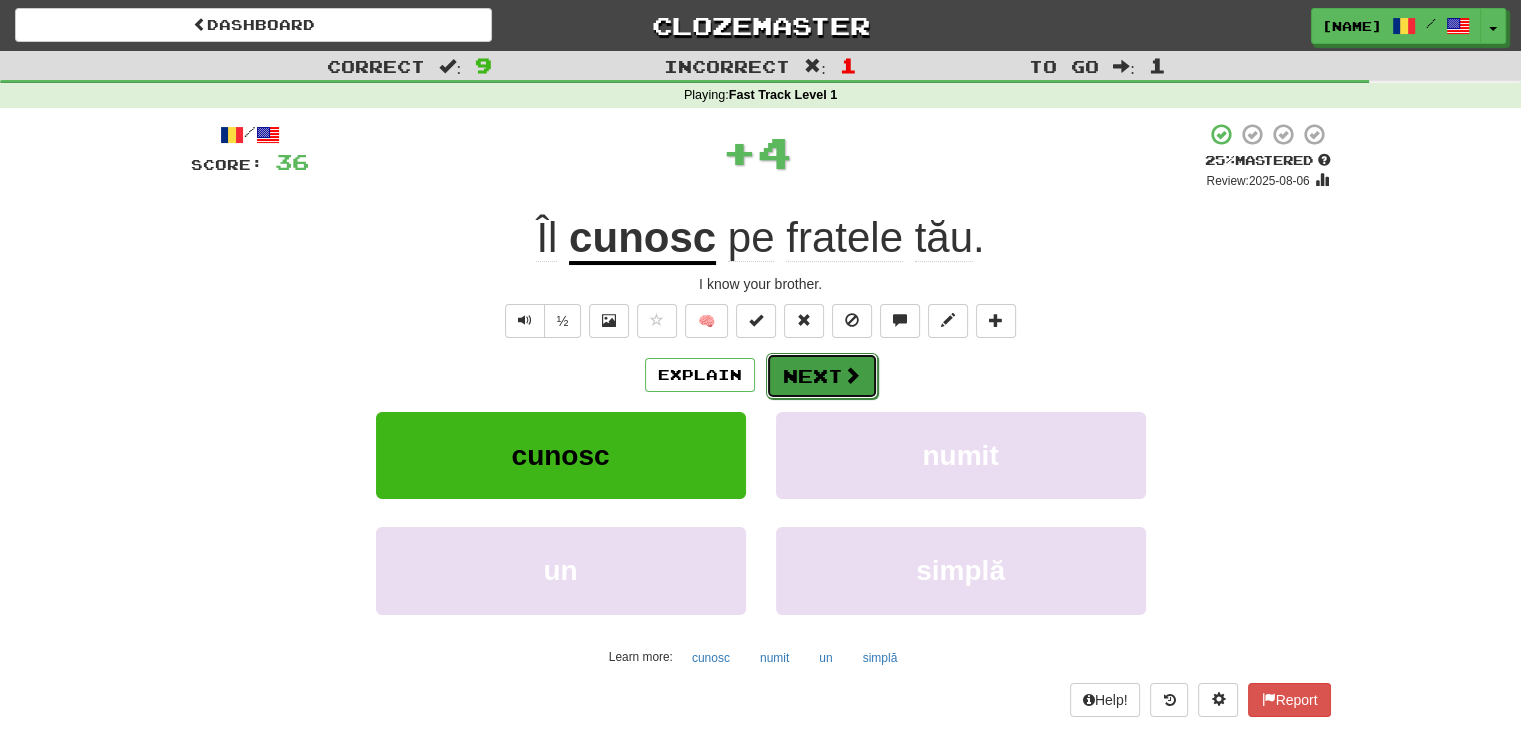 click on "Next" at bounding box center [822, 376] 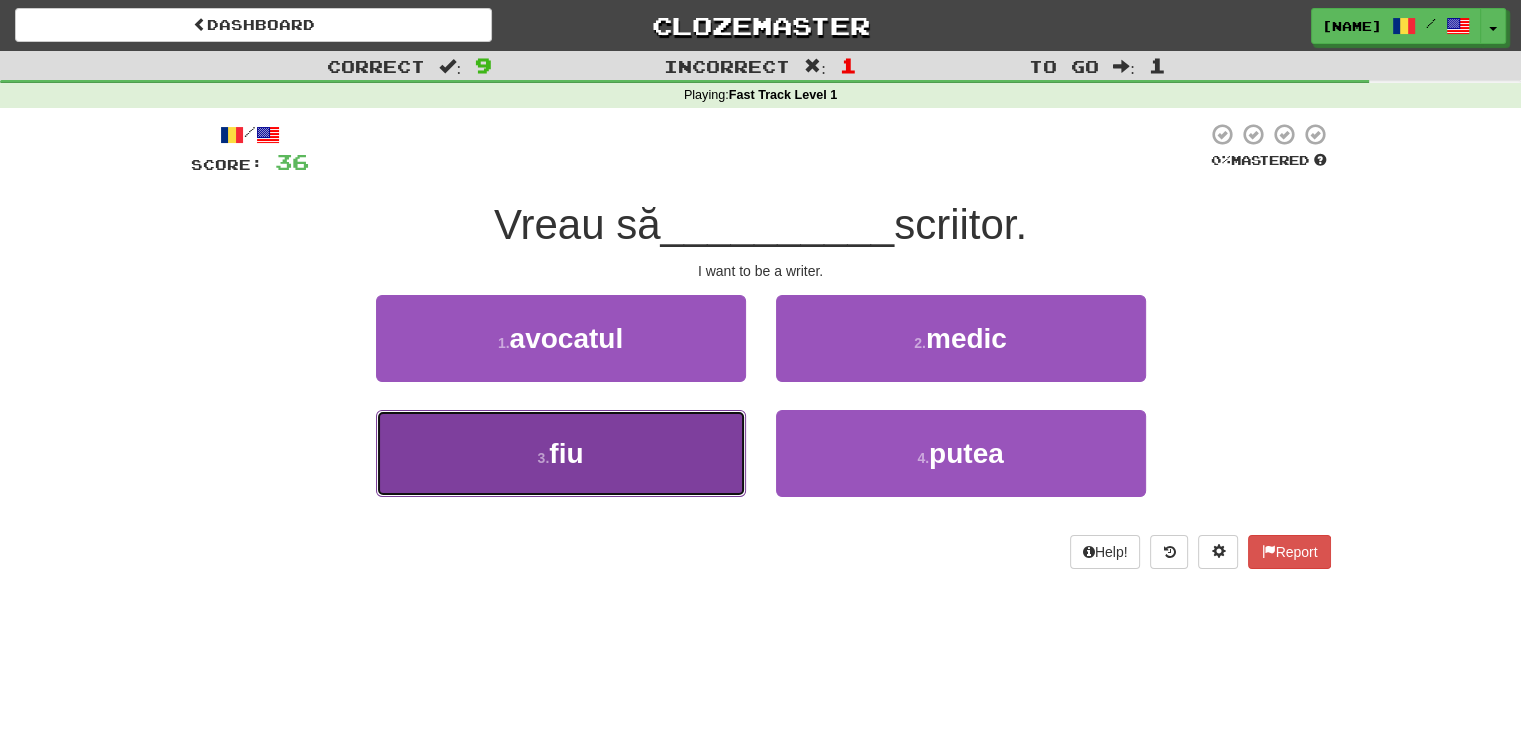 click on "3 .  fiu" at bounding box center [561, 453] 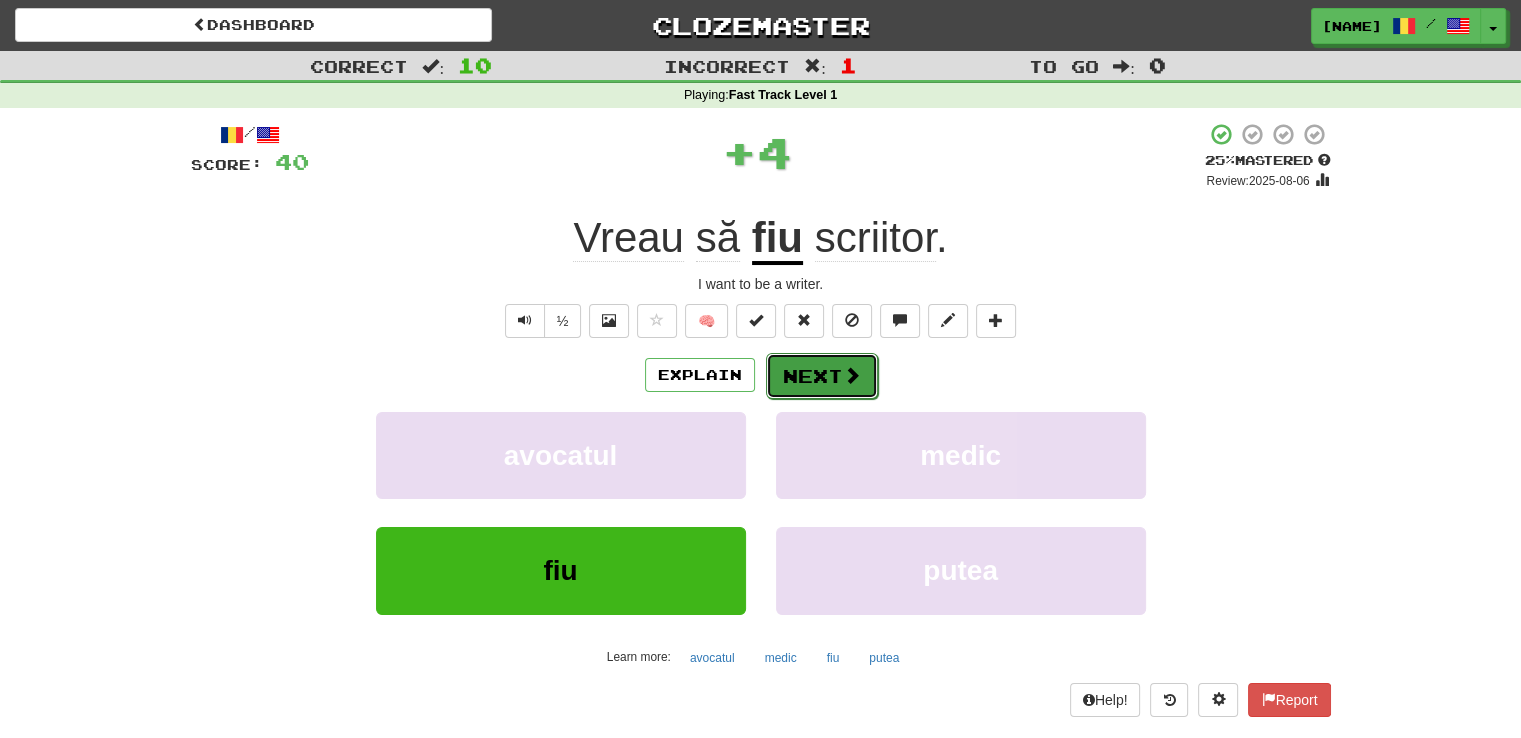 click on "Next" at bounding box center [822, 376] 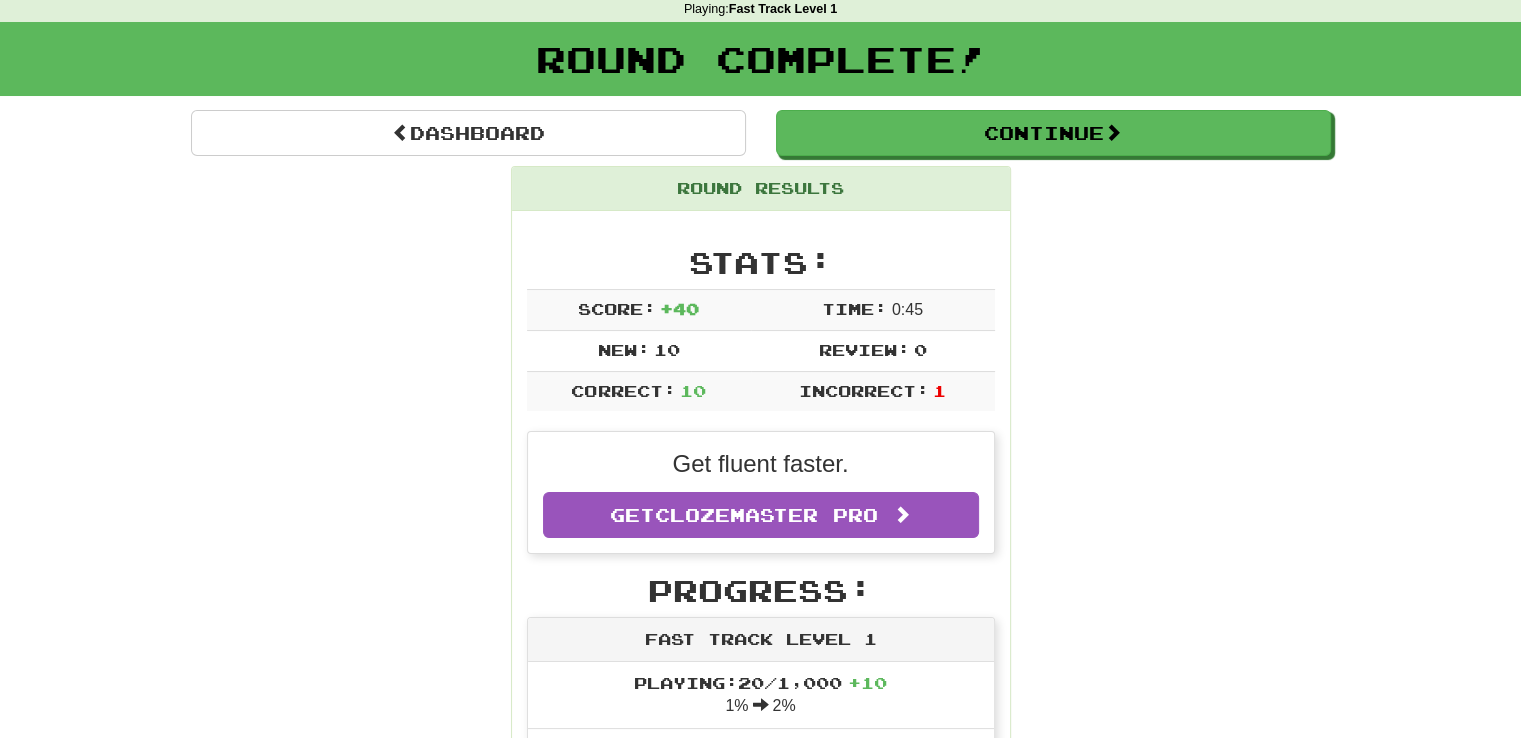 scroll, scrollTop: 88, scrollLeft: 0, axis: vertical 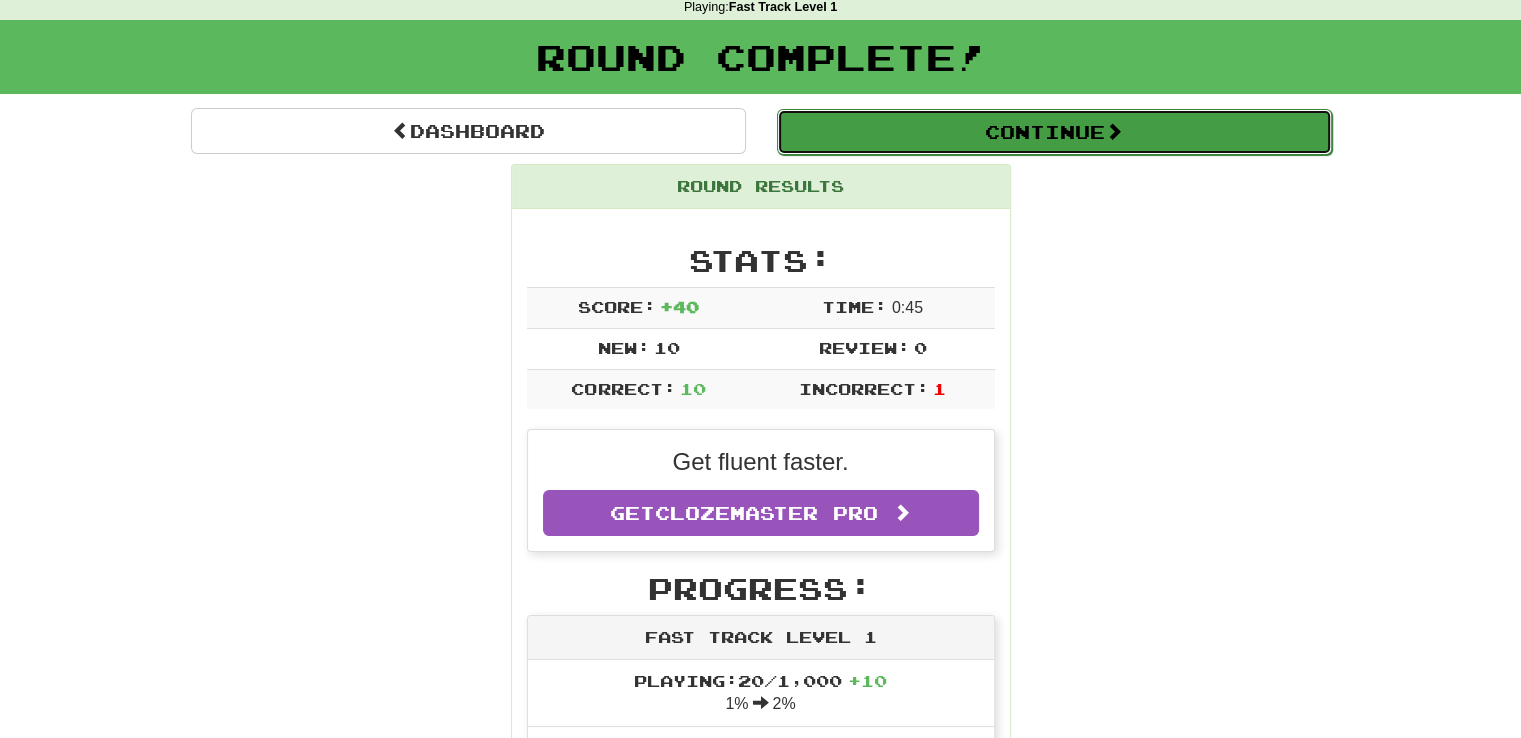 click on "Continue" at bounding box center [1054, 132] 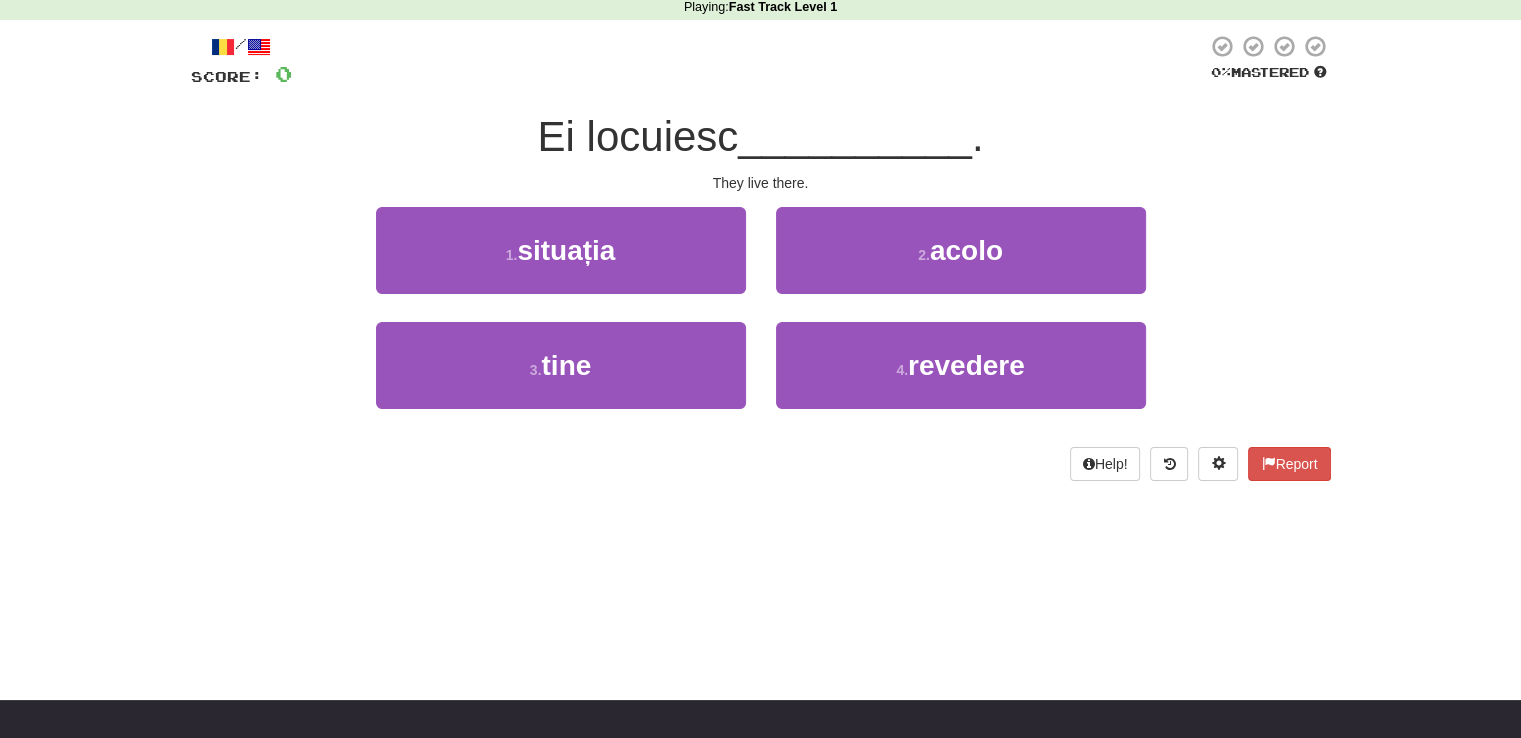scroll, scrollTop: 0, scrollLeft: 0, axis: both 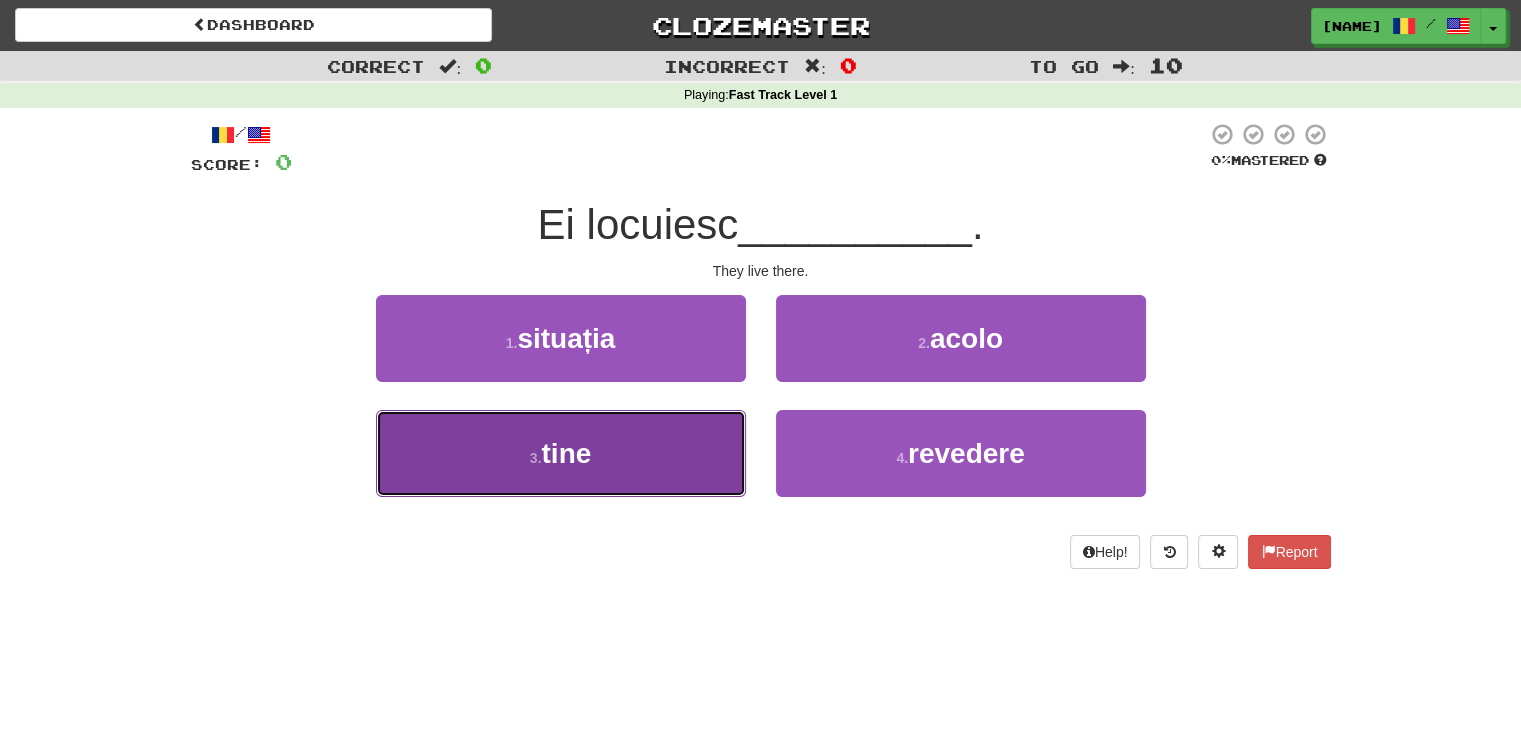 click on "3 .  tine" at bounding box center [561, 453] 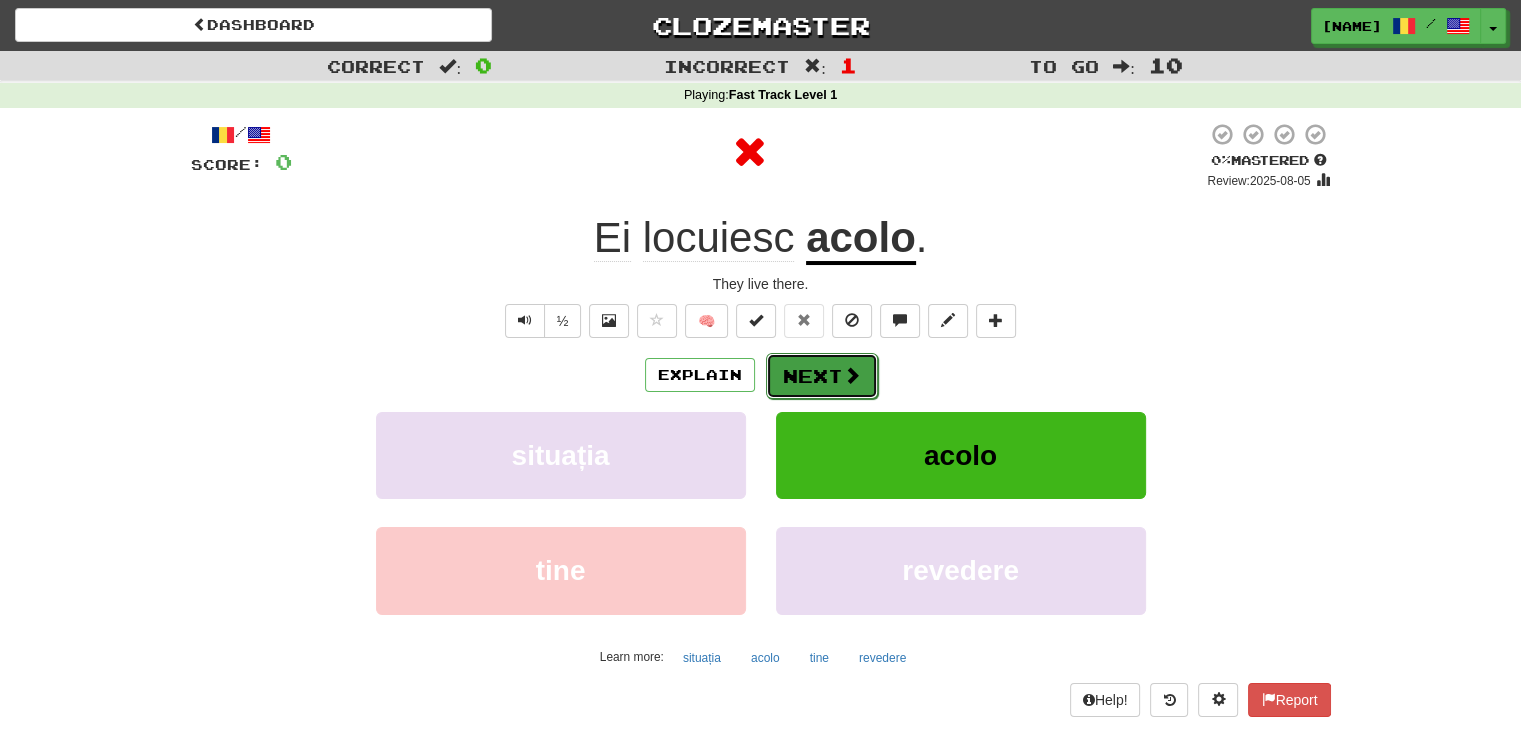 click on "Next" at bounding box center [822, 376] 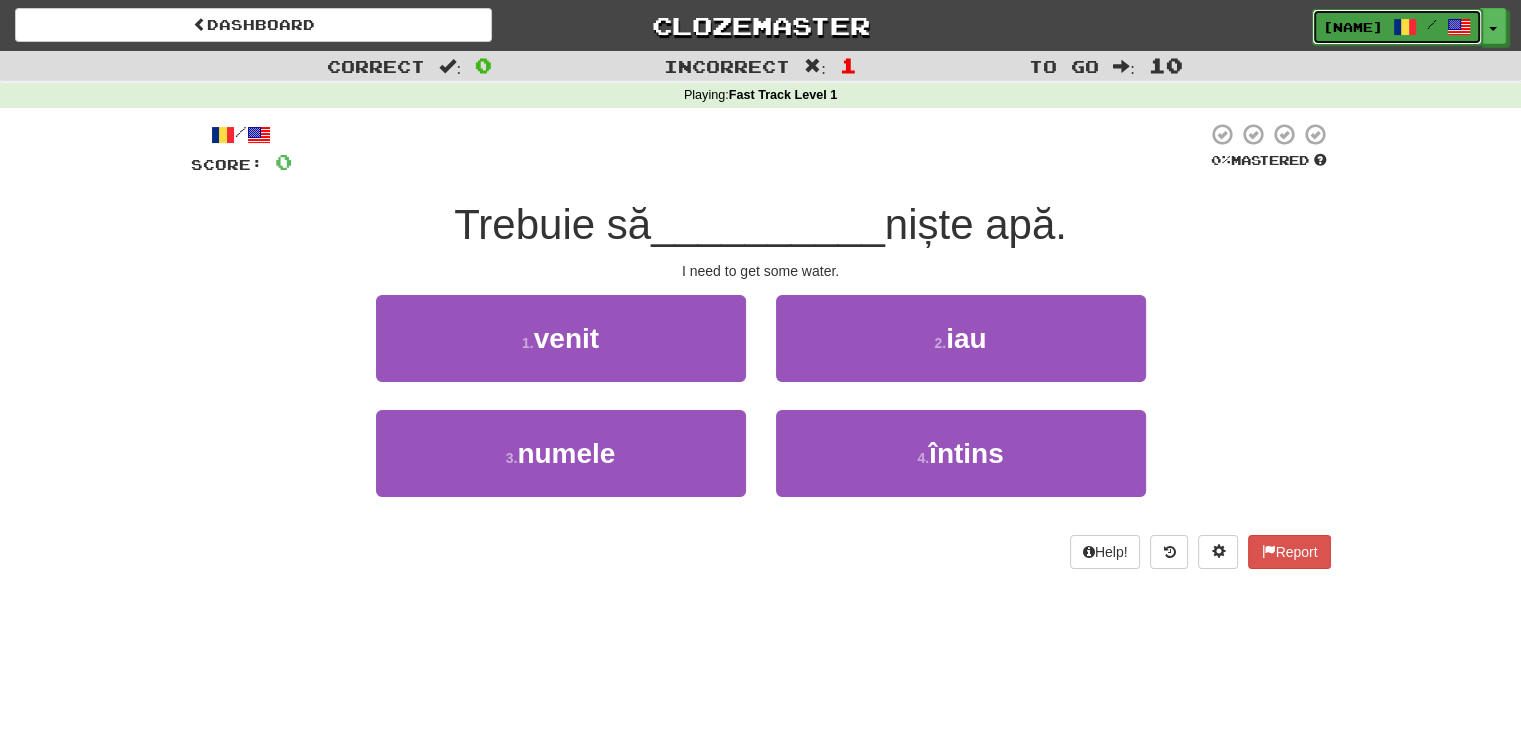 click at bounding box center (1405, 27) 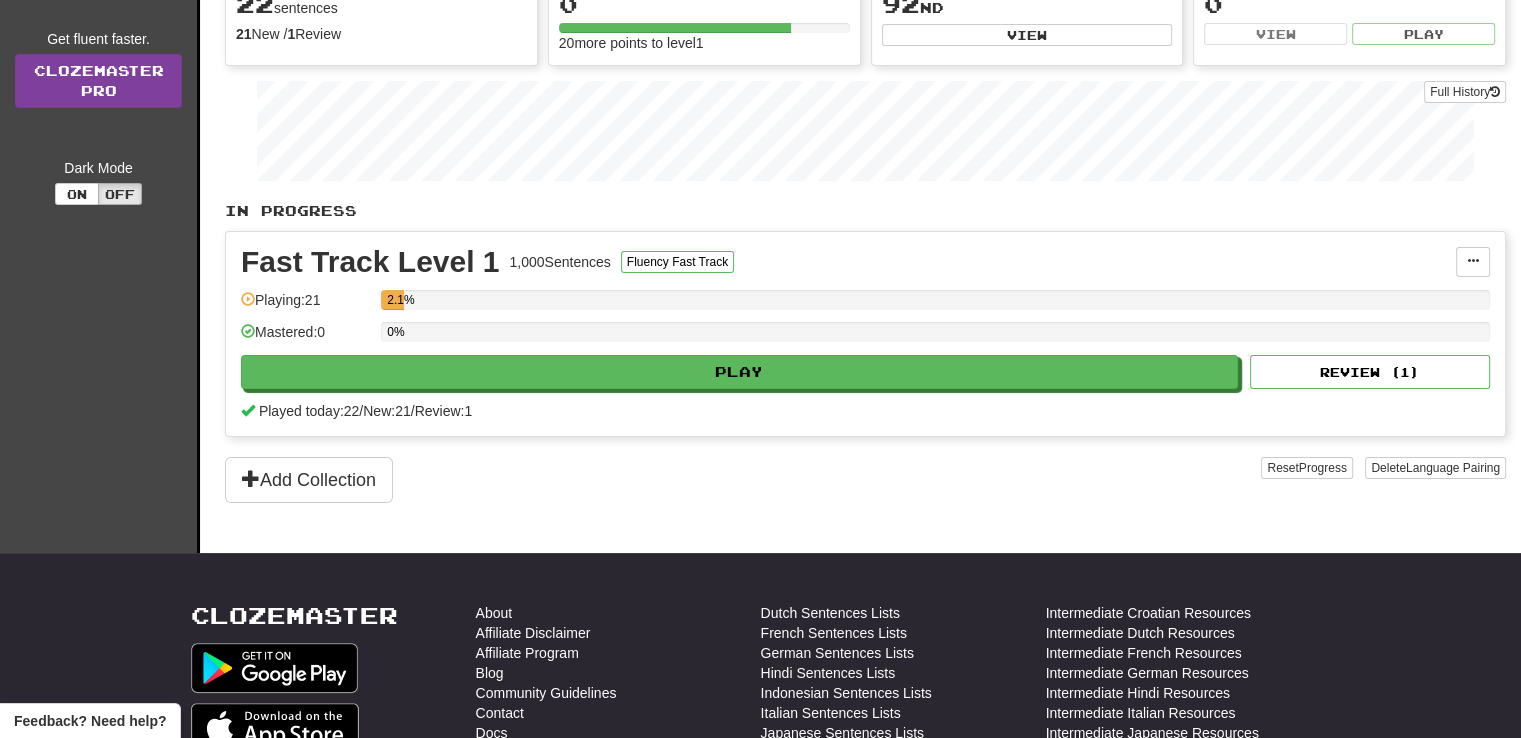 scroll, scrollTop: 0, scrollLeft: 0, axis: both 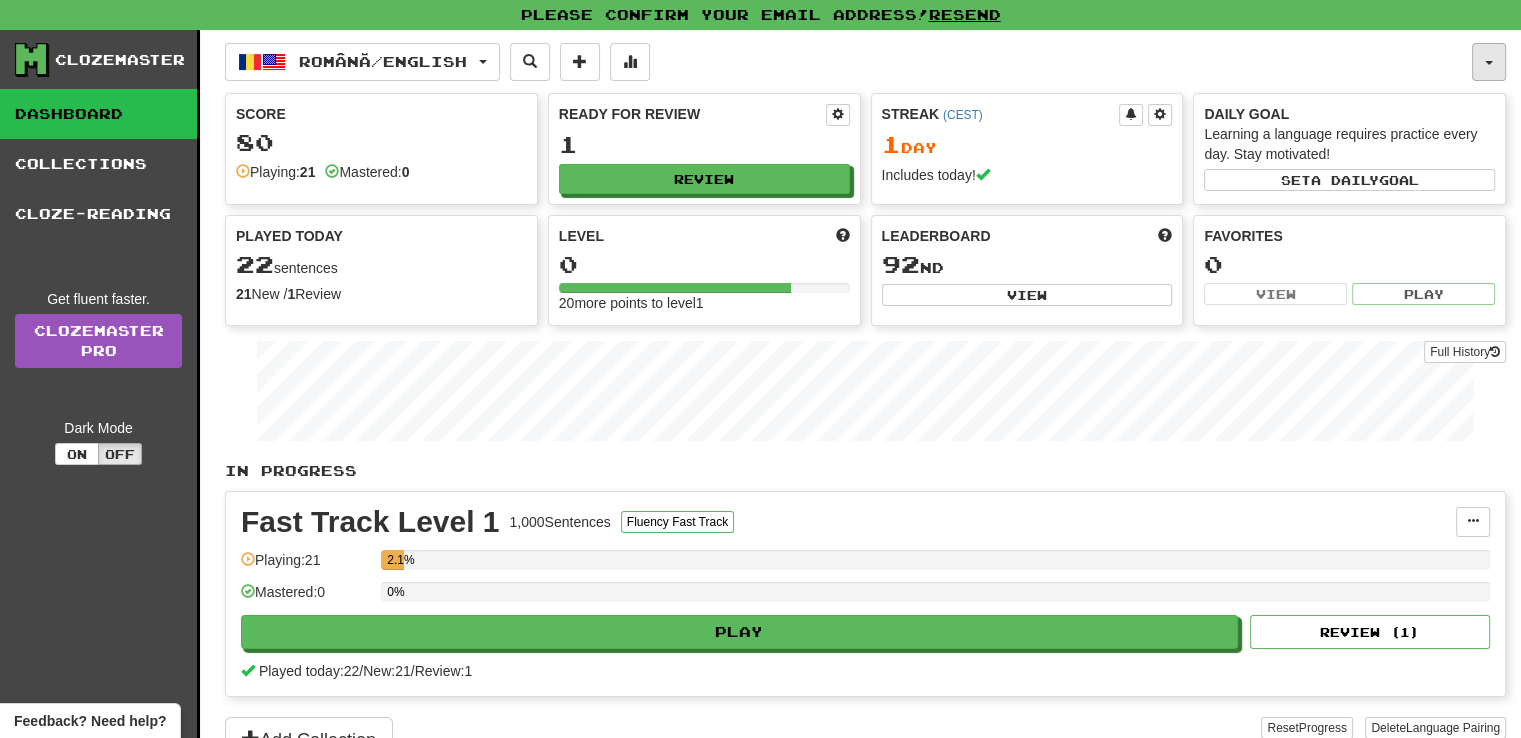 click at bounding box center (1489, 62) 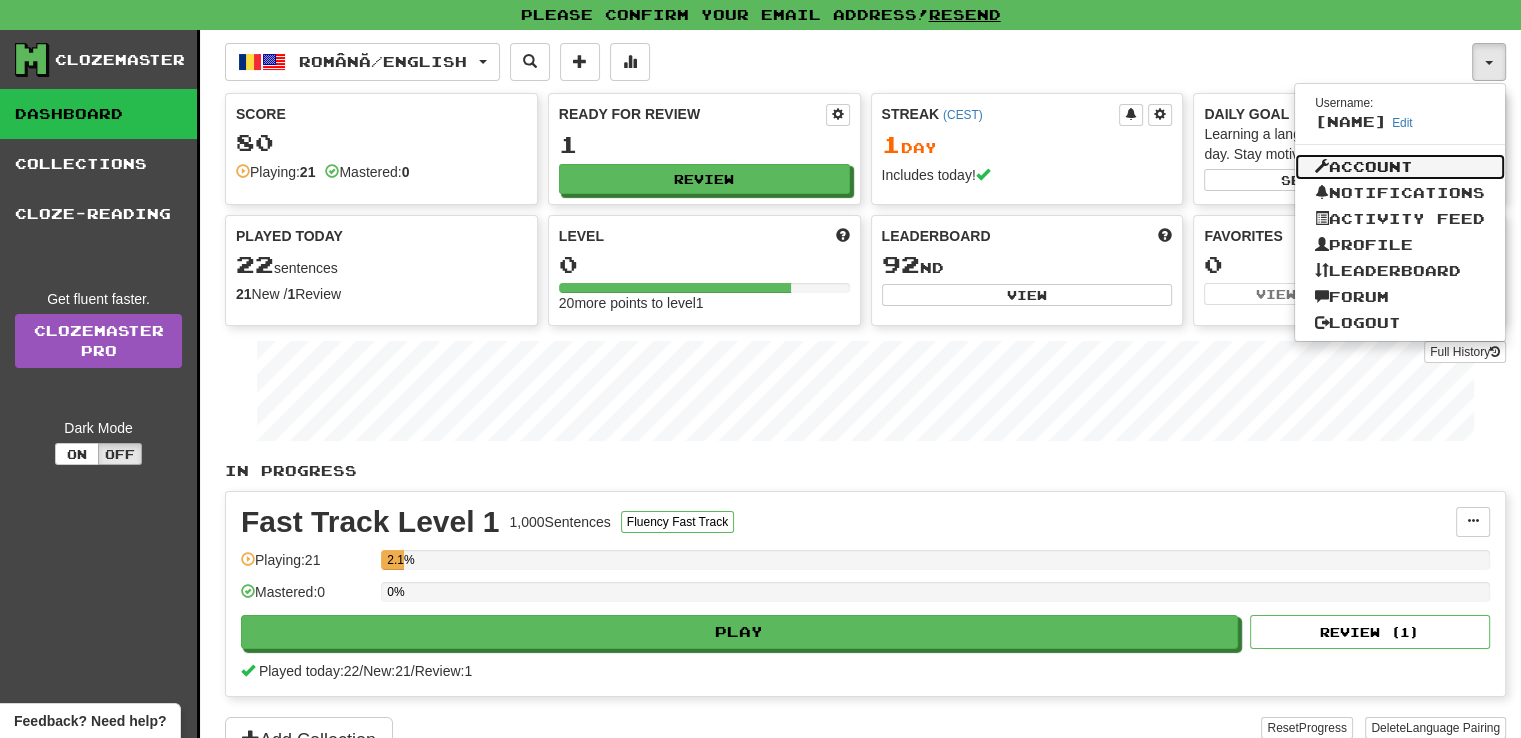 click on "Account" at bounding box center (1400, 167) 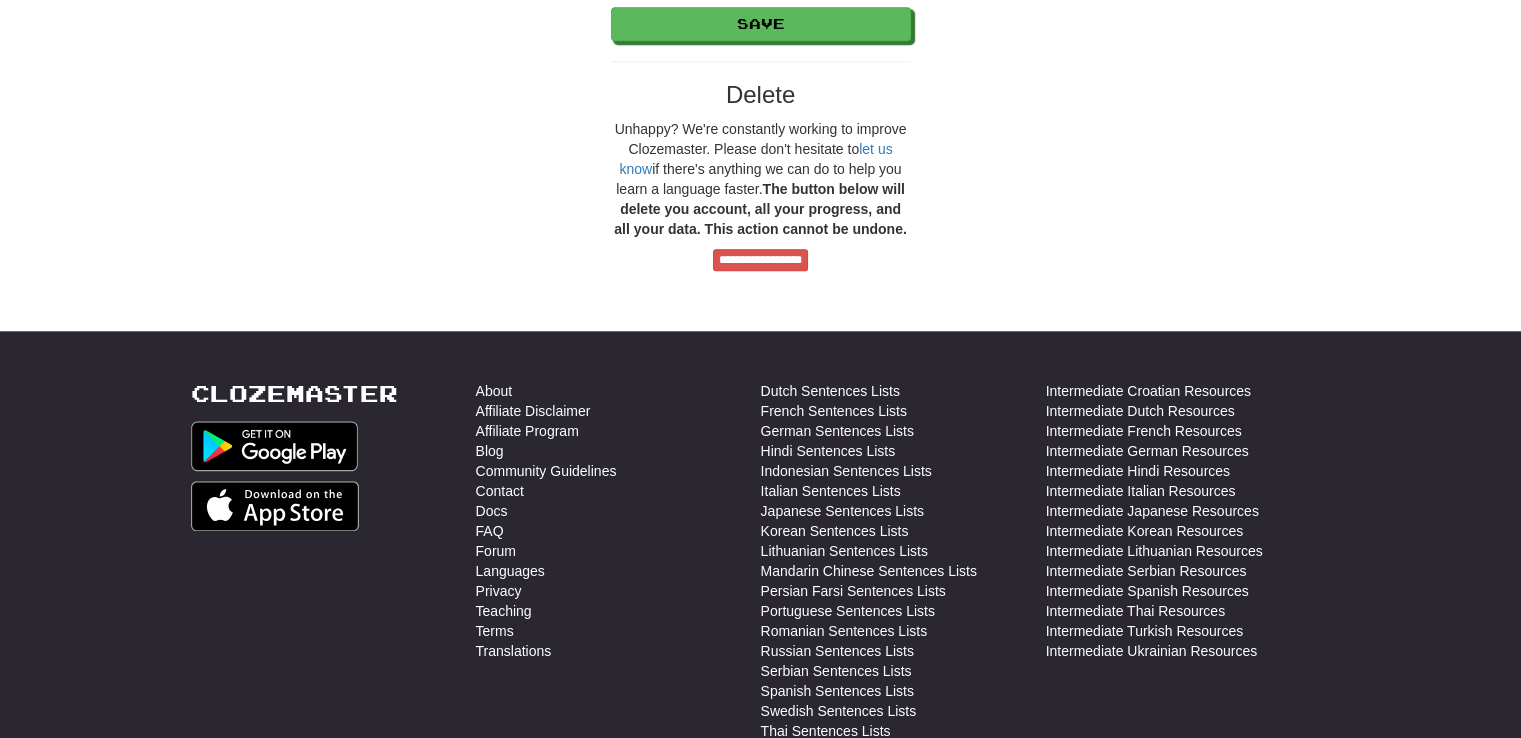 scroll, scrollTop: 1943, scrollLeft: 0, axis: vertical 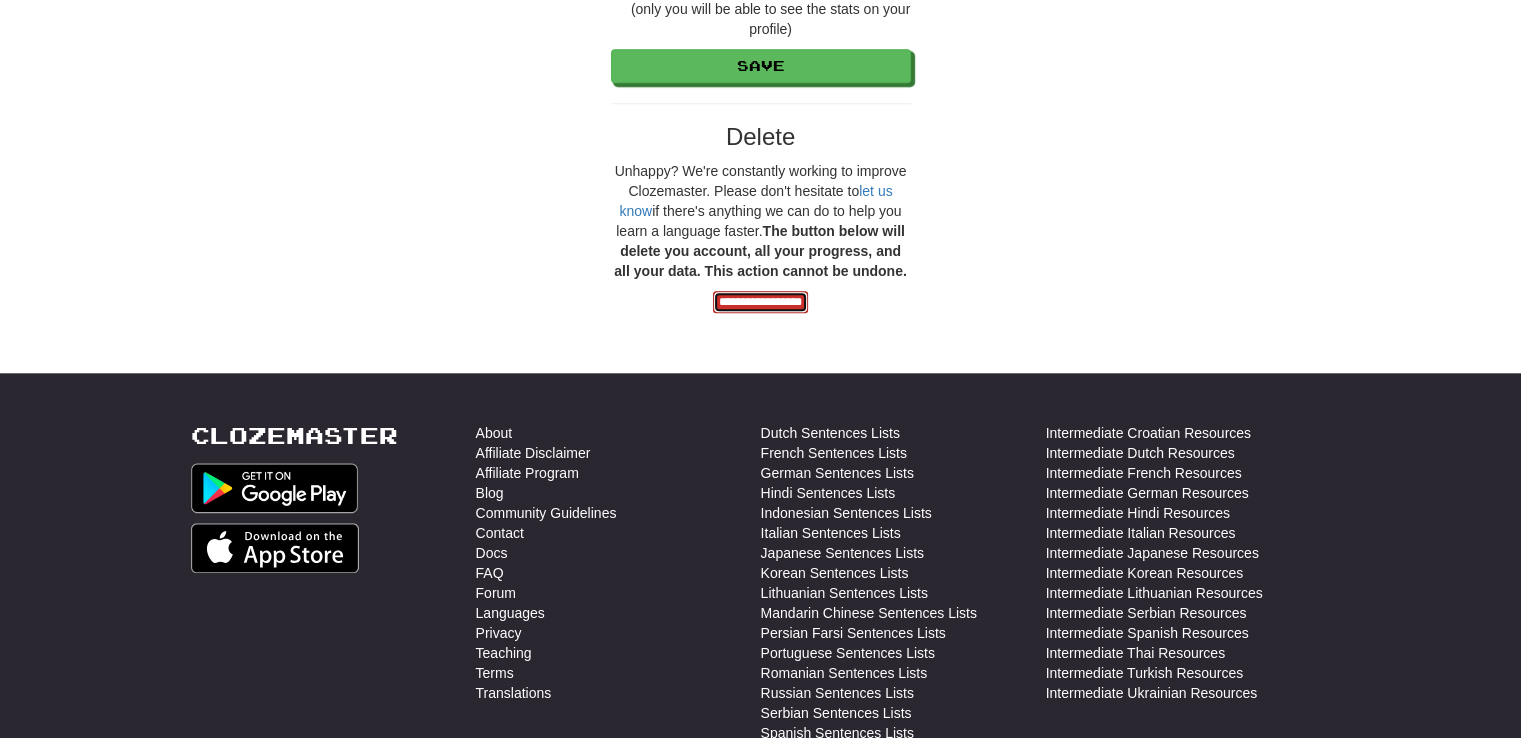 click on "**********" at bounding box center [760, 302] 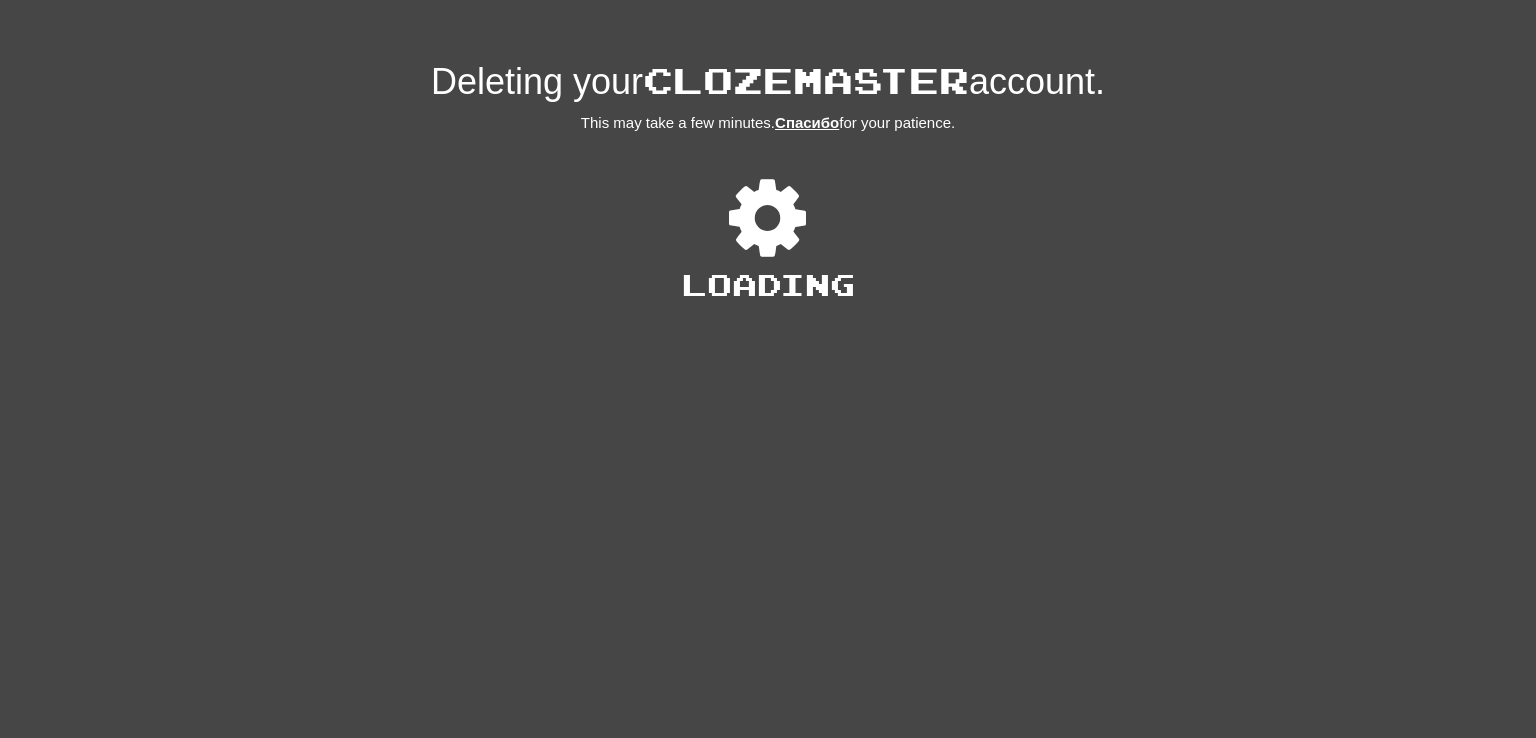 scroll, scrollTop: 0, scrollLeft: 0, axis: both 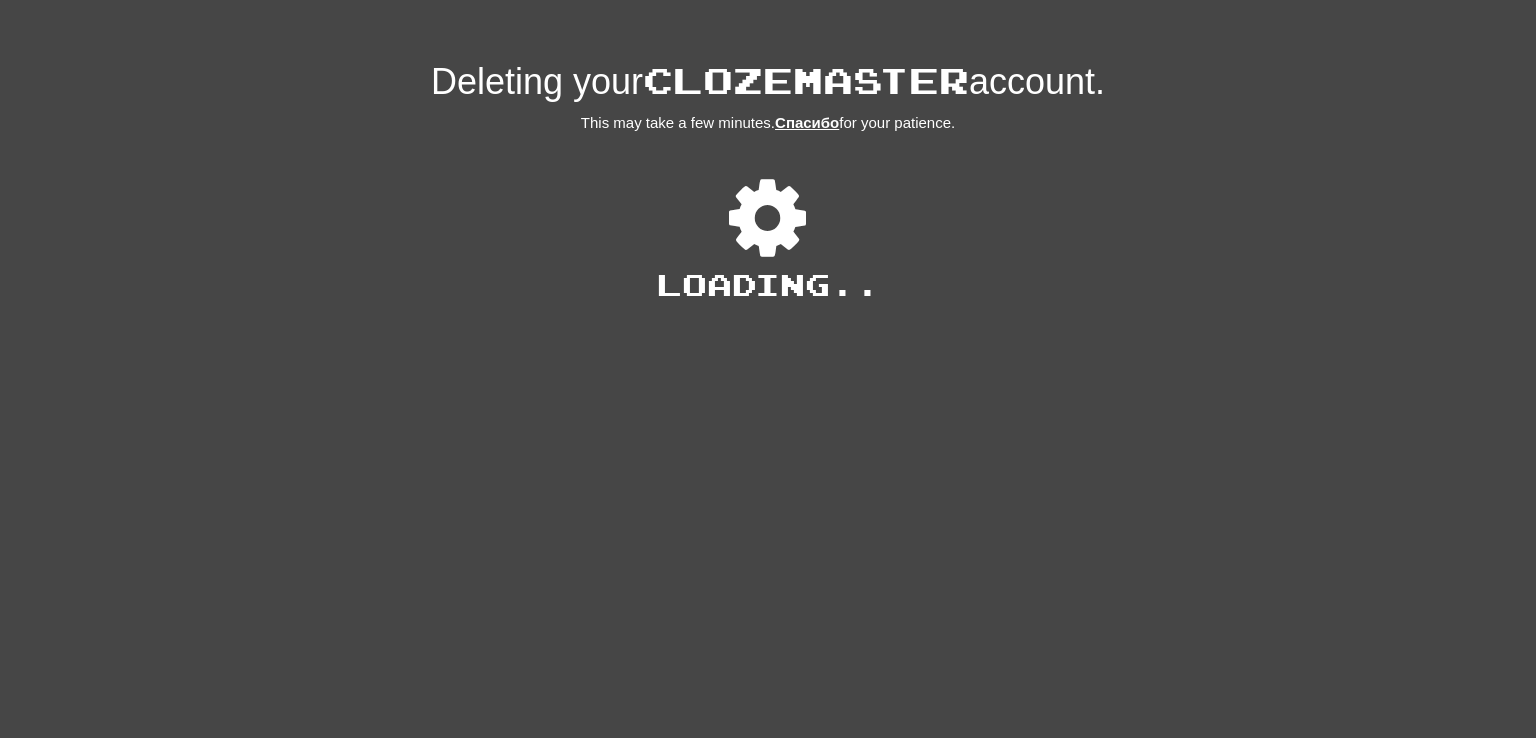click on "Cпасибо" at bounding box center (807, 122) 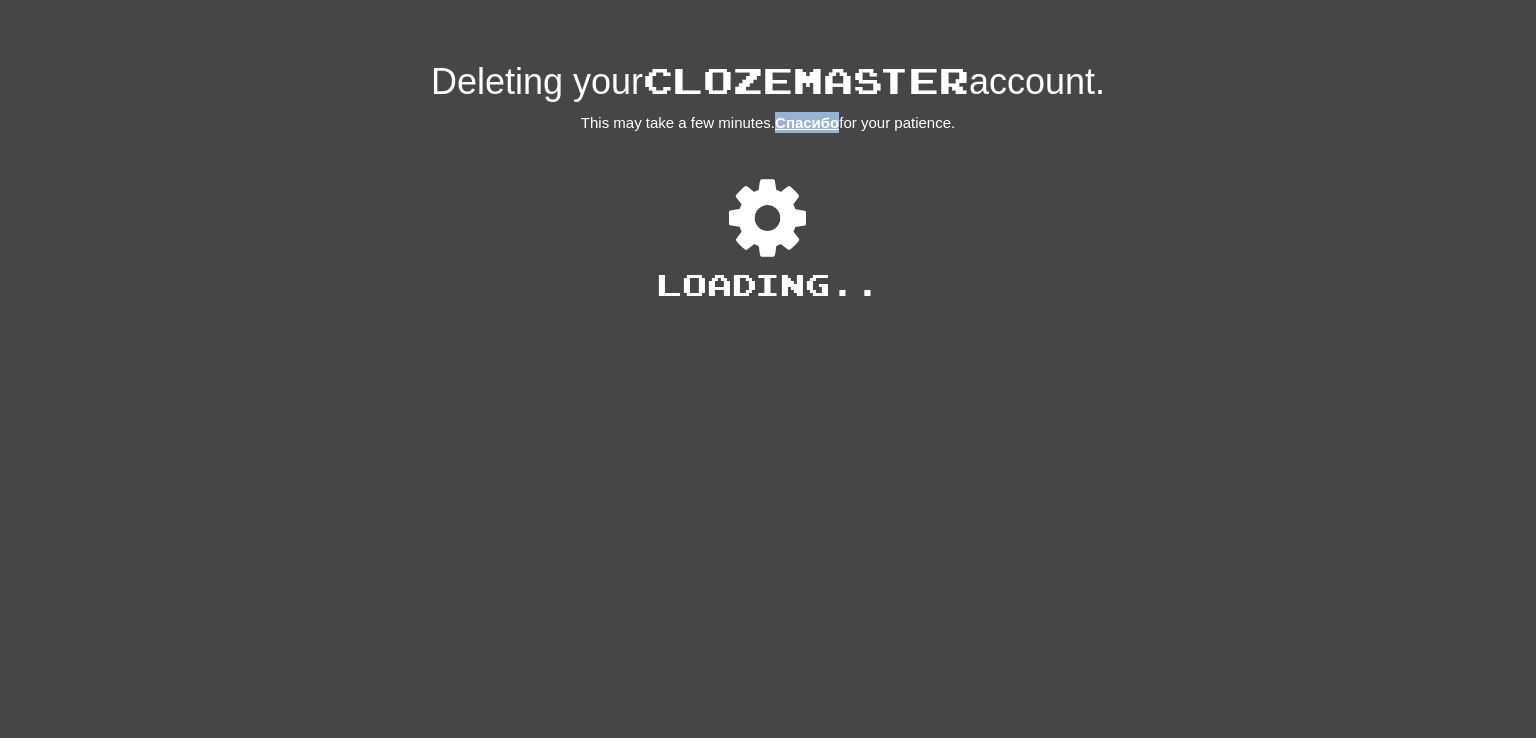 click on "Cпасибо" at bounding box center (807, 122) 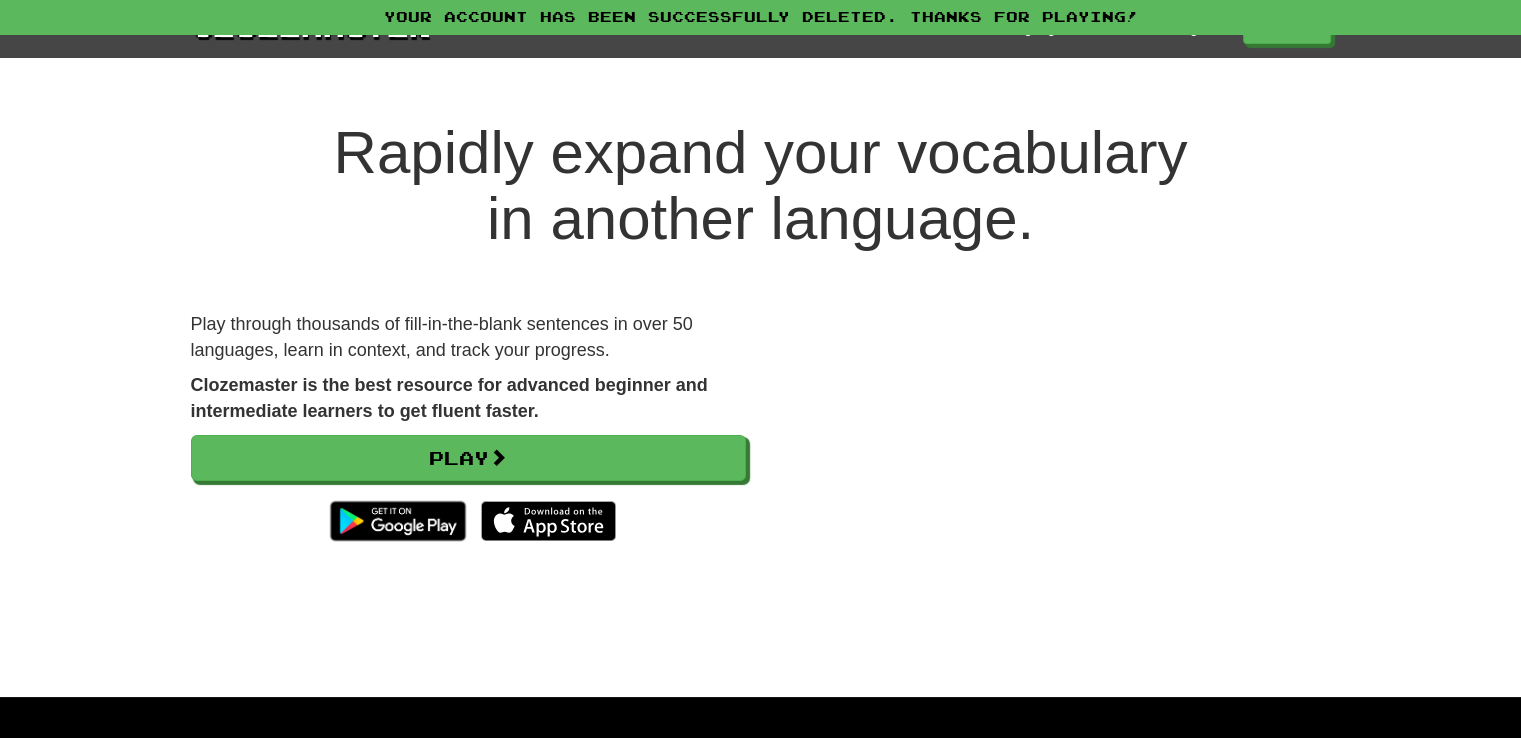 scroll, scrollTop: 0, scrollLeft: 0, axis: both 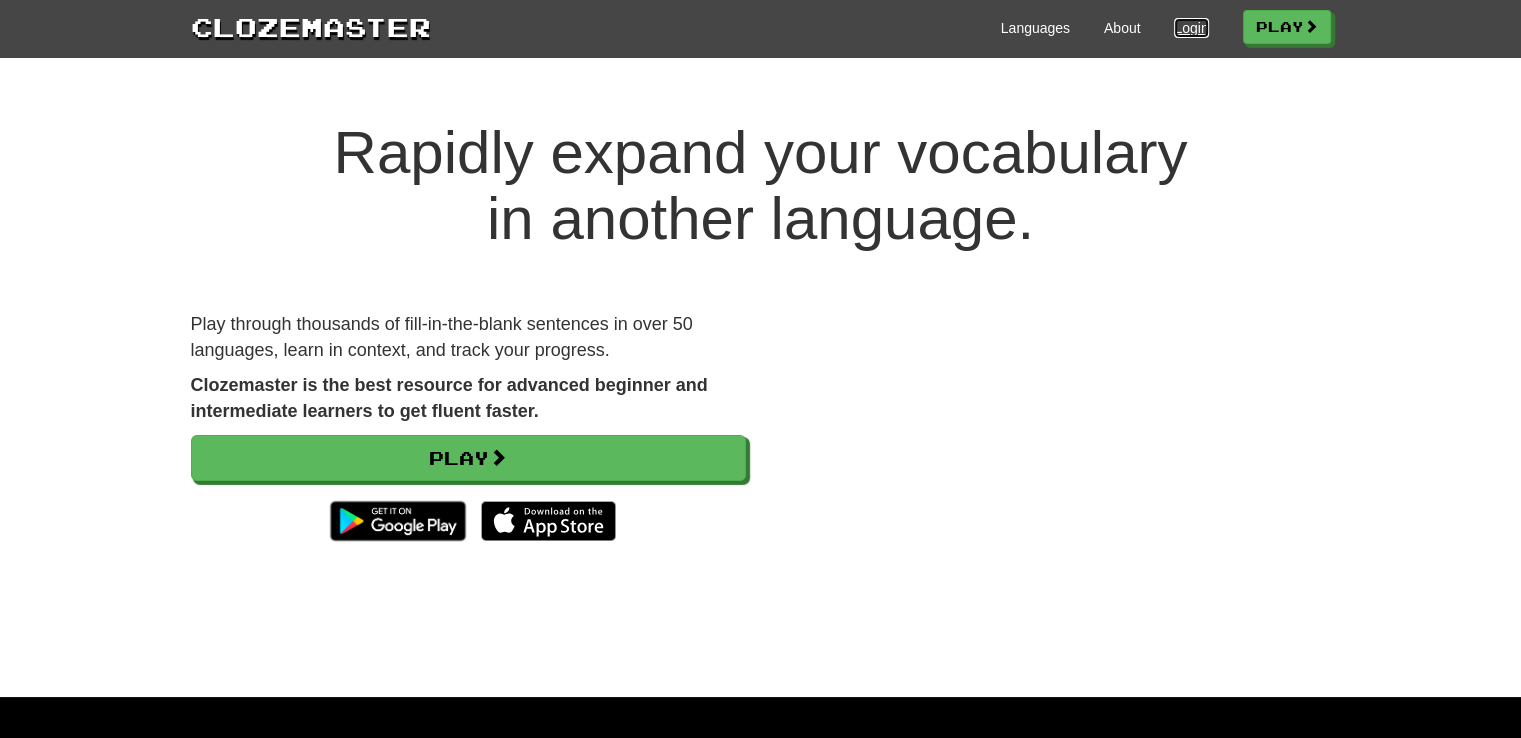 click on "Login" at bounding box center (1191, 28) 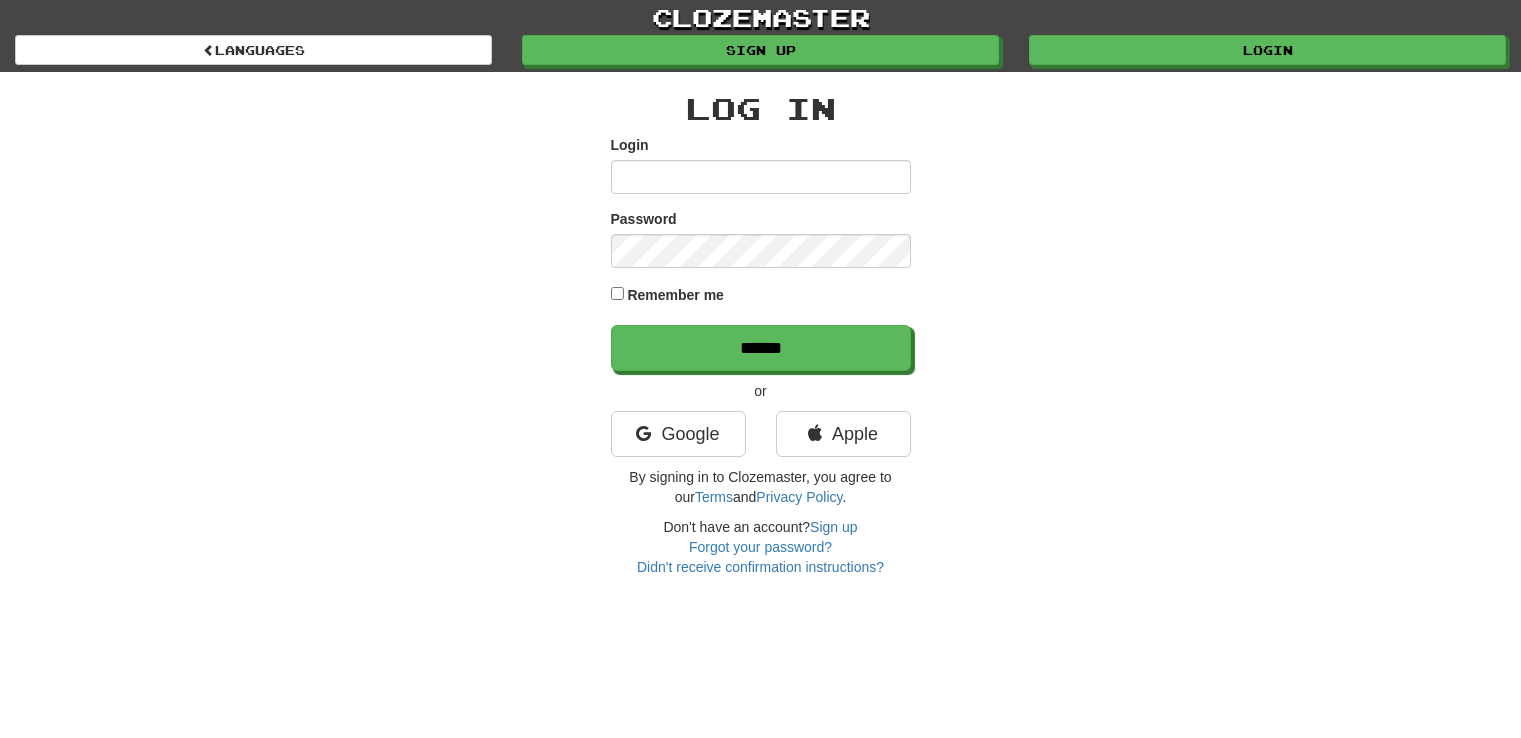 scroll, scrollTop: 0, scrollLeft: 0, axis: both 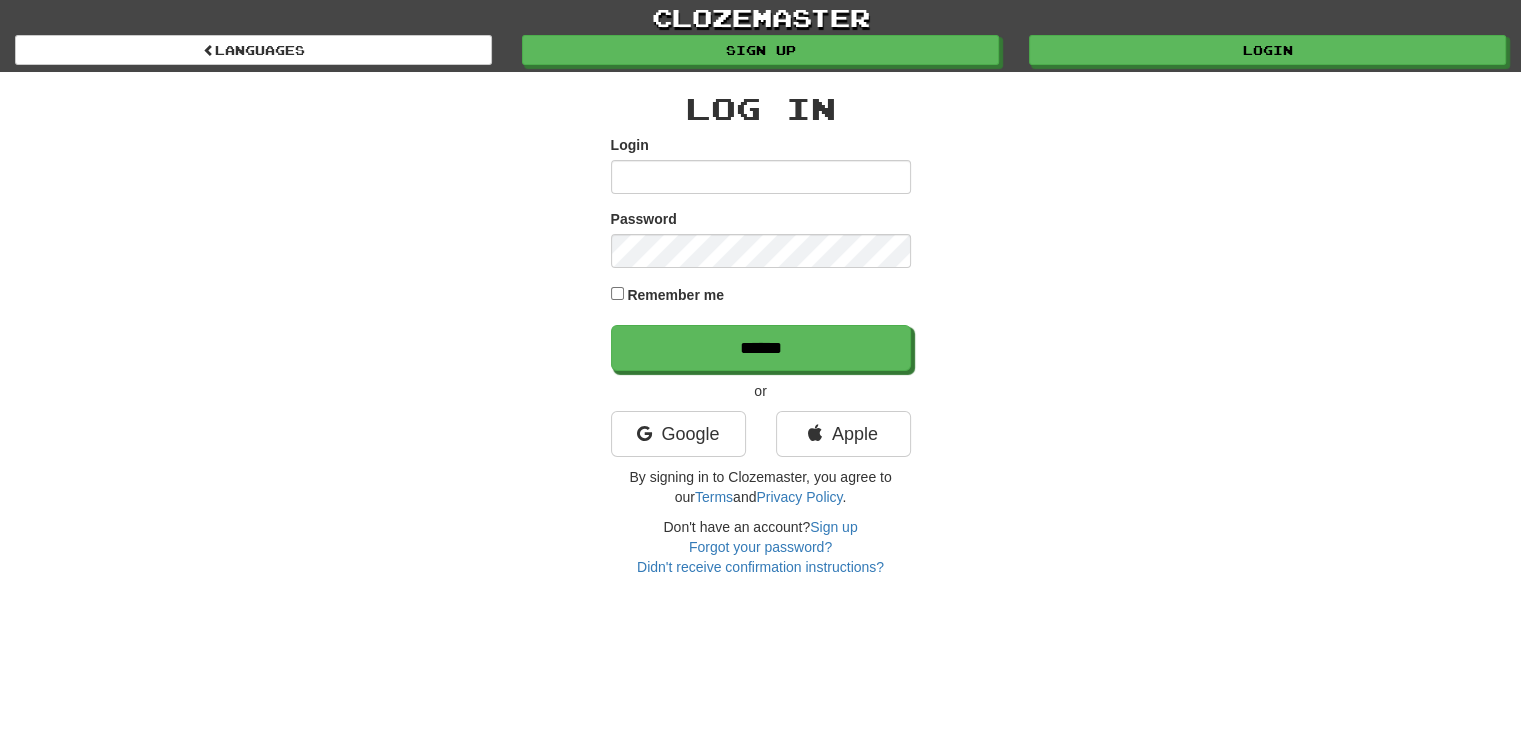 click on "Login" at bounding box center (761, 177) 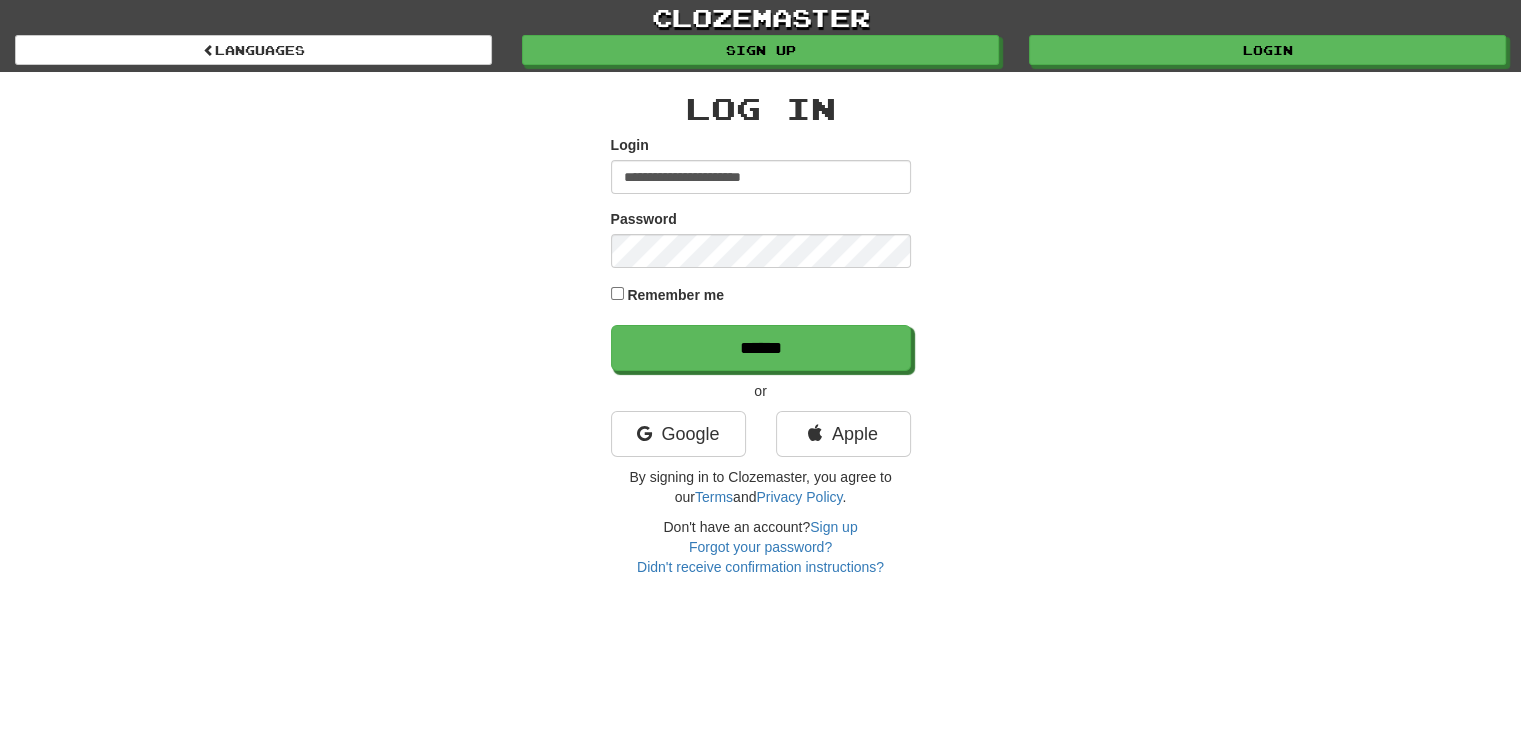 type on "**********" 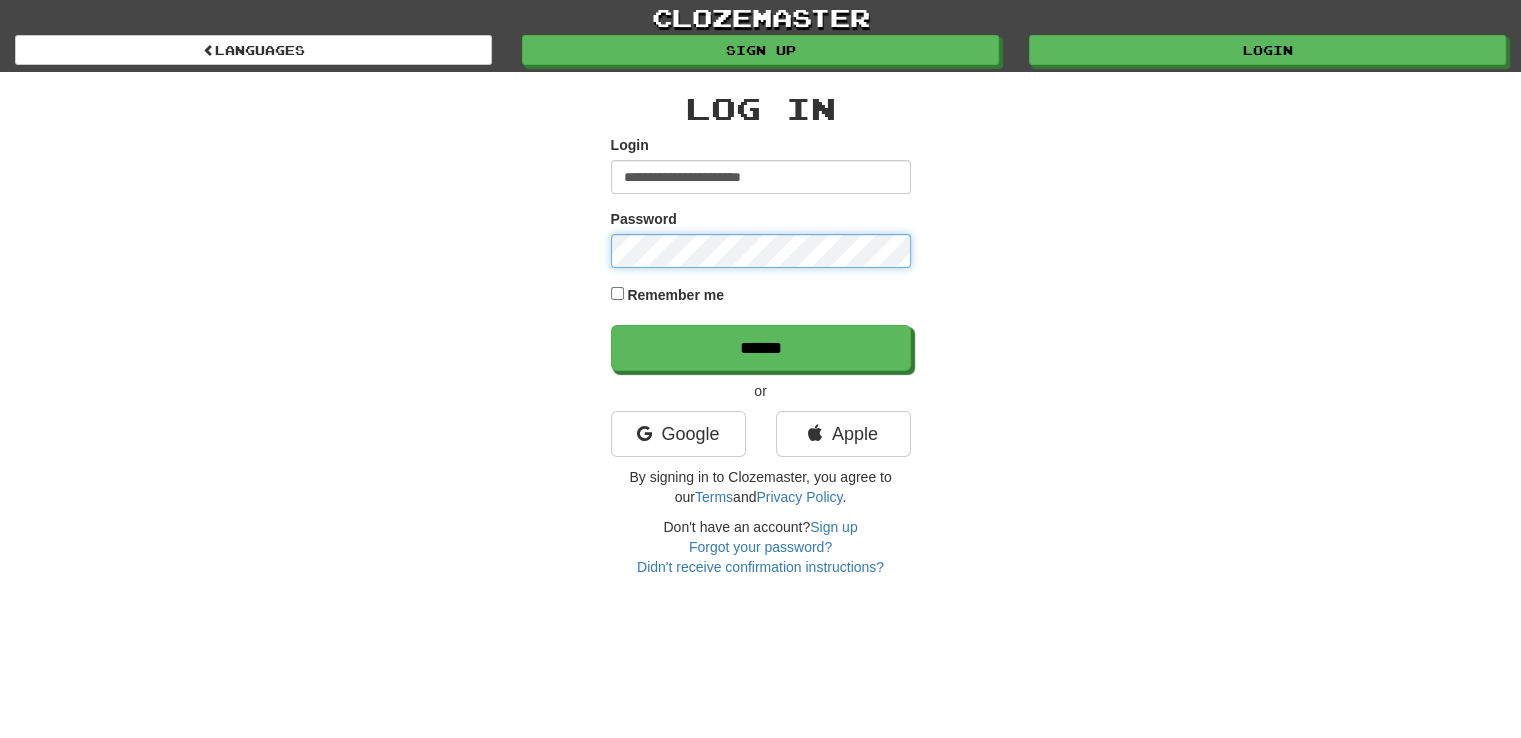 click on "******" at bounding box center (761, 348) 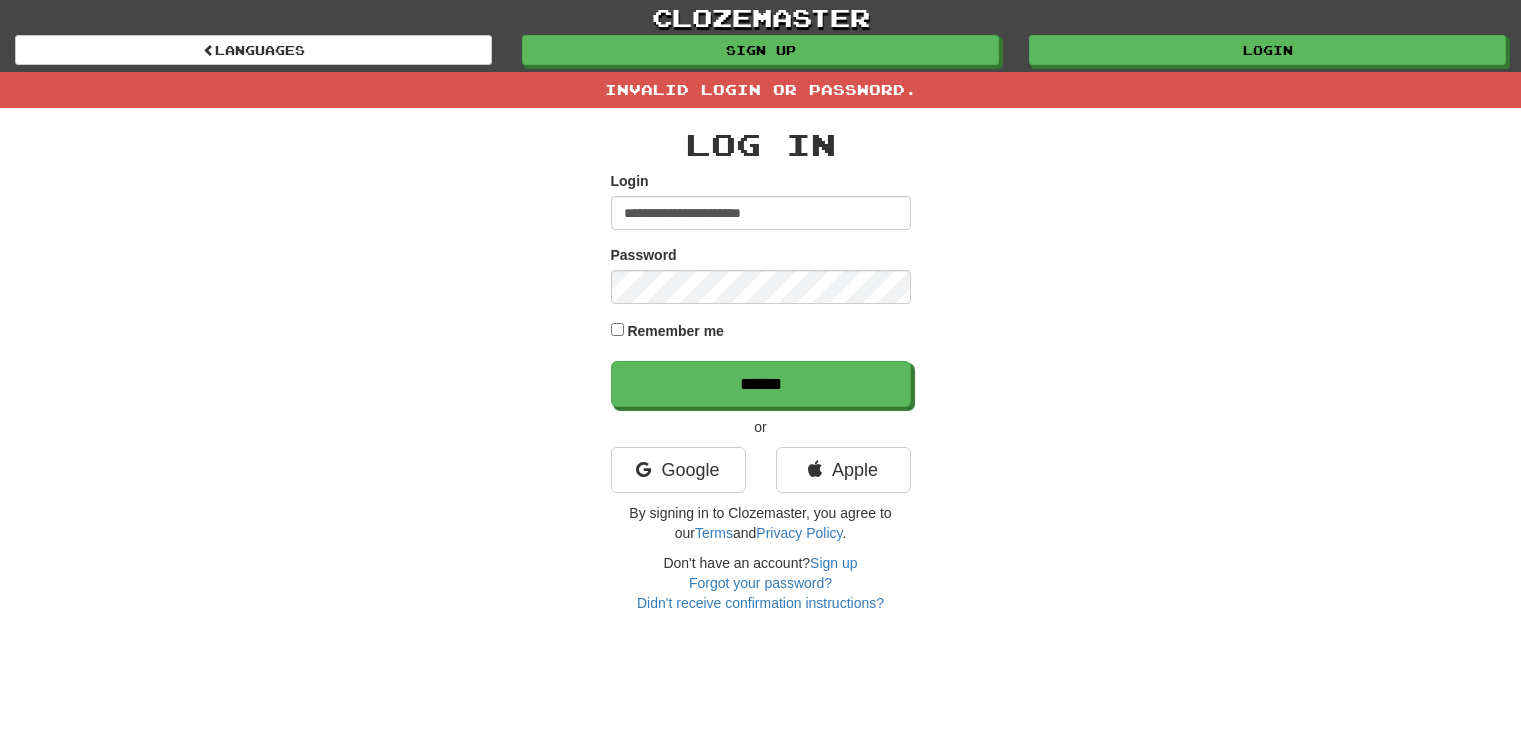 scroll, scrollTop: 0, scrollLeft: 0, axis: both 